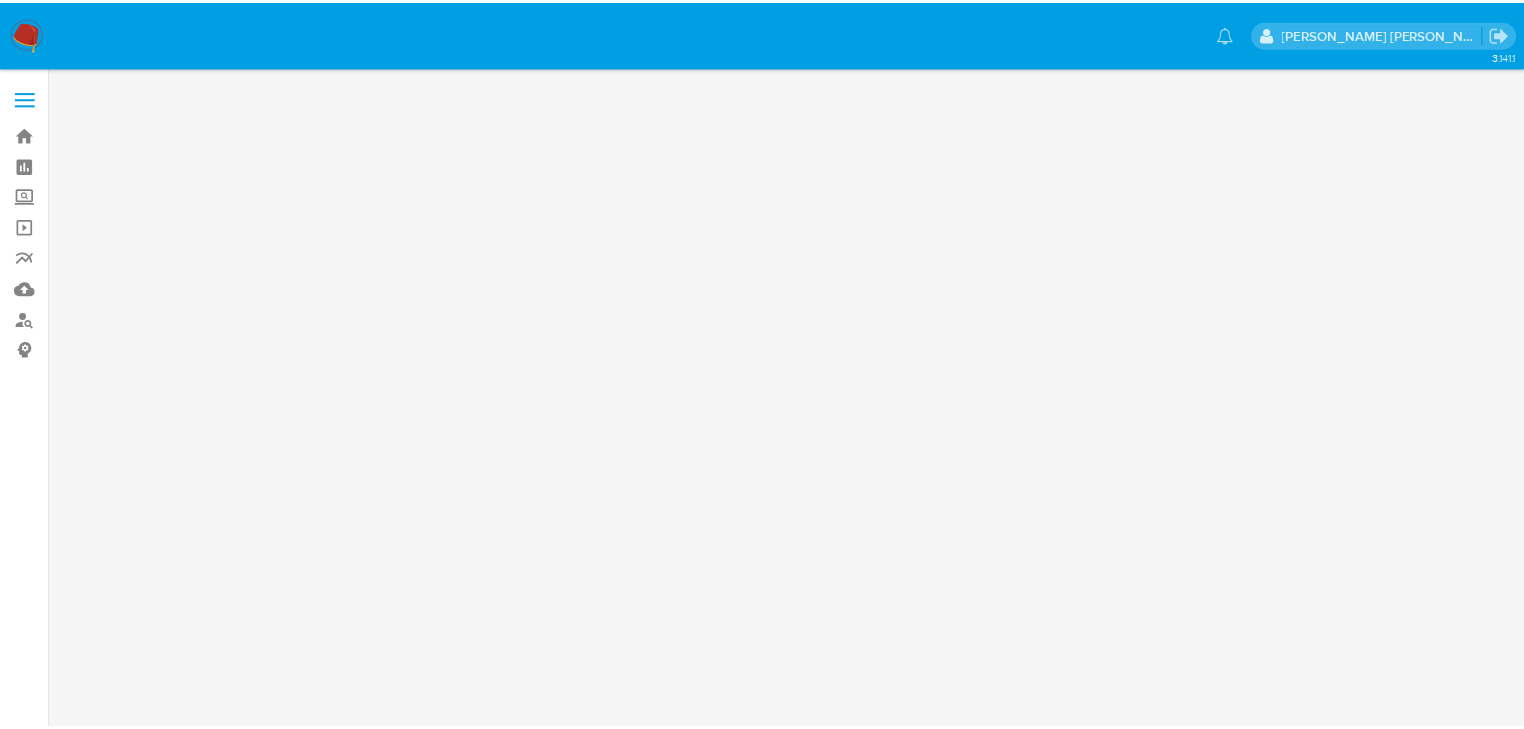 scroll, scrollTop: 0, scrollLeft: 0, axis: both 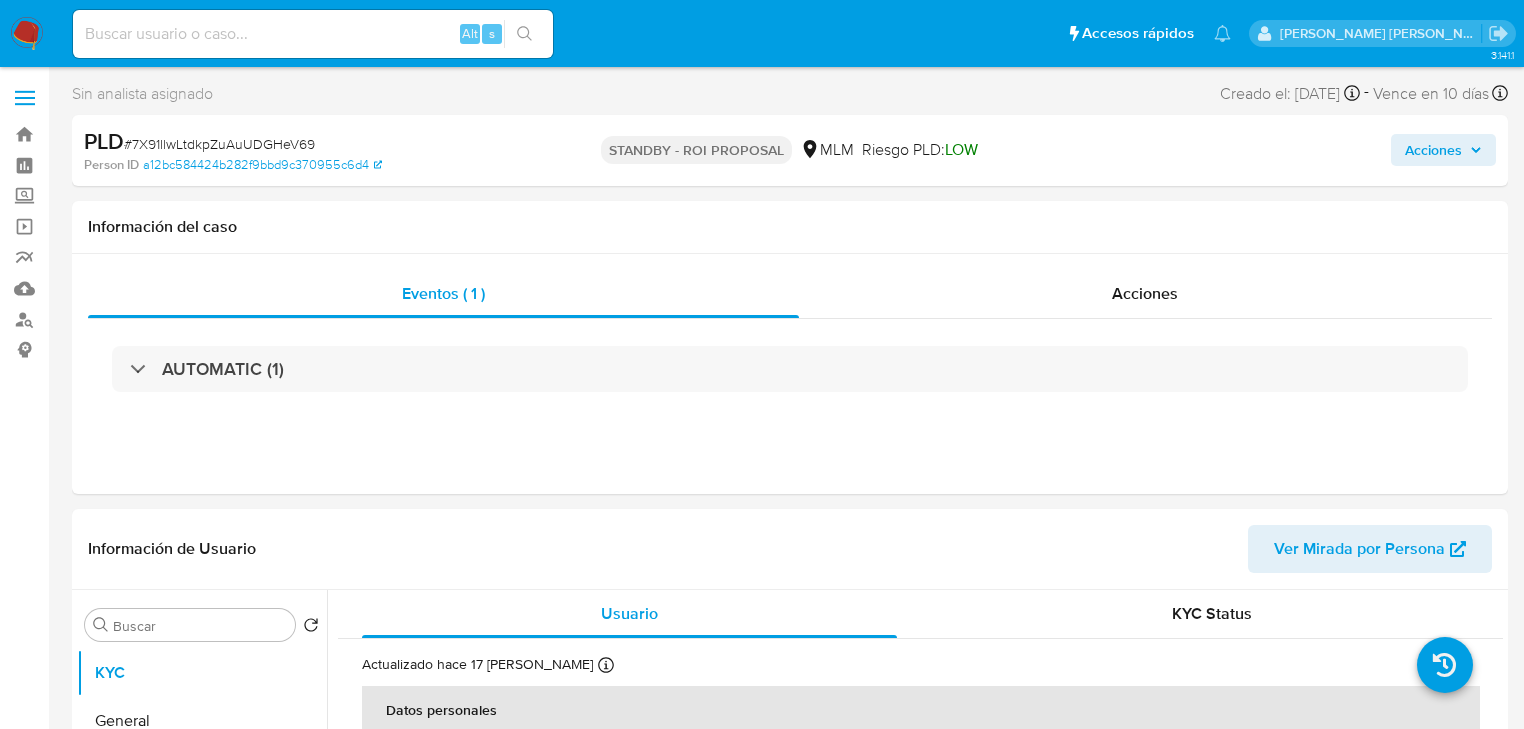 select on "10" 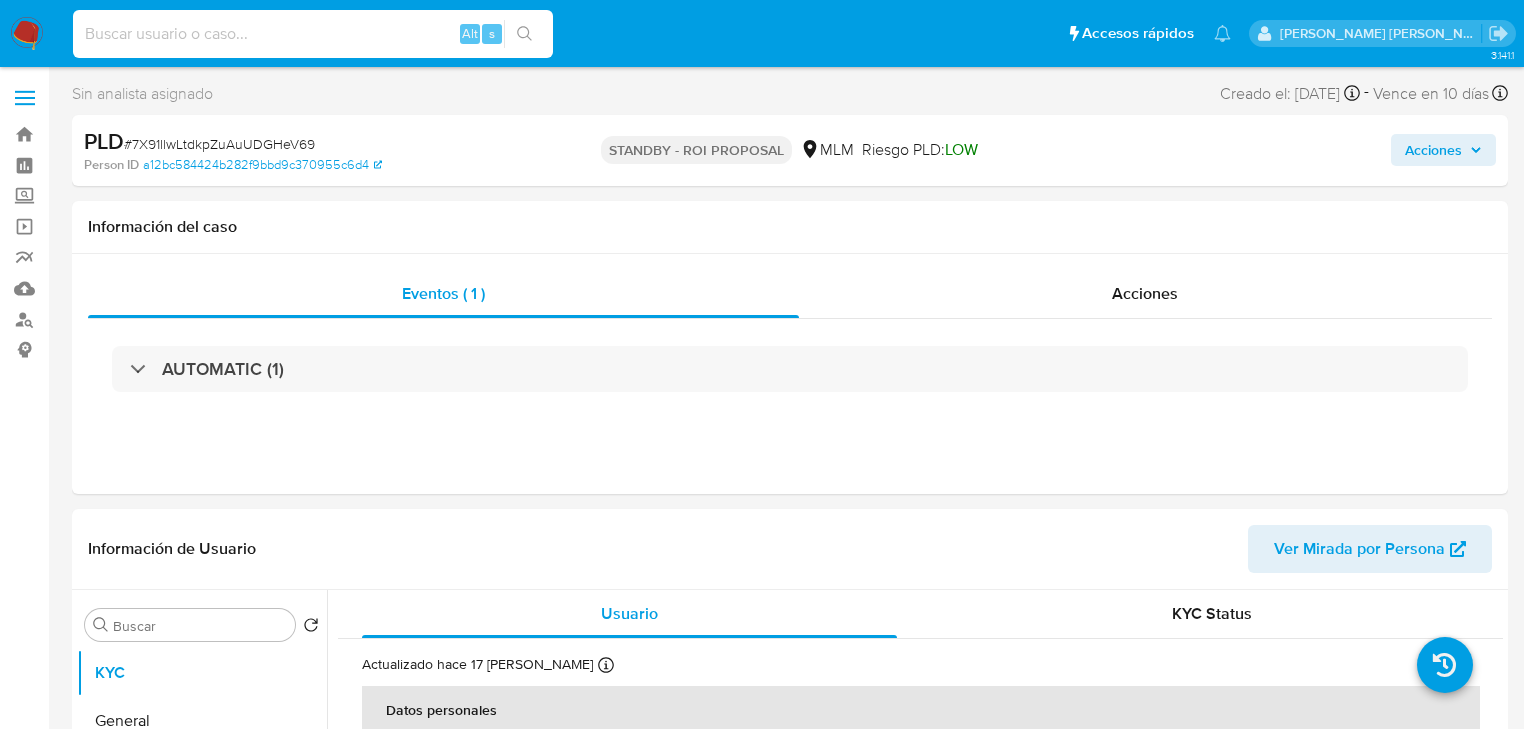 paste on "U0IW5lcu9SQTK23XJm6bWemM" 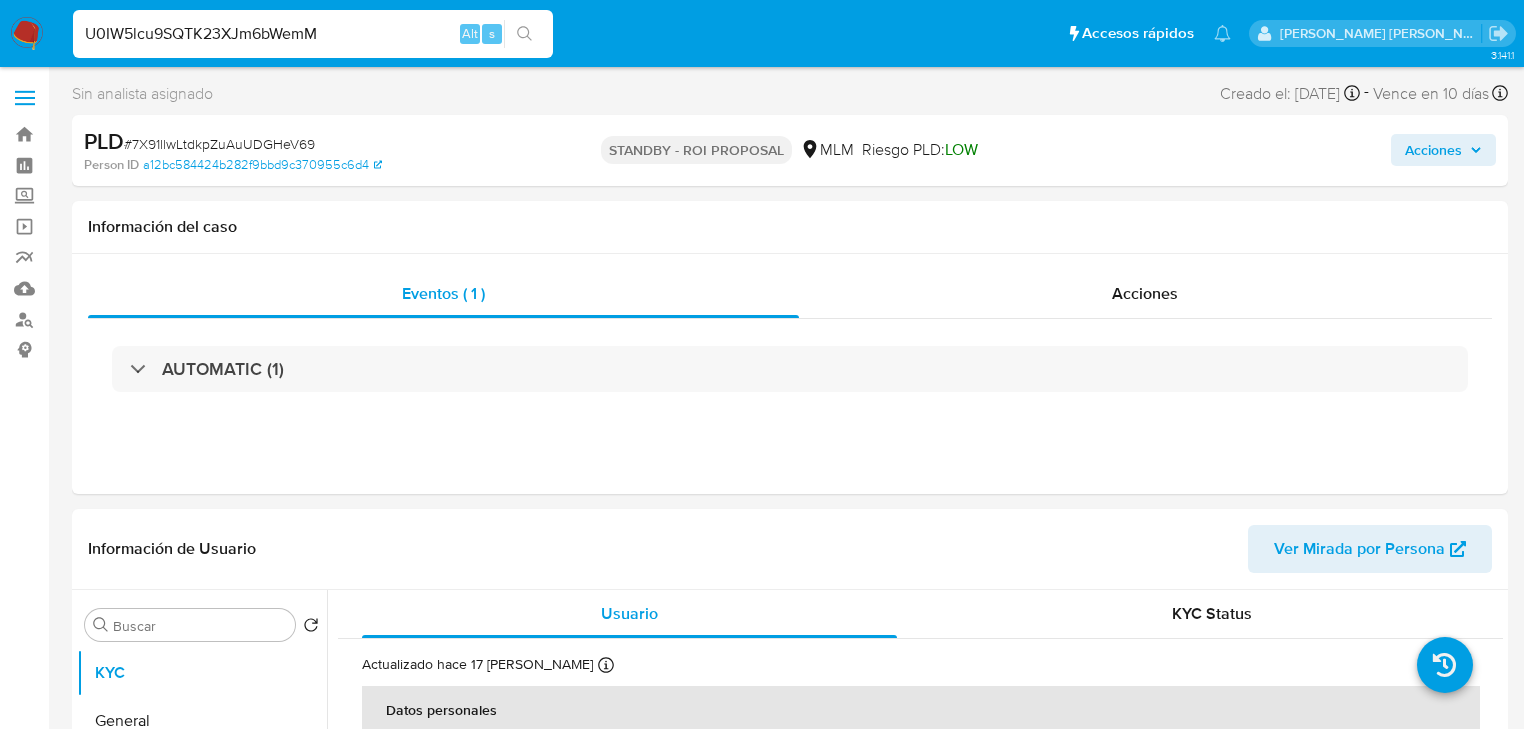 type on "U0IW5lcu9SQTK23XJm6bWemM" 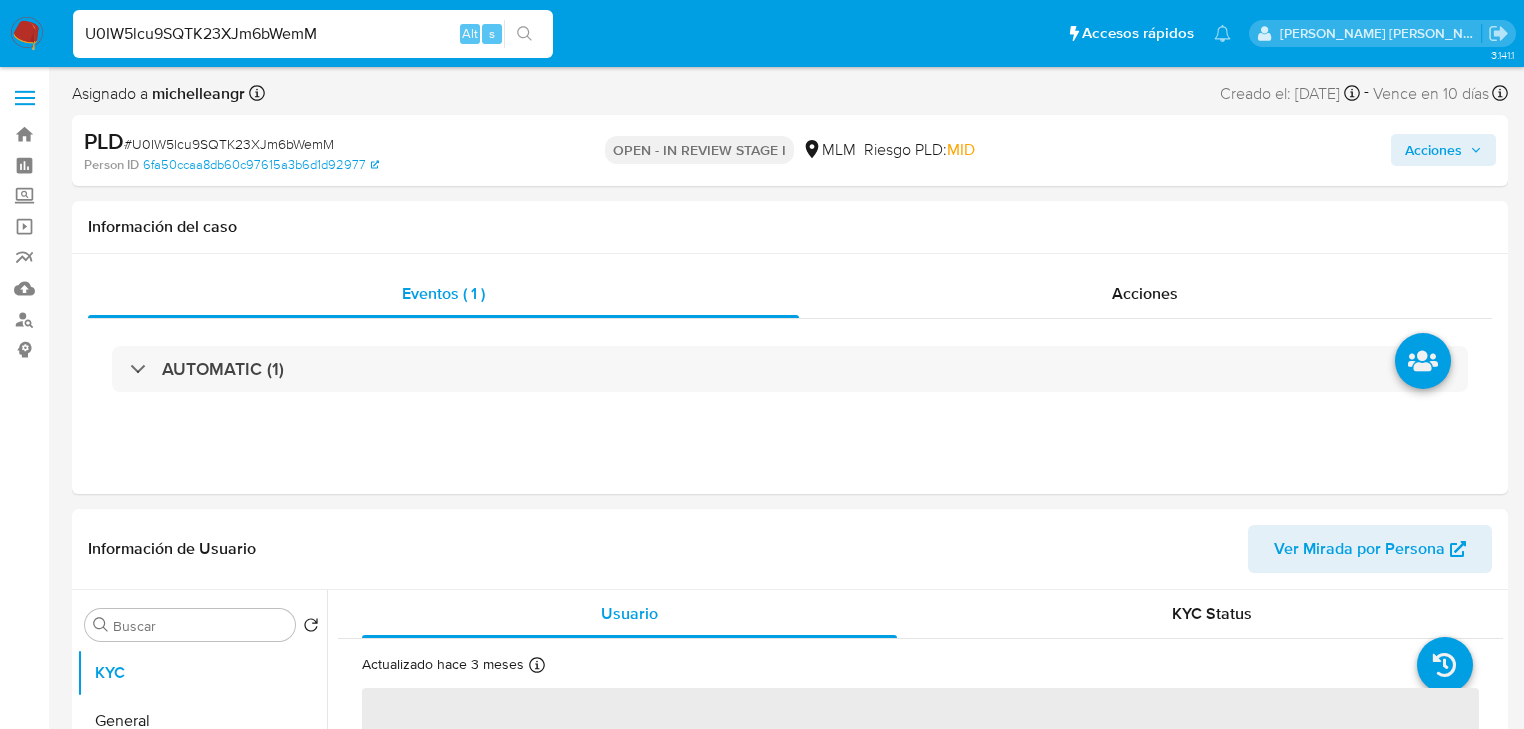 select on "10" 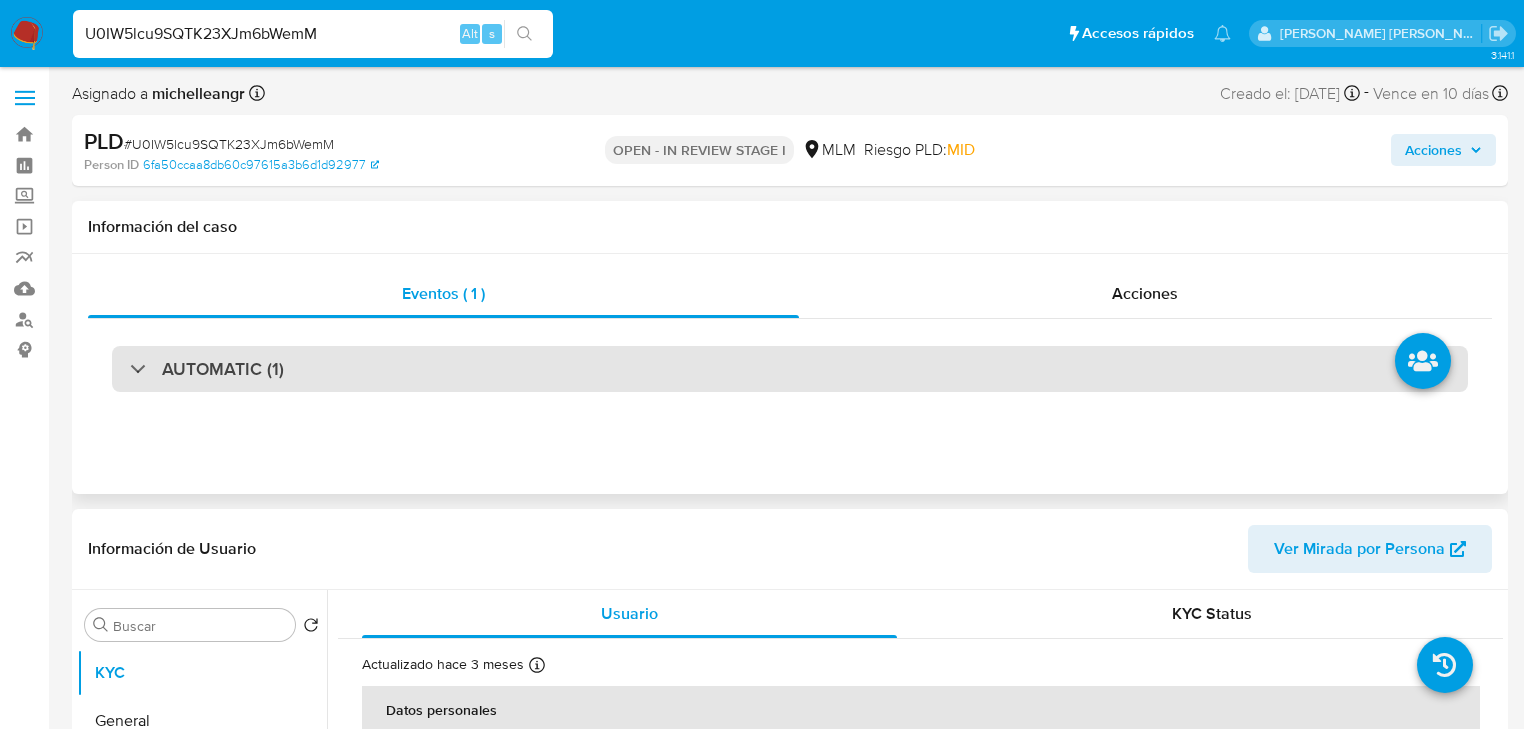 click on "AUTOMATIC (1)" at bounding box center [790, 369] 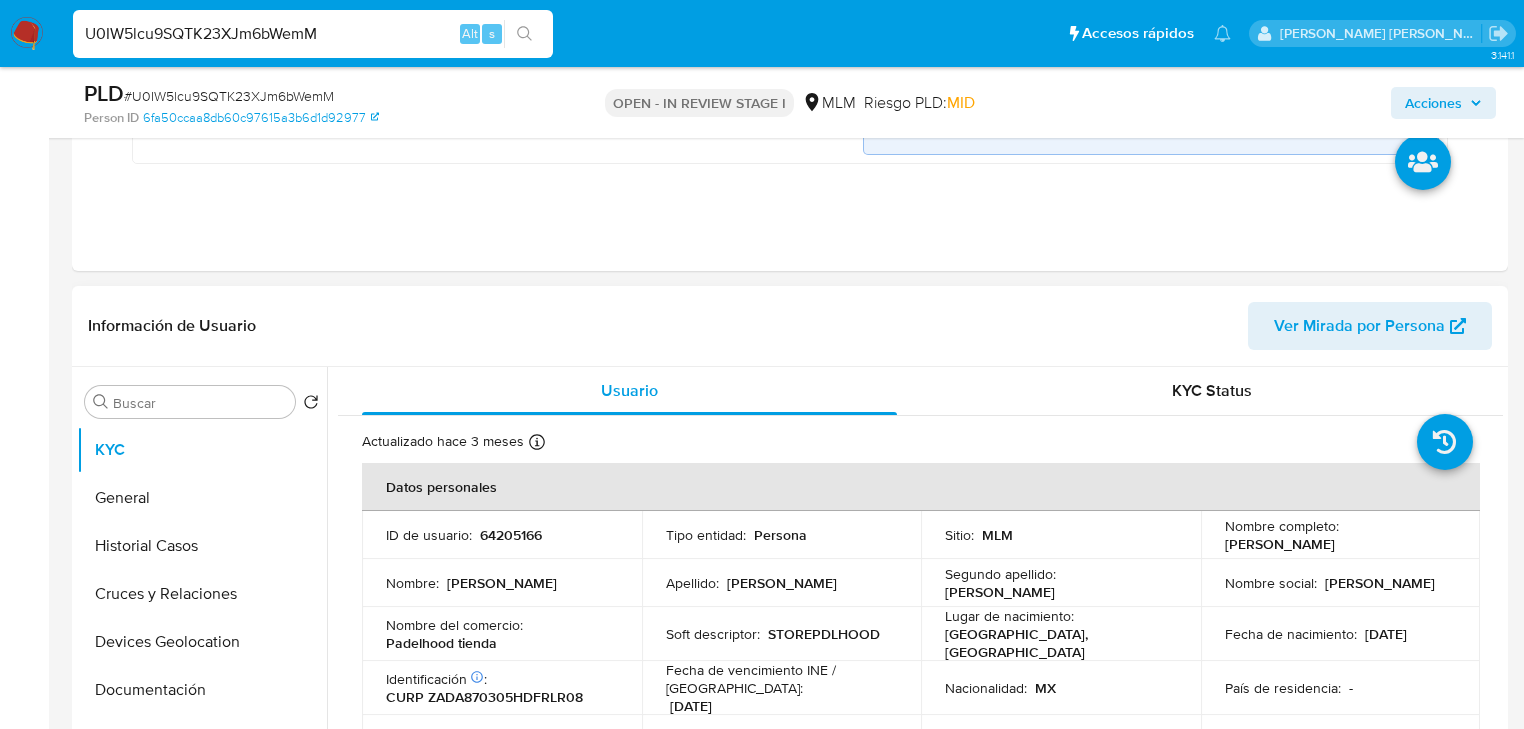 scroll, scrollTop: 480, scrollLeft: 0, axis: vertical 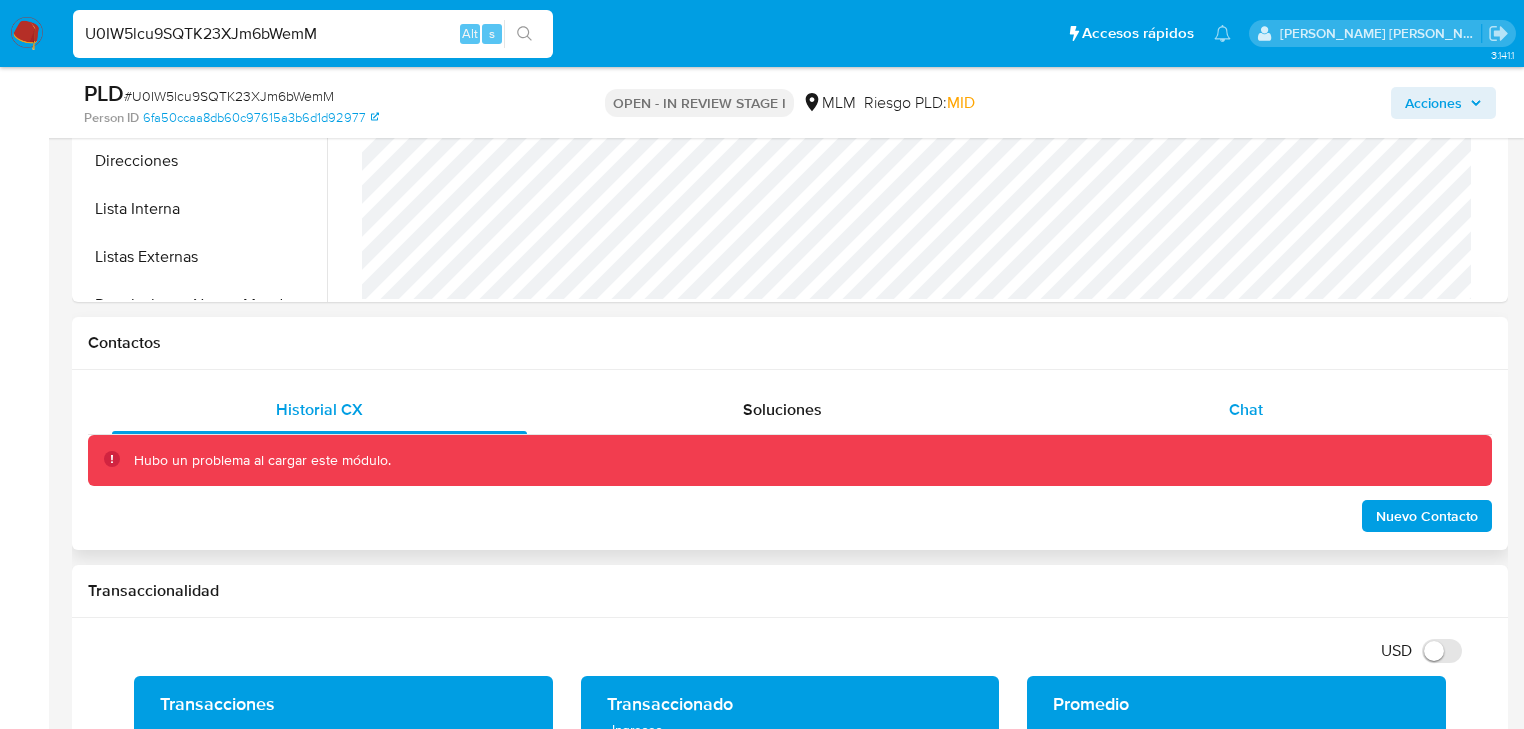 click on "Chat" at bounding box center (1246, 409) 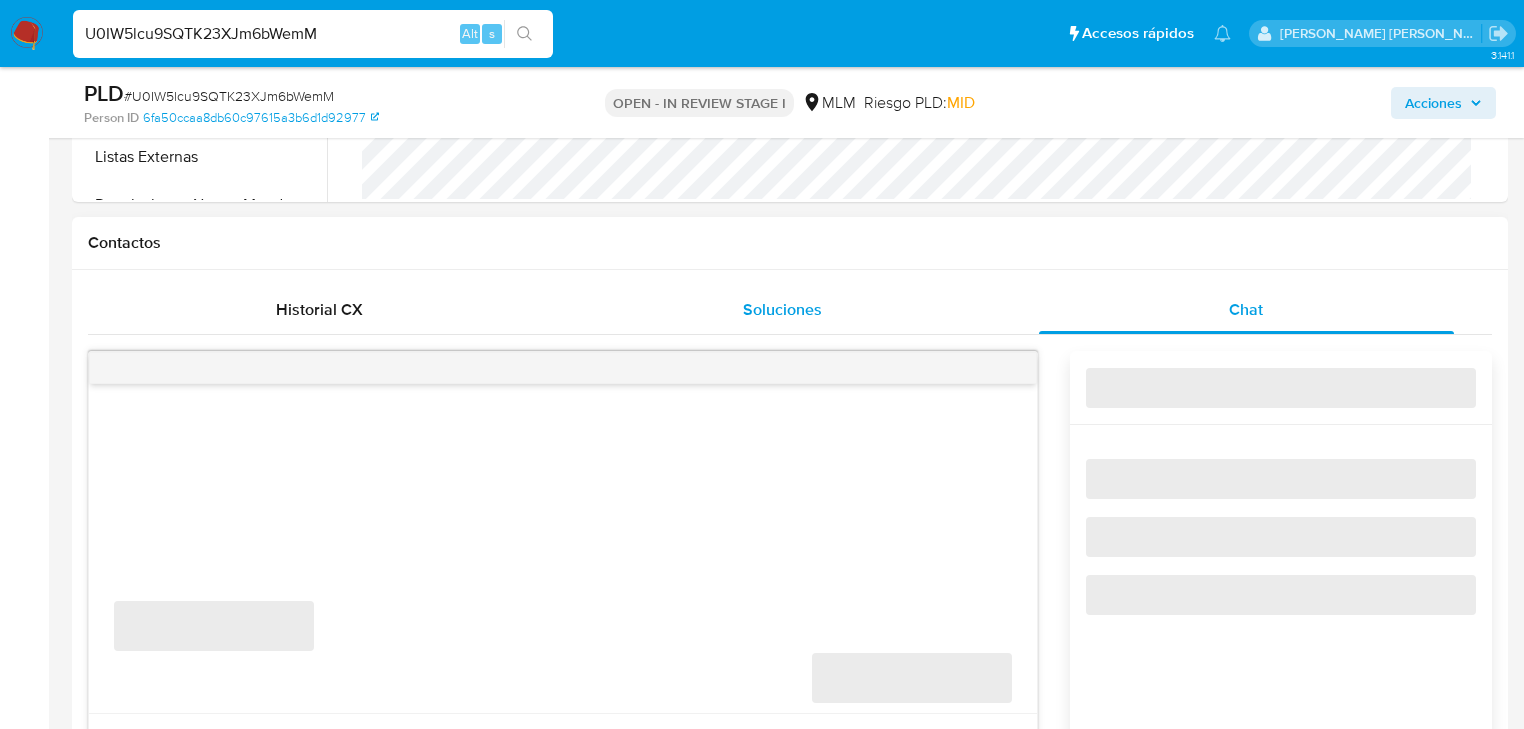scroll, scrollTop: 1280, scrollLeft: 0, axis: vertical 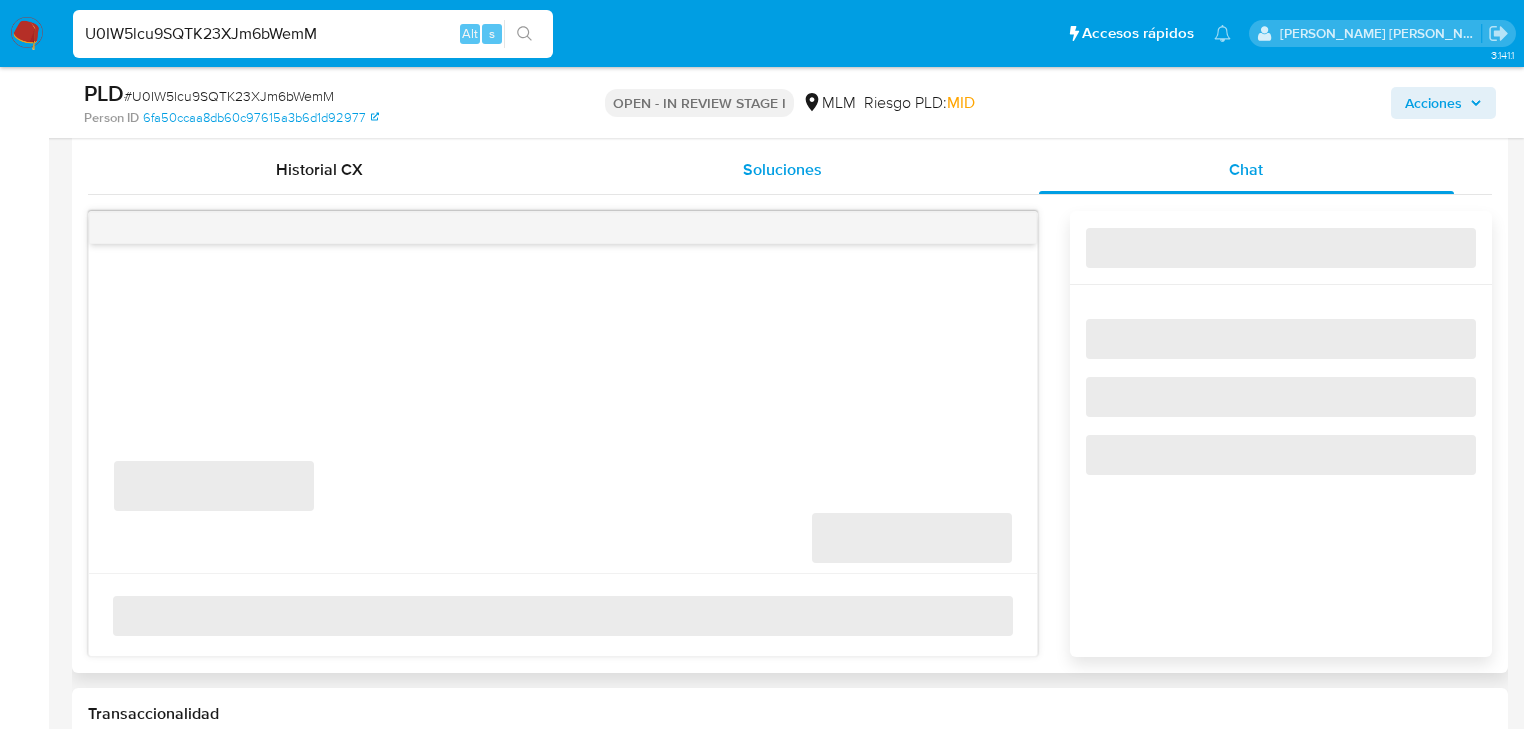 type 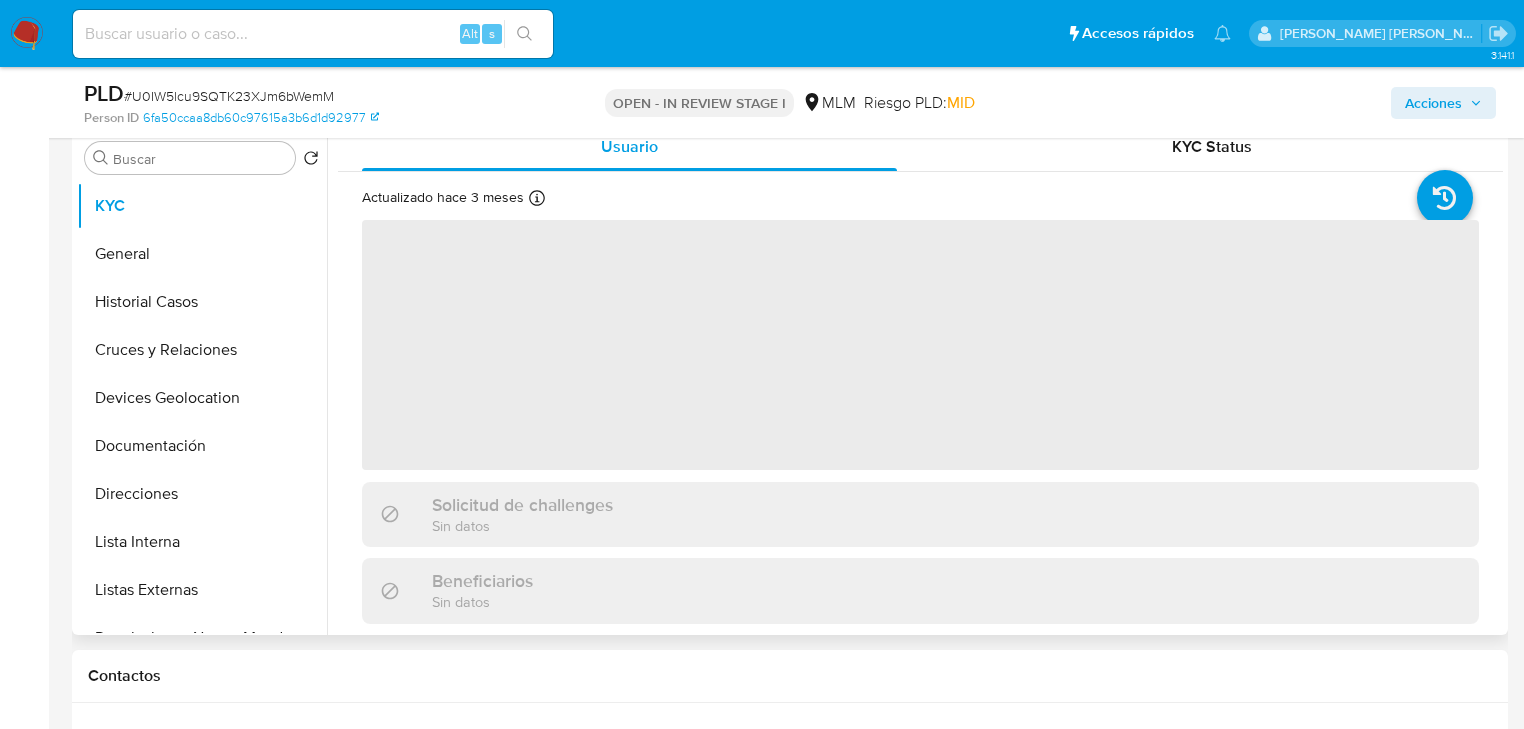 scroll, scrollTop: 480, scrollLeft: 0, axis: vertical 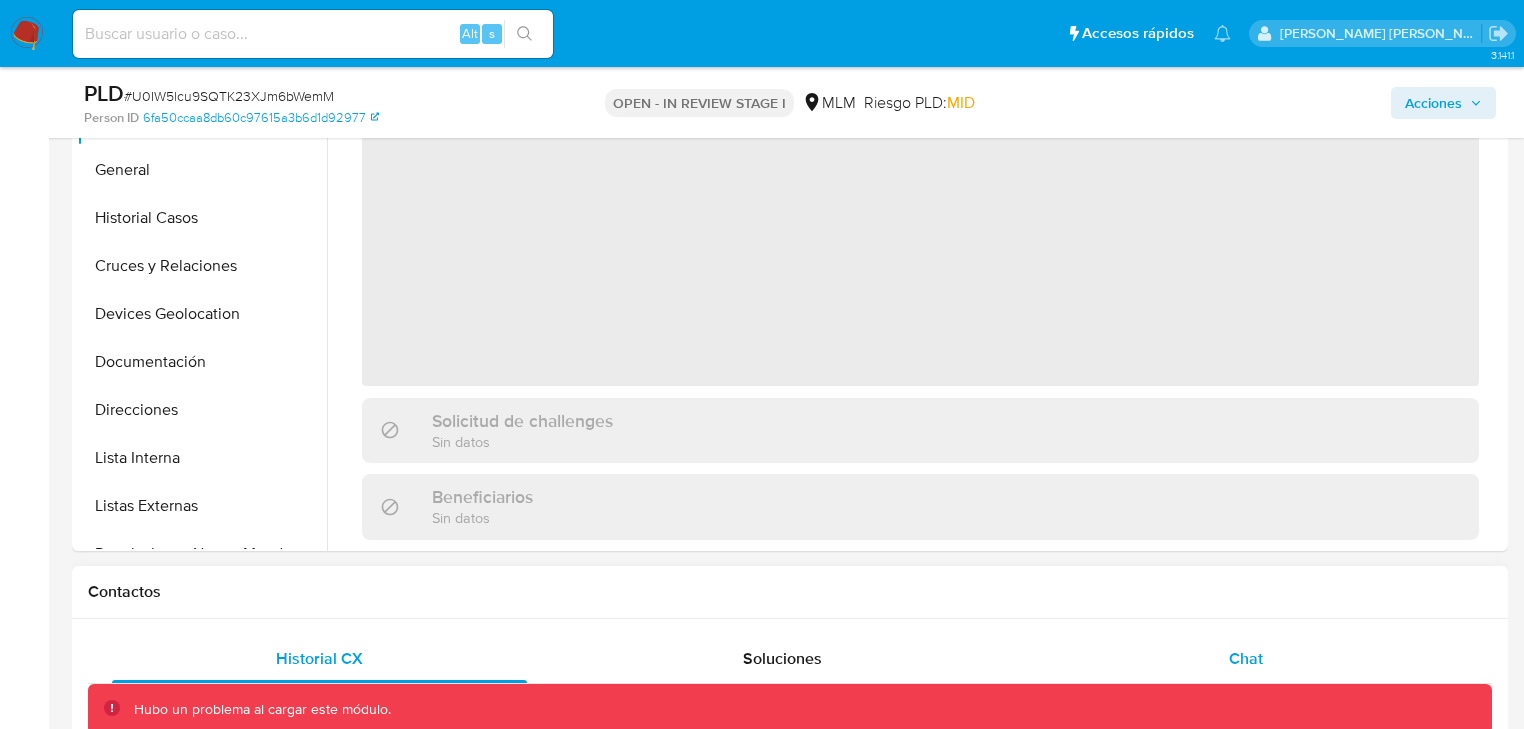 click on "Chat" at bounding box center (1246, 658) 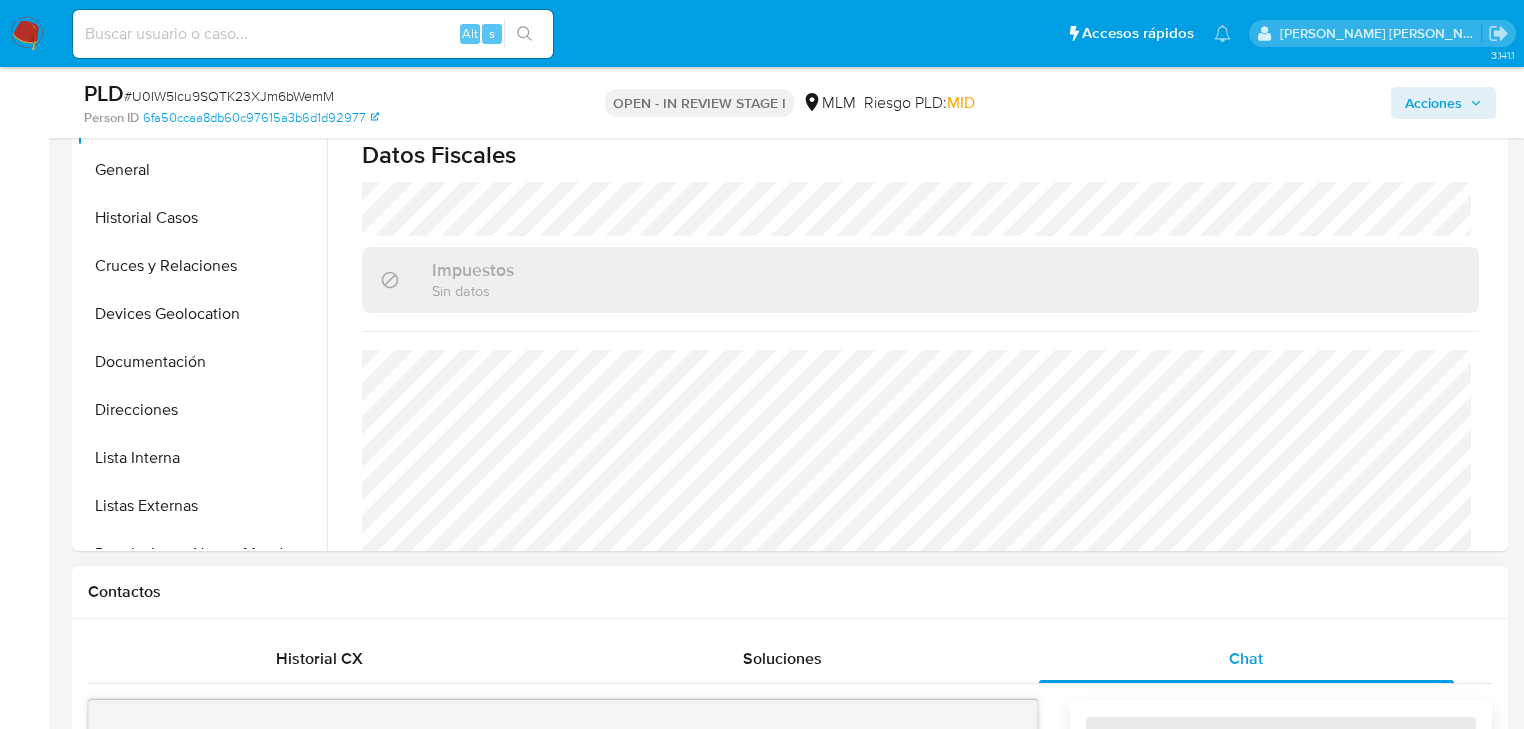 scroll, scrollTop: 765, scrollLeft: 0, axis: vertical 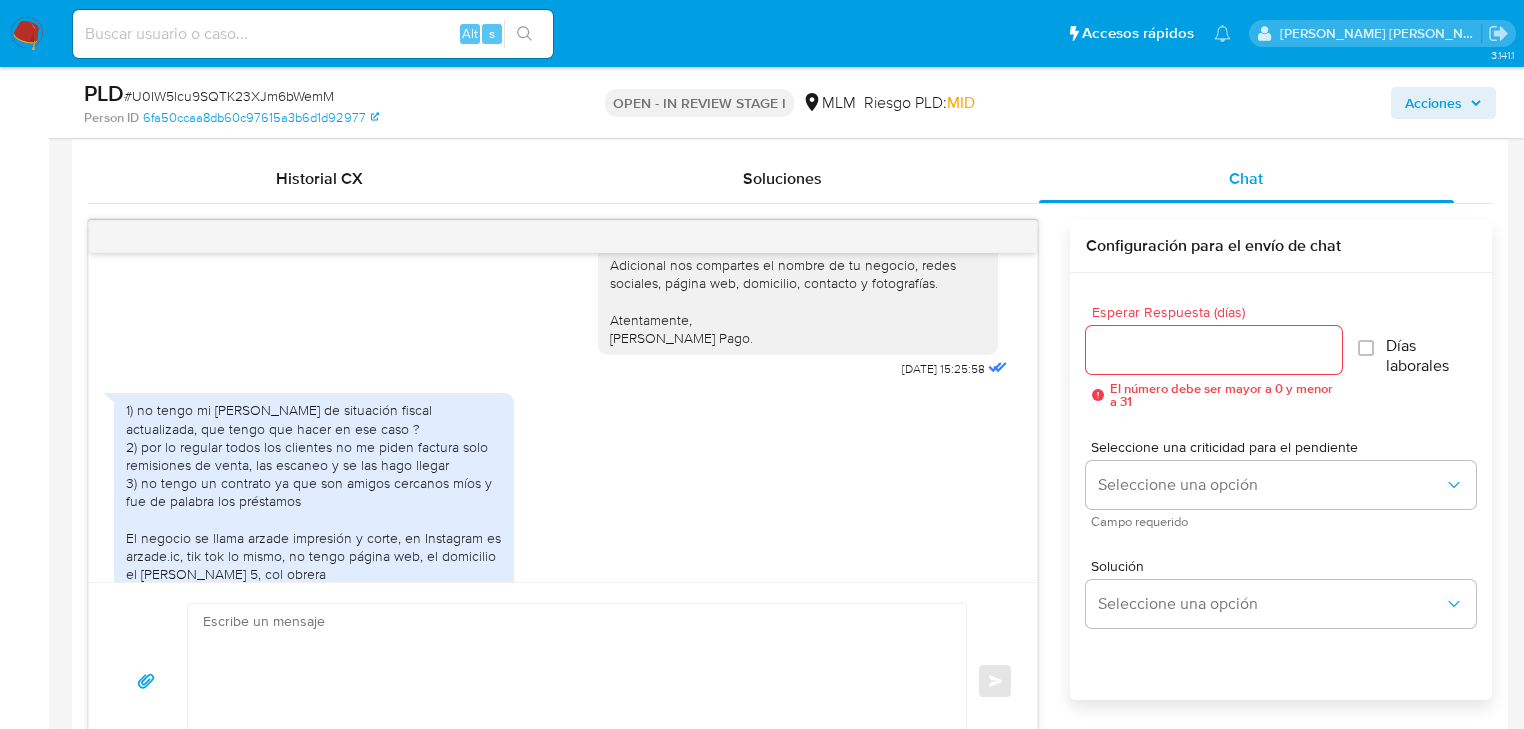 select on "10" 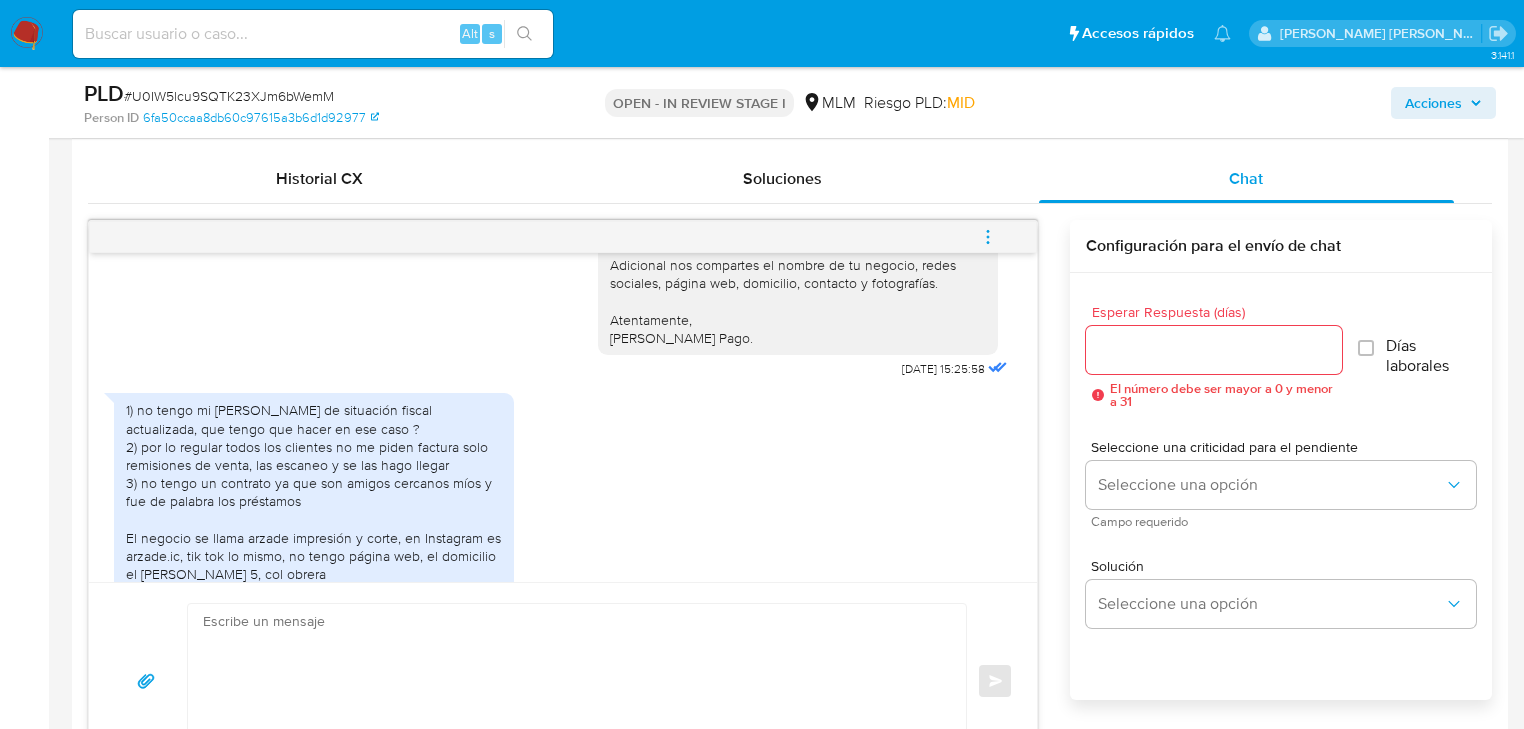 type 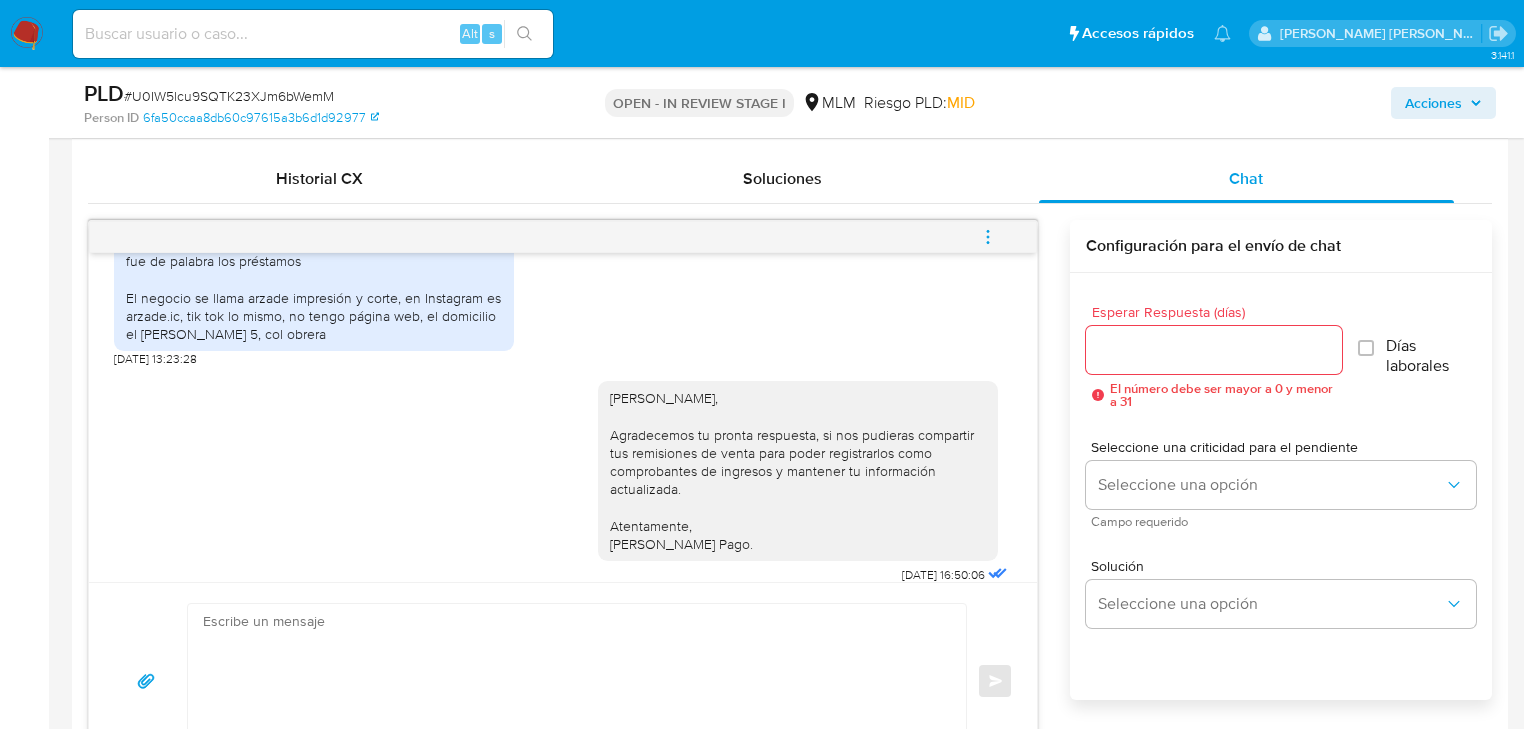 click 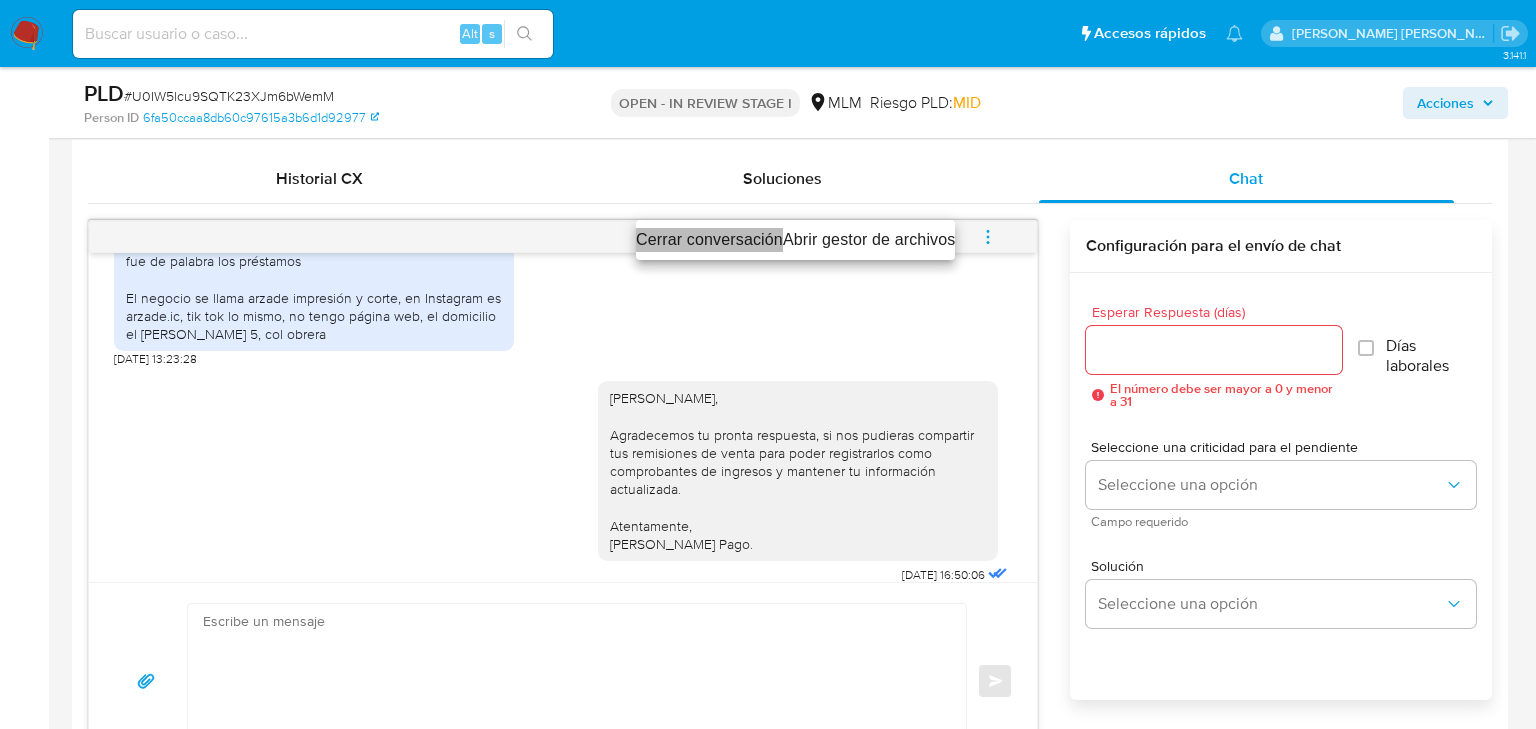 click on "Cerrar conversación" at bounding box center (709, 240) 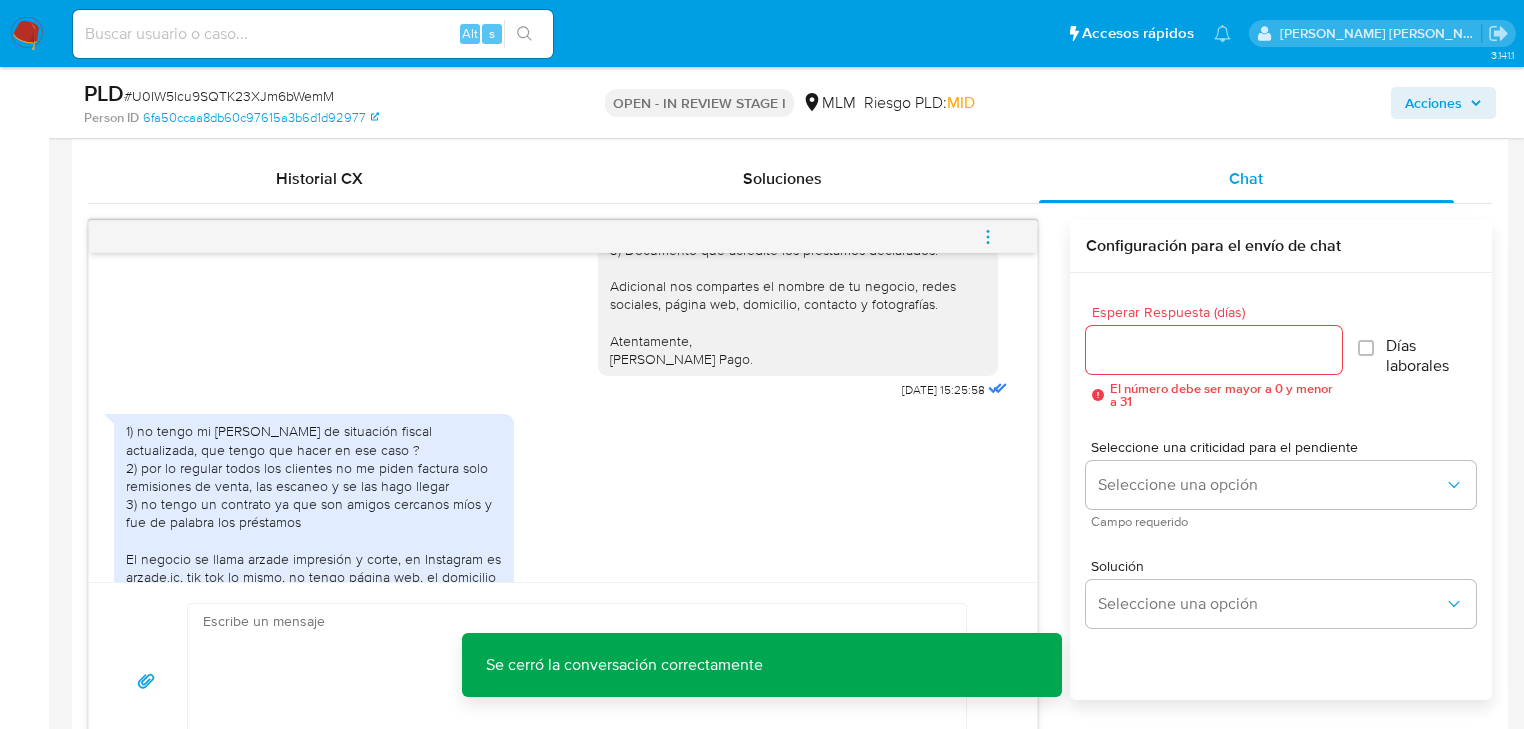 scroll, scrollTop: 1049, scrollLeft: 0, axis: vertical 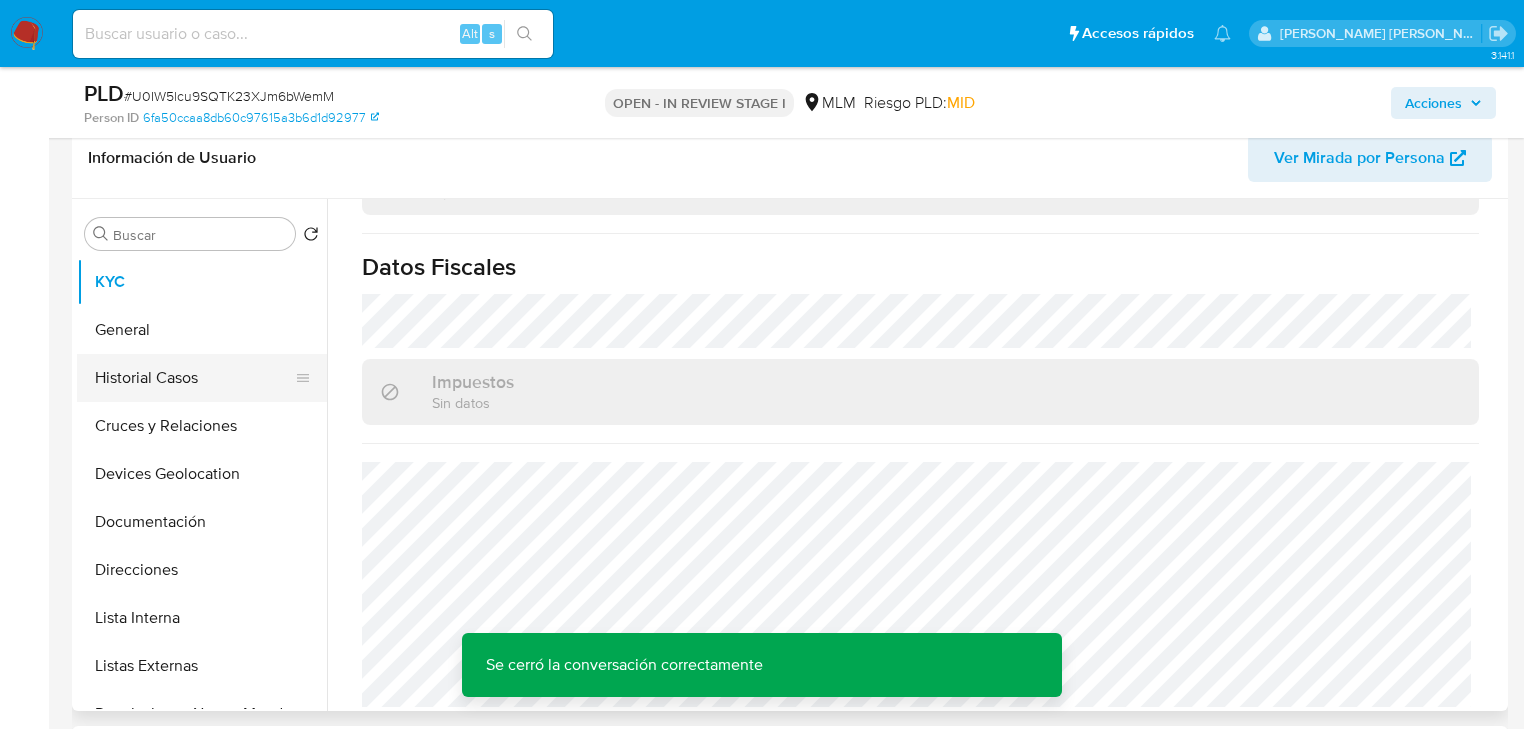 drag, startPoint x: 180, startPoint y: 384, endPoint x: 272, endPoint y: 392, distance: 92.34717 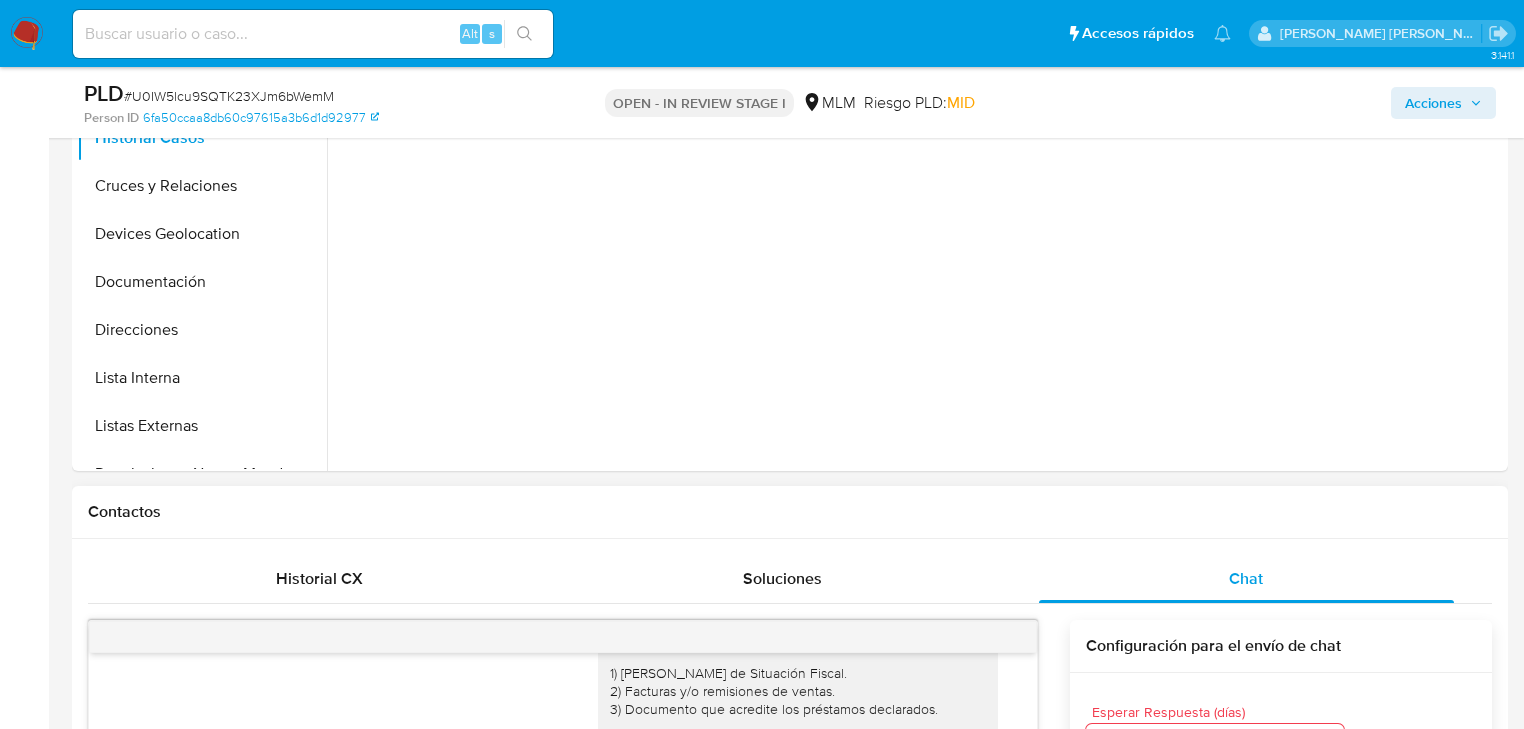 scroll, scrollTop: 880, scrollLeft: 0, axis: vertical 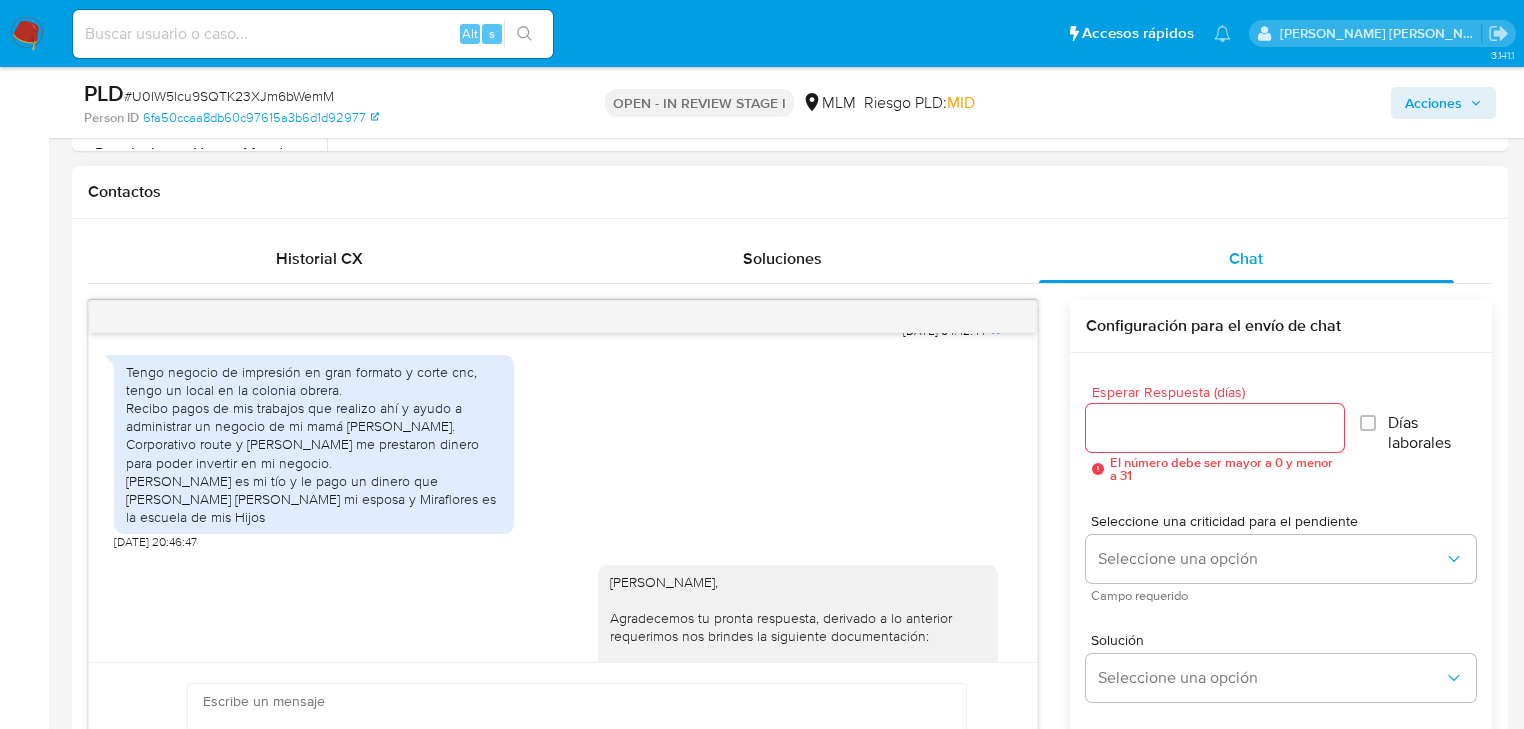 type 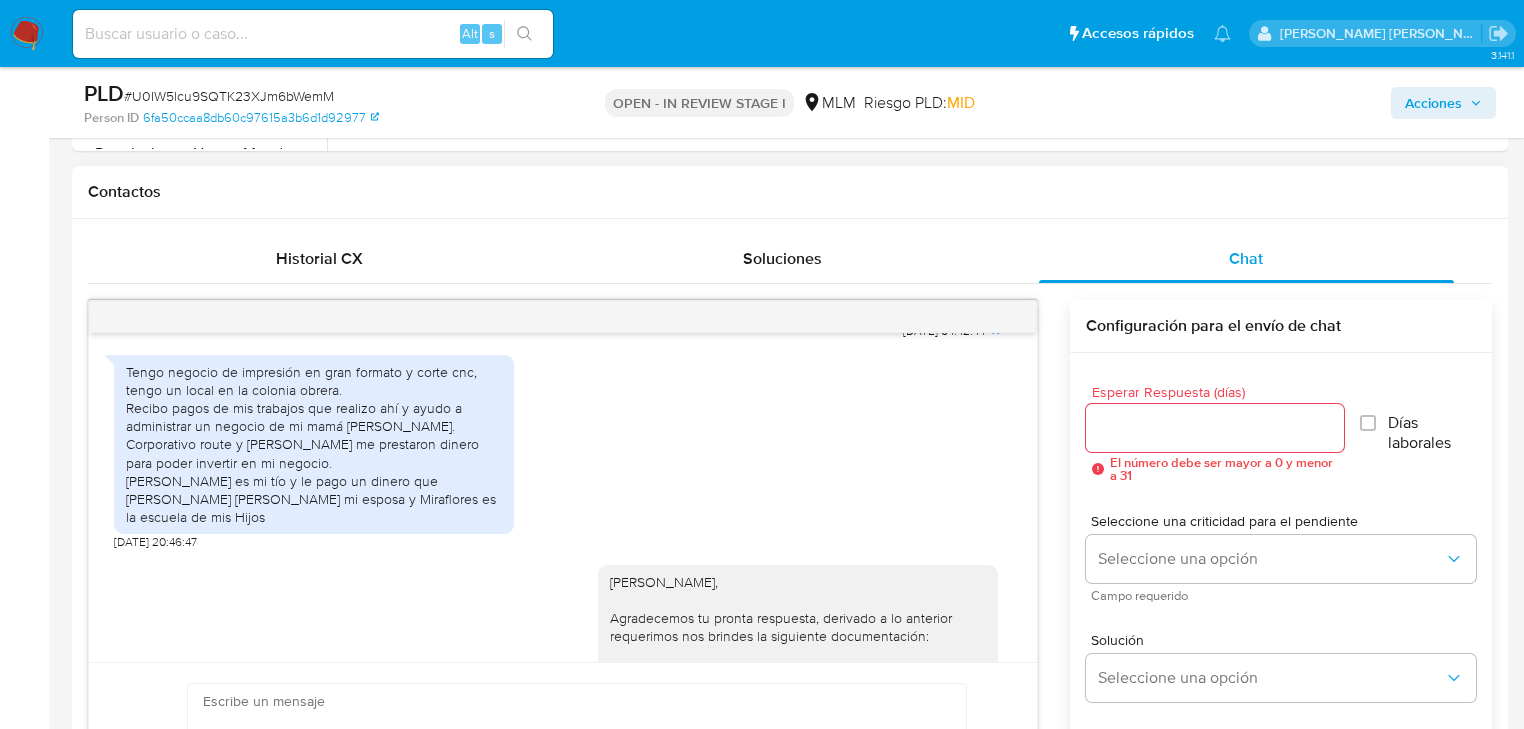 drag, startPoint x: 181, startPoint y: 483, endPoint x: 168, endPoint y: 465, distance: 22.203604 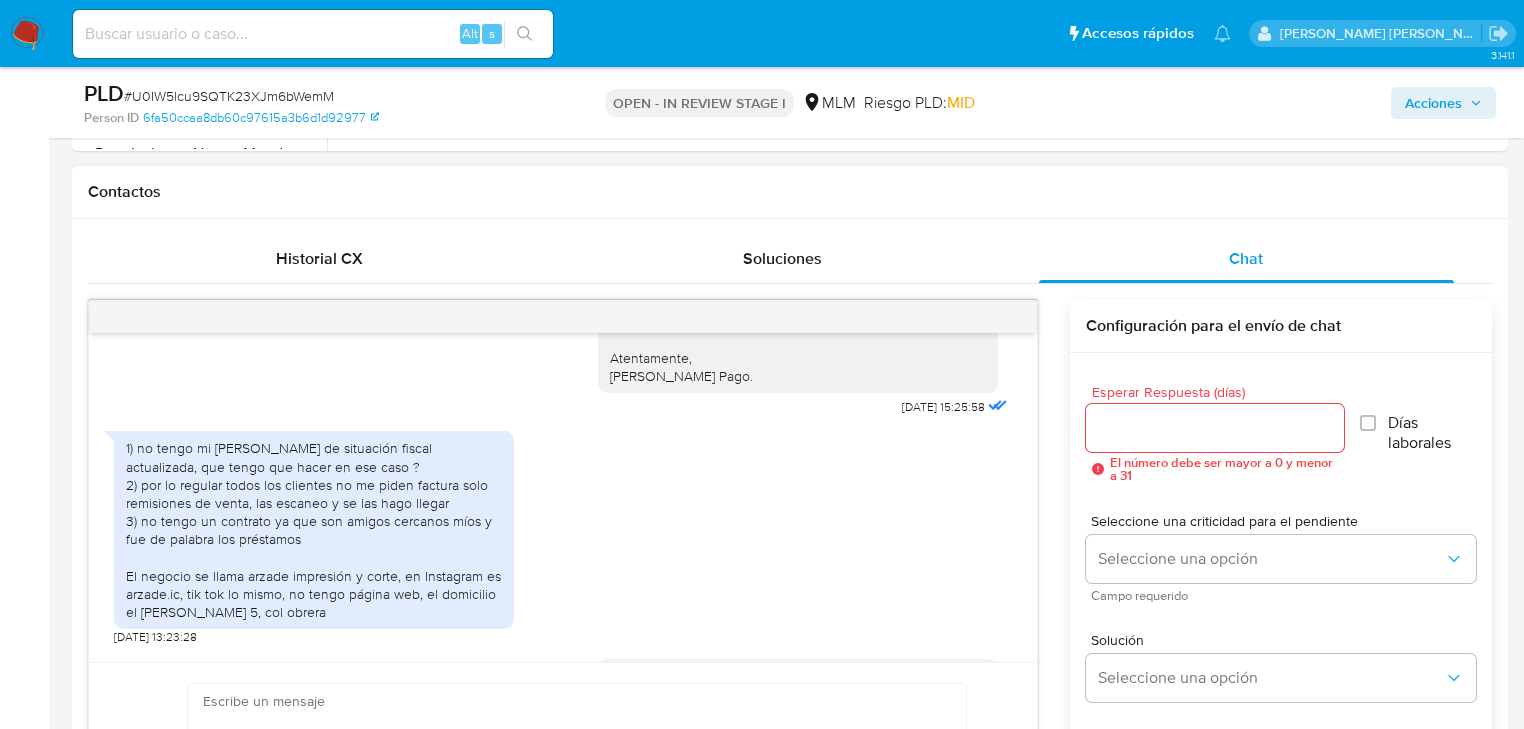 scroll, scrollTop: 1209, scrollLeft: 0, axis: vertical 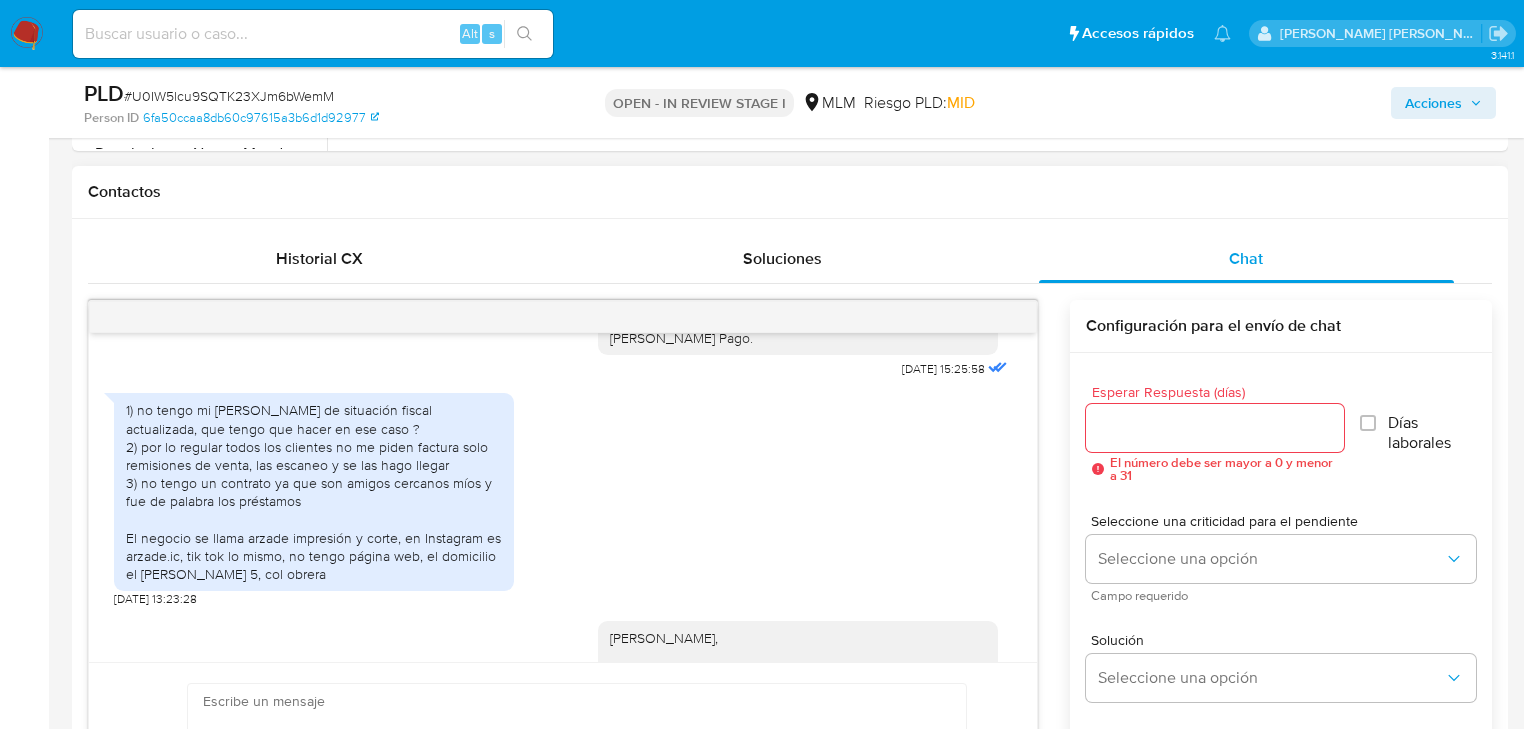 drag, startPoint x: 325, startPoint y: 498, endPoint x: 380, endPoint y: 525, distance: 61.269894 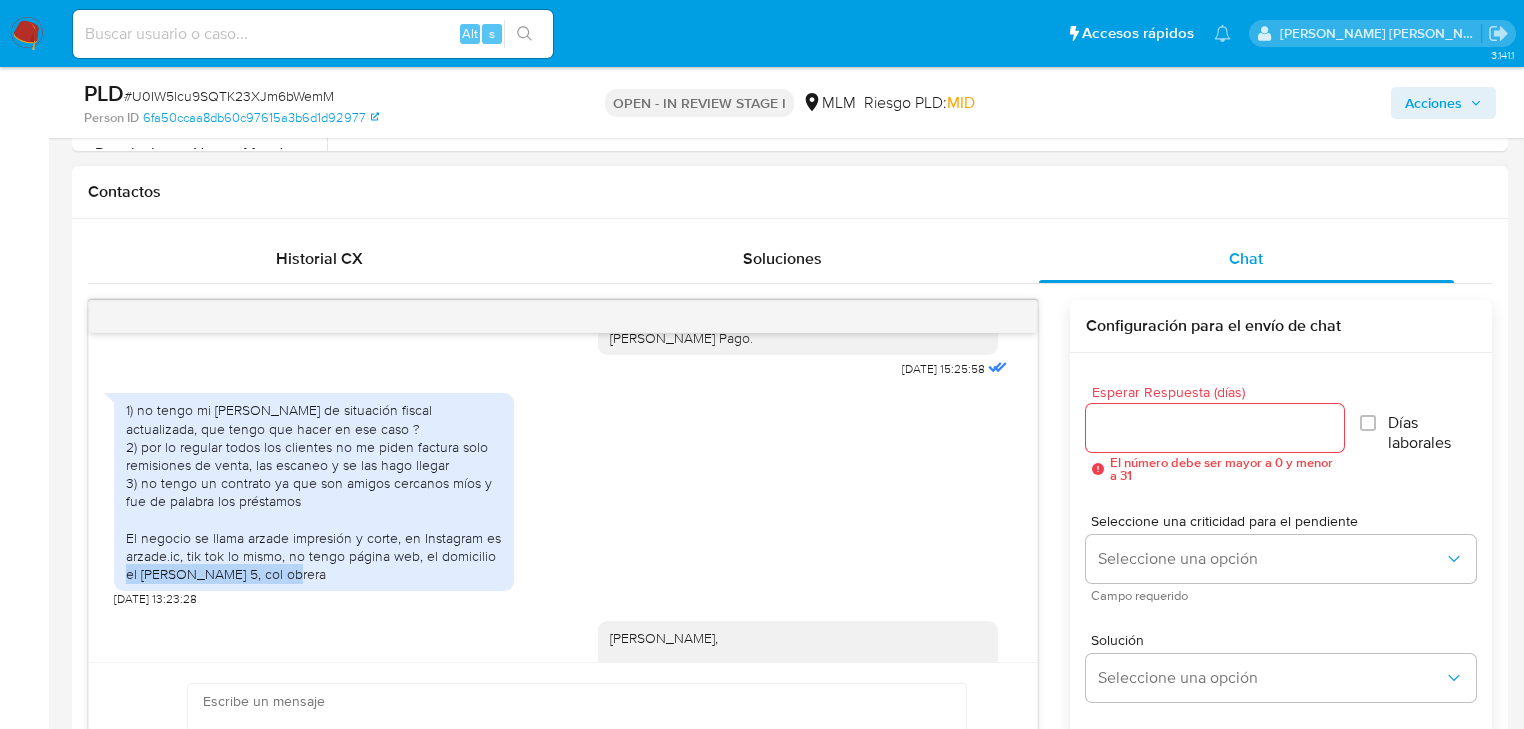 drag, startPoint x: 241, startPoint y: 555, endPoint x: 140, endPoint y: 556, distance: 101.00495 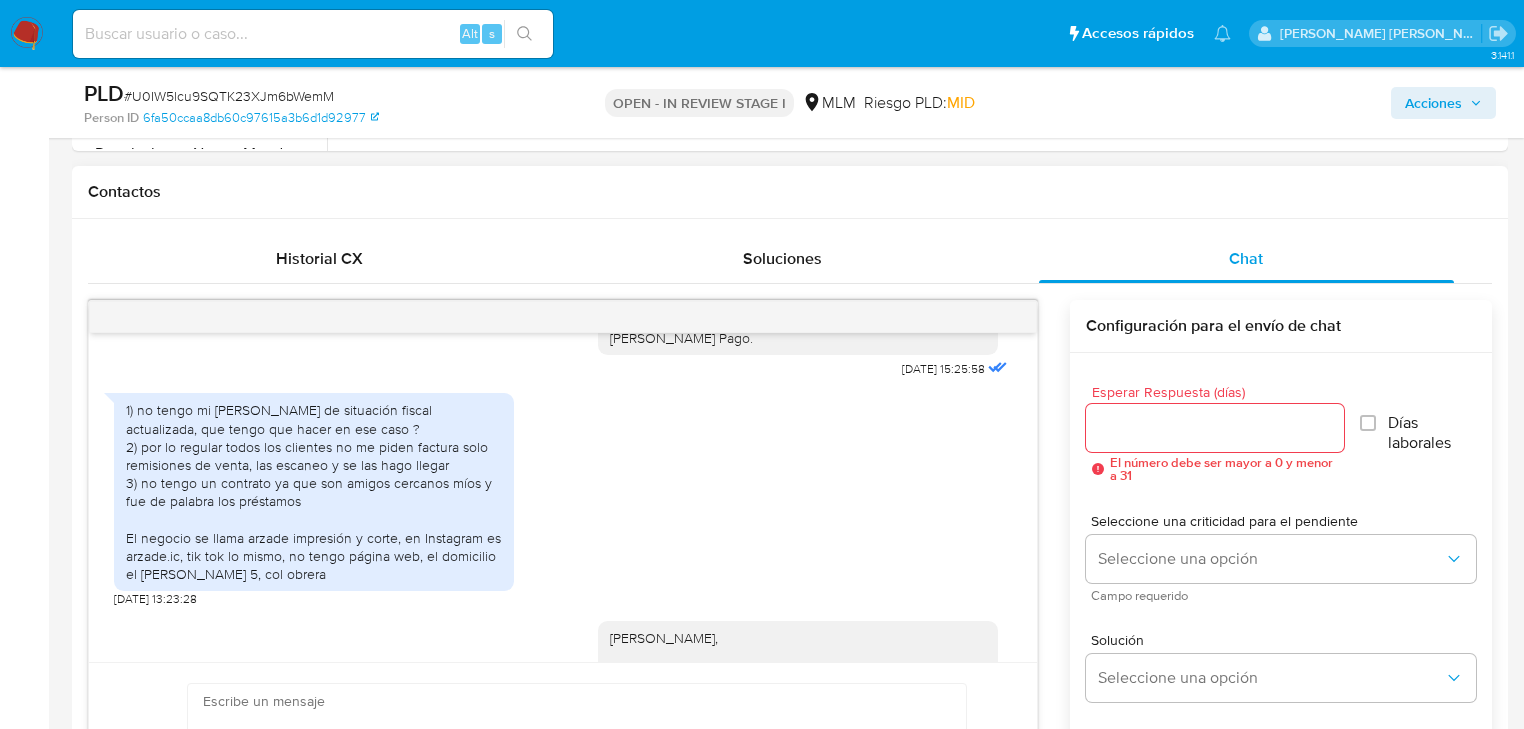 click at bounding box center [563, 317] 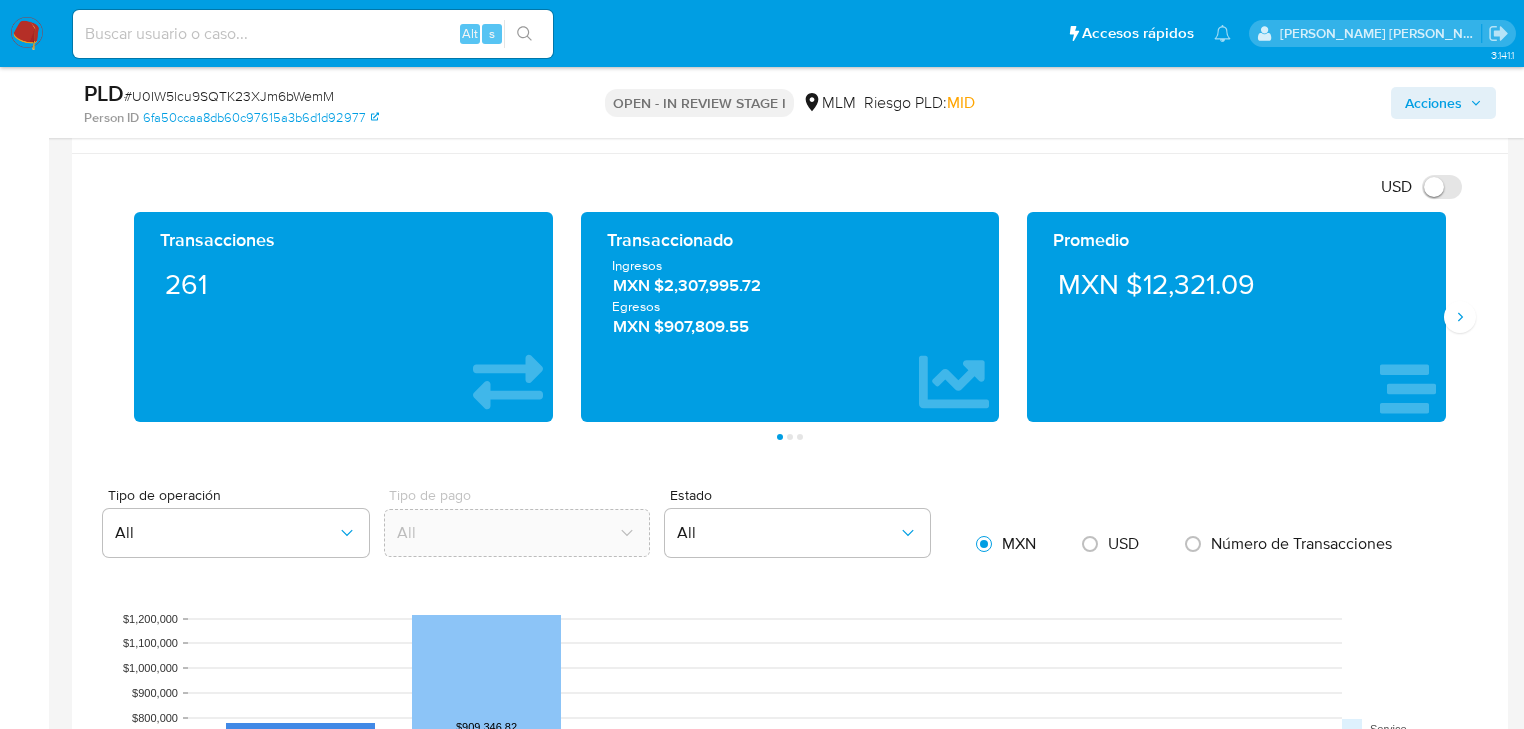 scroll, scrollTop: 1680, scrollLeft: 0, axis: vertical 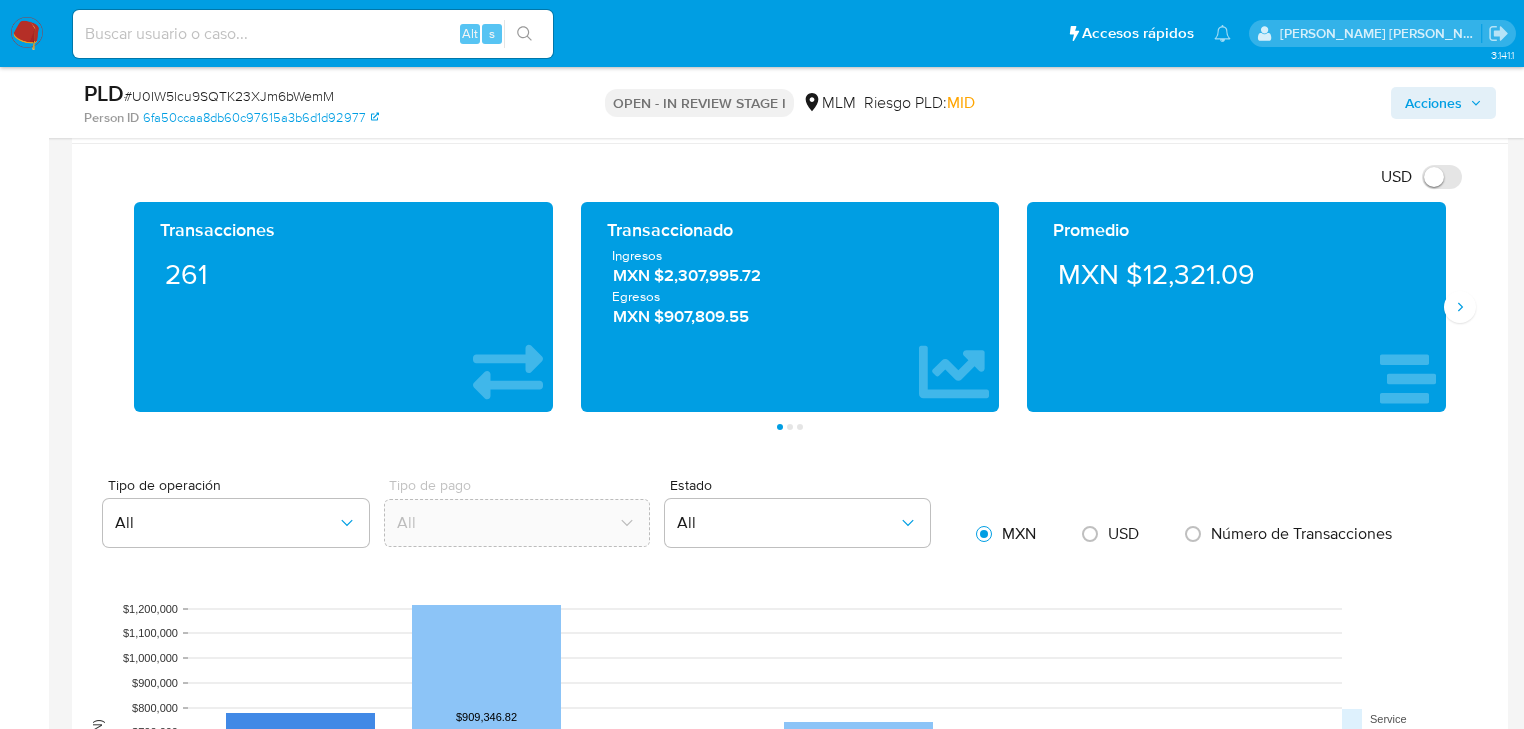 drag, startPoint x: 1464, startPoint y: 288, endPoint x: 1451, endPoint y: 288, distance: 13 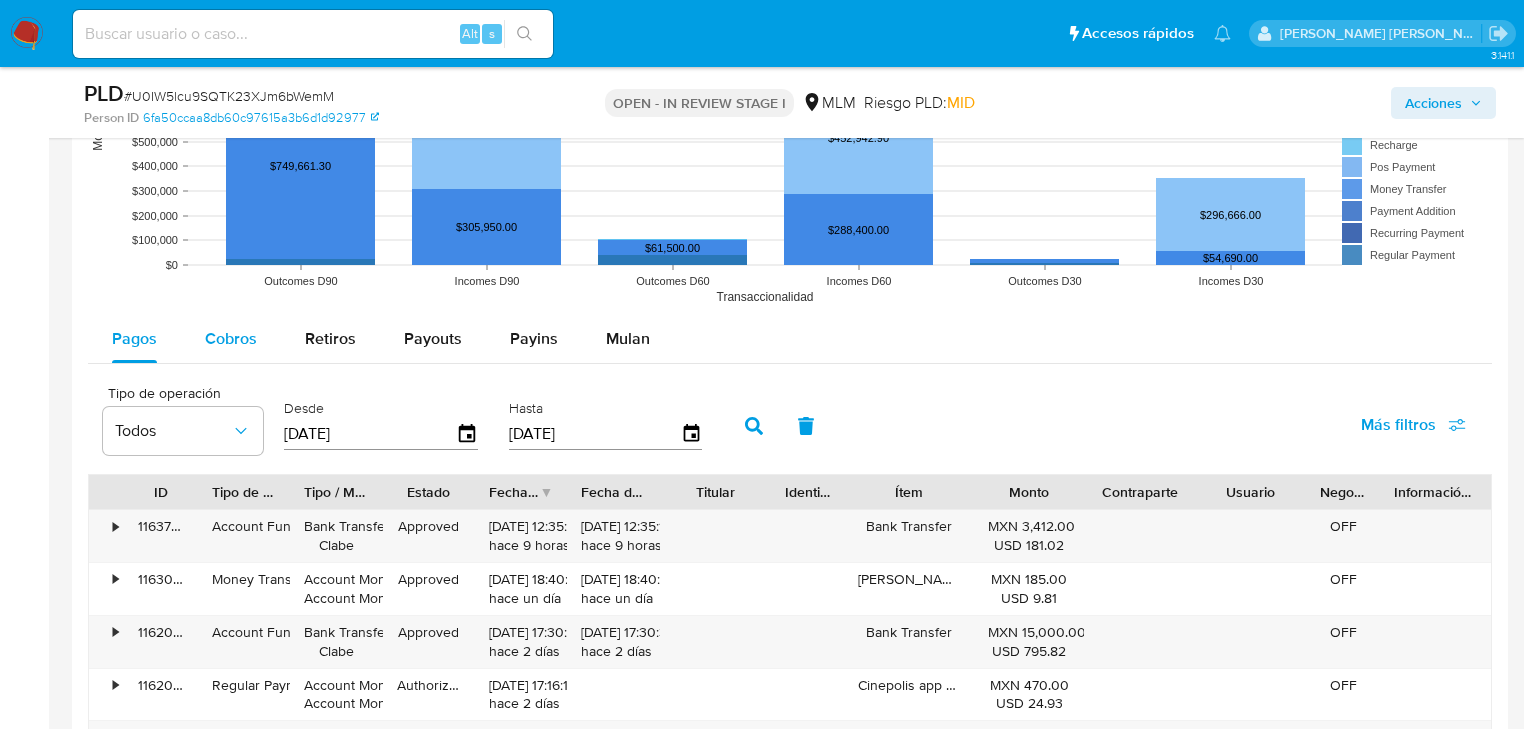 drag, startPoint x: 232, startPoint y: 334, endPoint x: 244, endPoint y: 327, distance: 13.892444 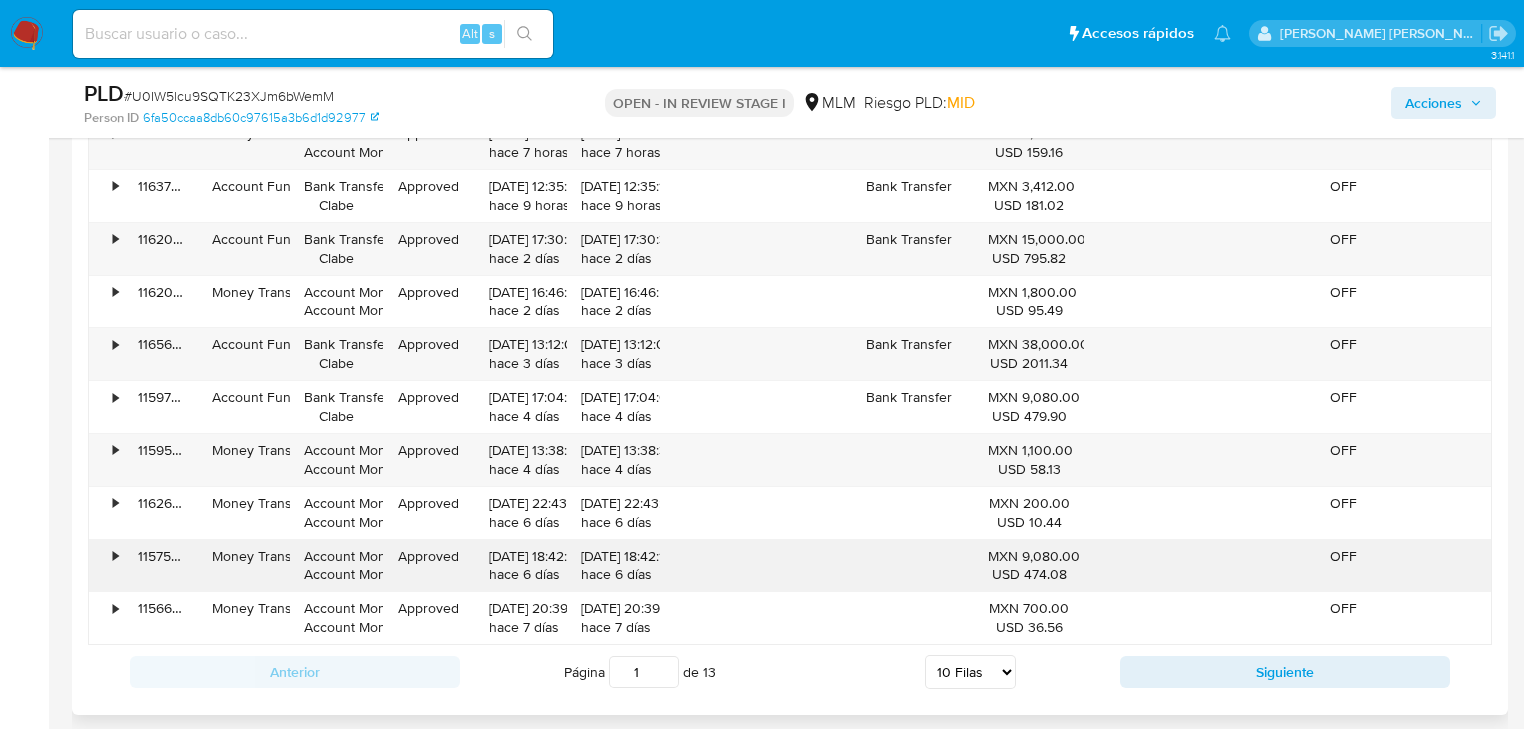 scroll, scrollTop: 2720, scrollLeft: 0, axis: vertical 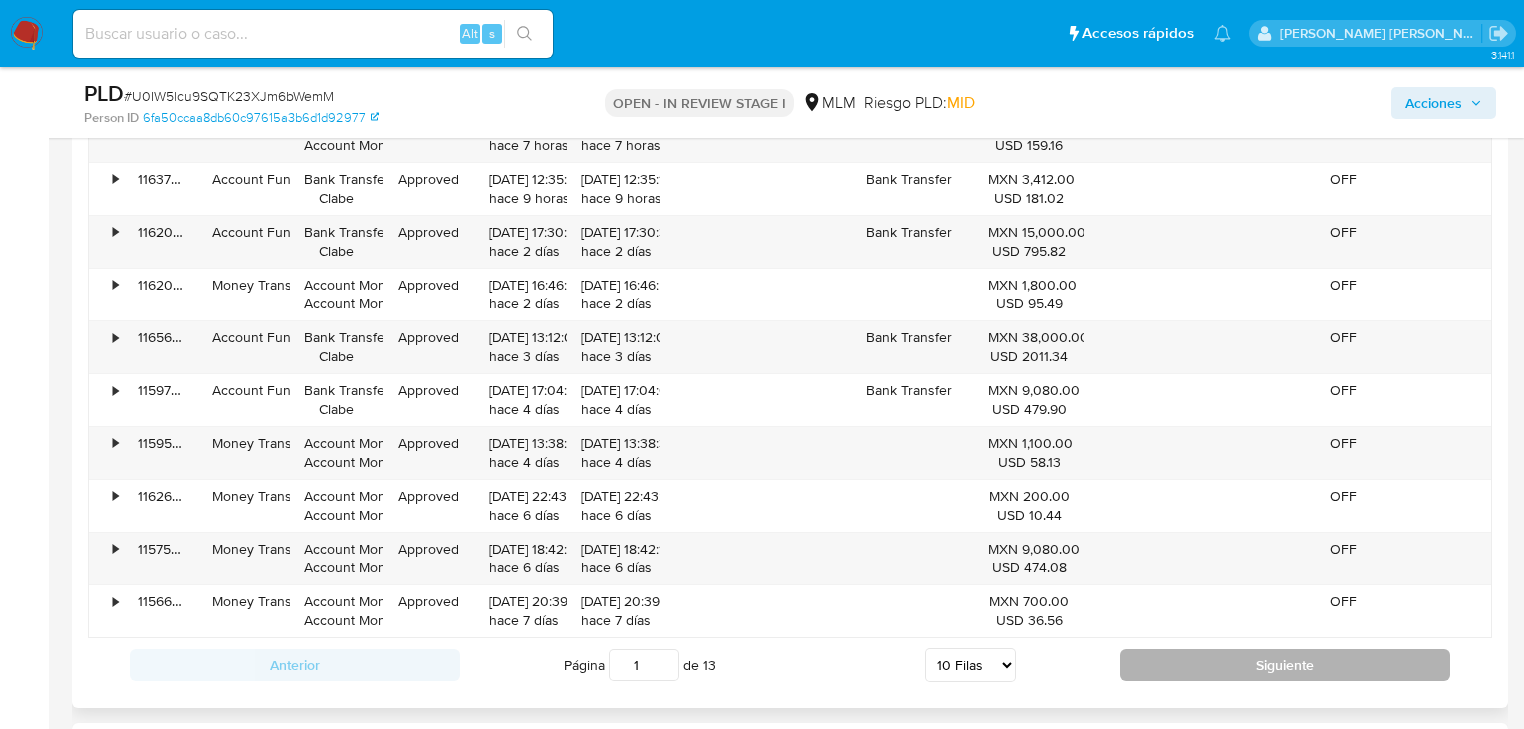 click on "Siguiente" at bounding box center [1285, 665] 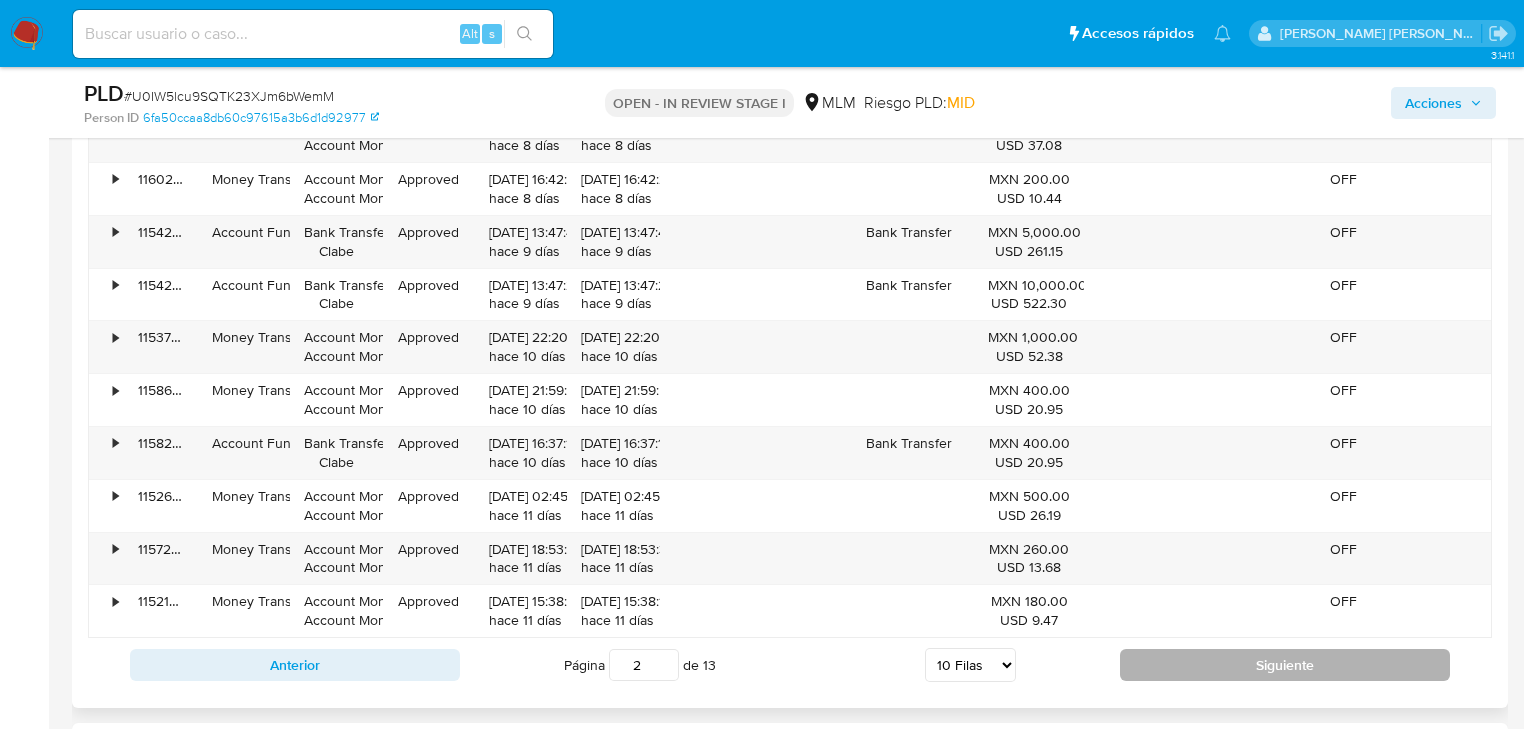 click on "Siguiente" at bounding box center (1285, 665) 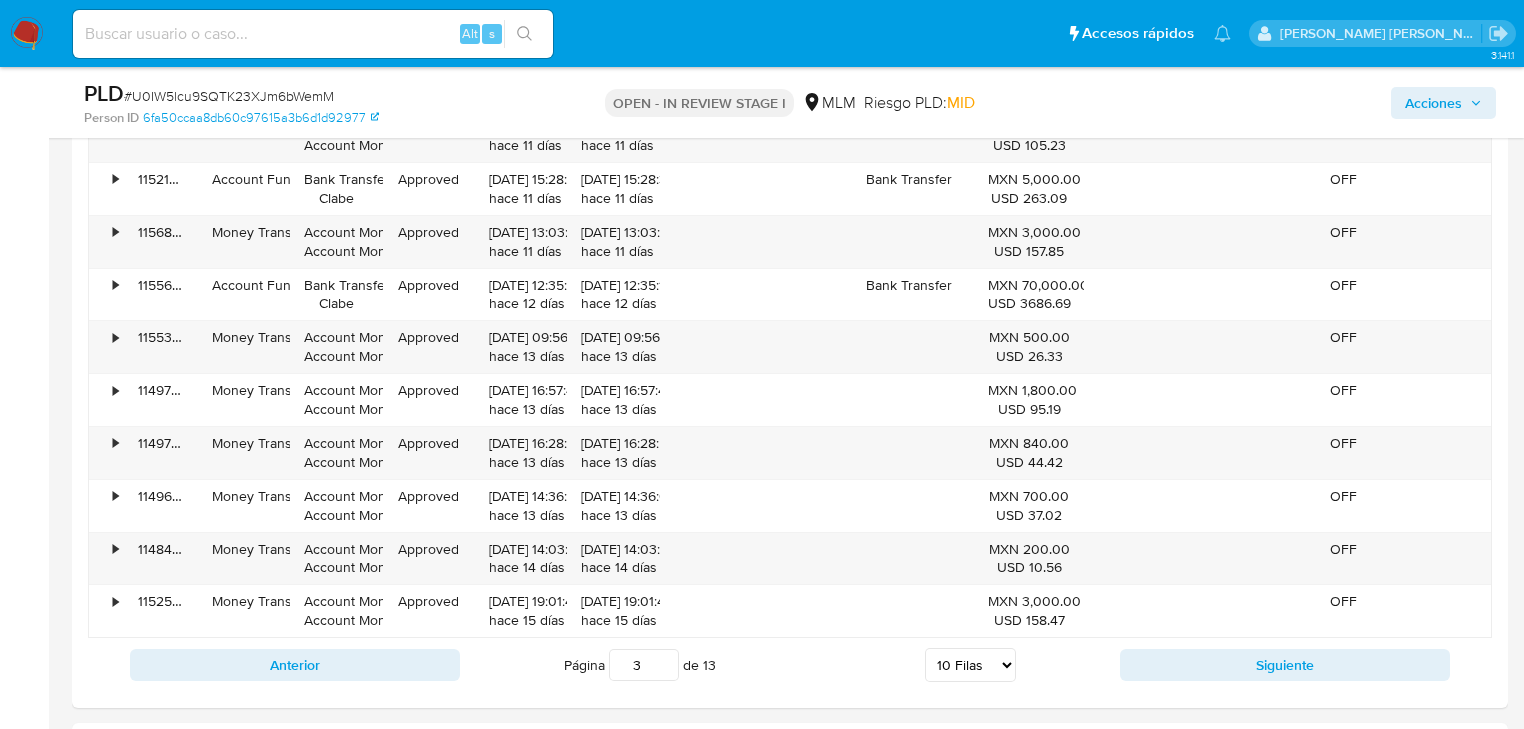 click on "Siguiente" at bounding box center (1285, 665) 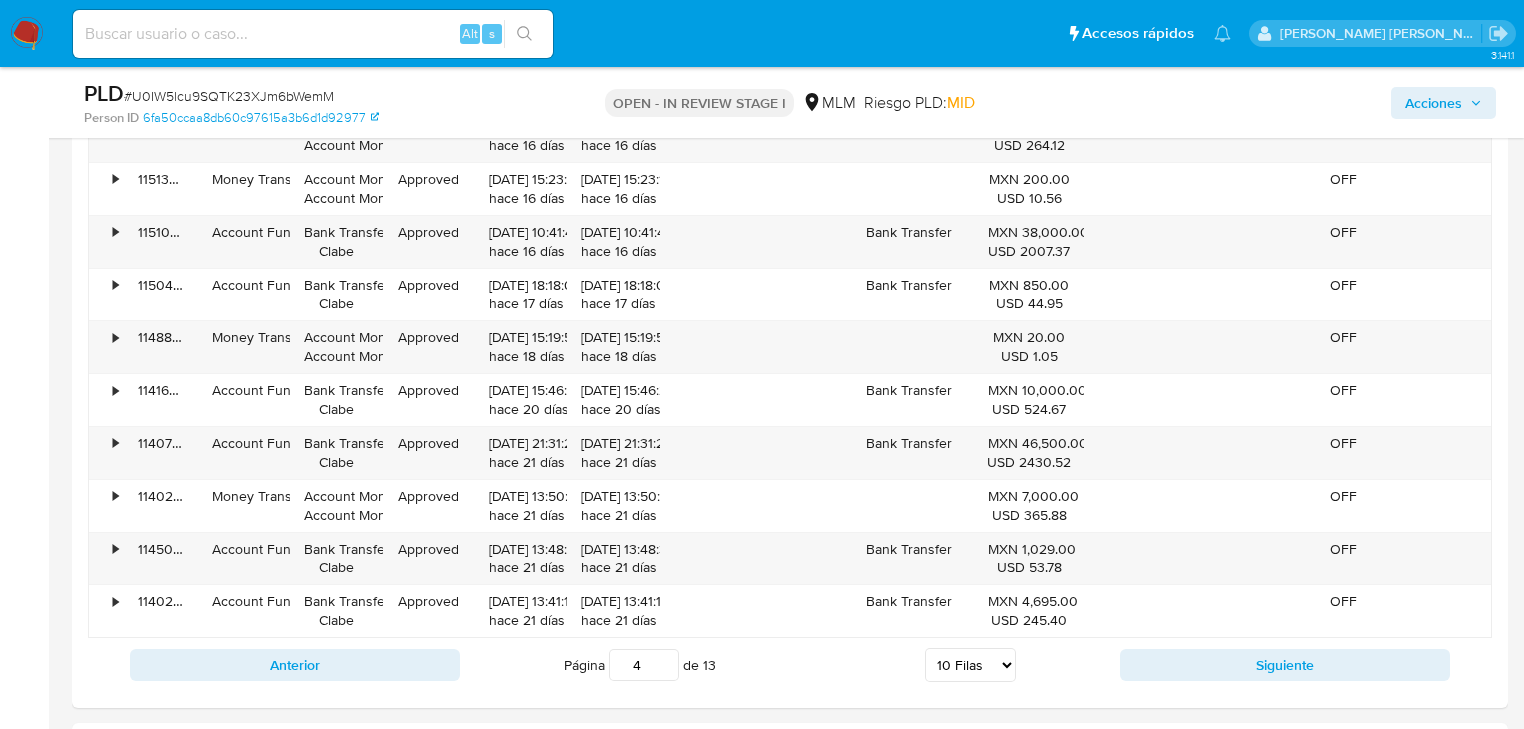 click on "Siguiente" at bounding box center (1285, 665) 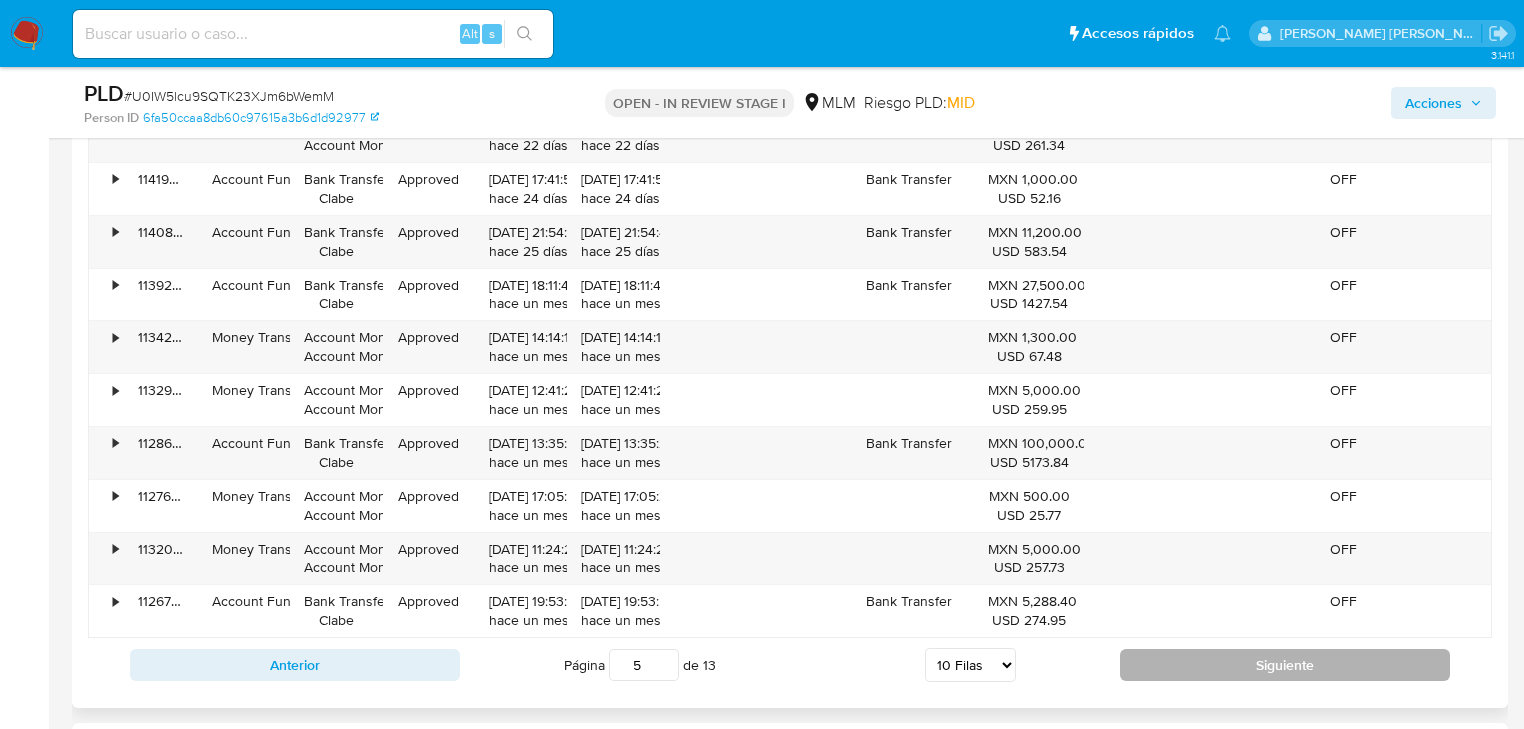 click on "Siguiente" at bounding box center [1285, 665] 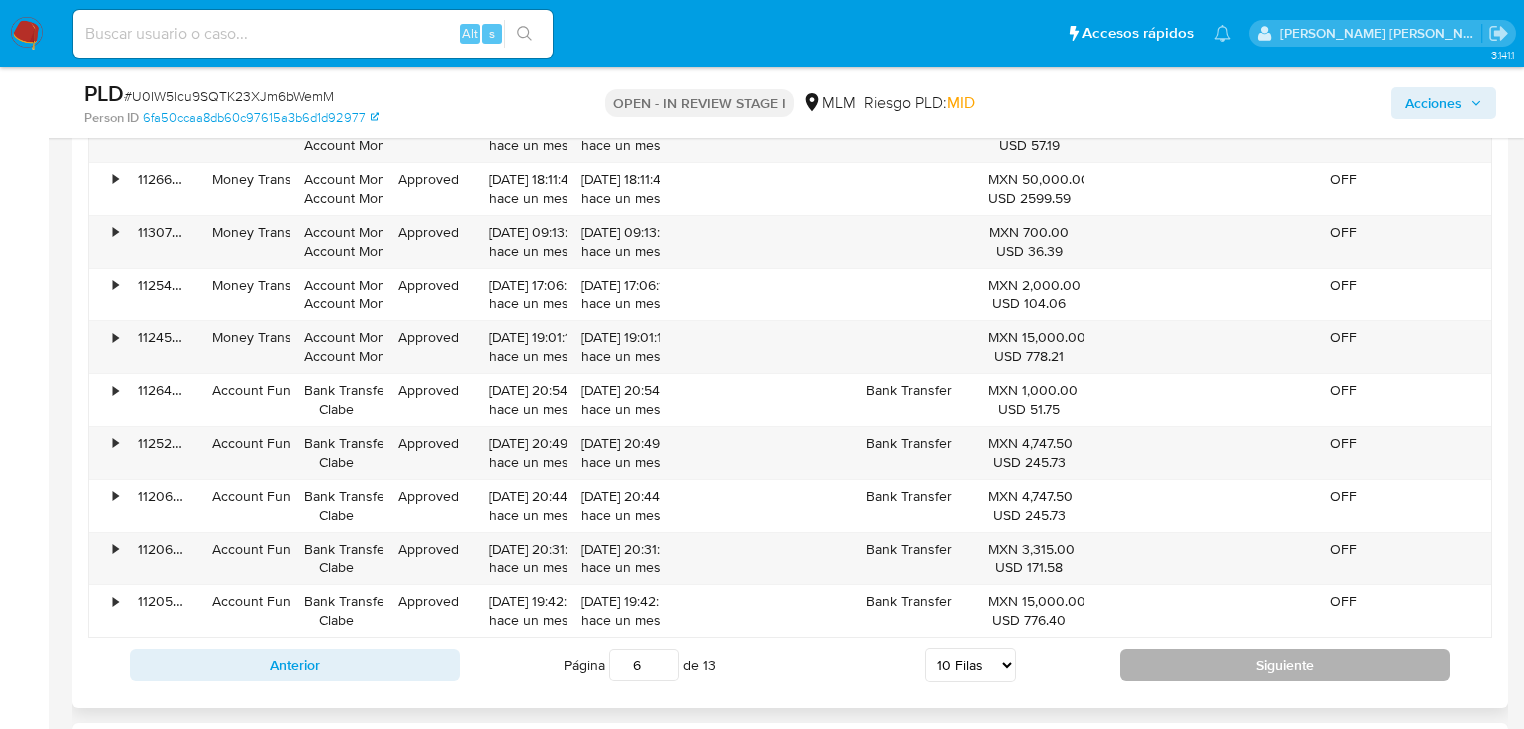 click on "Siguiente" at bounding box center (1285, 665) 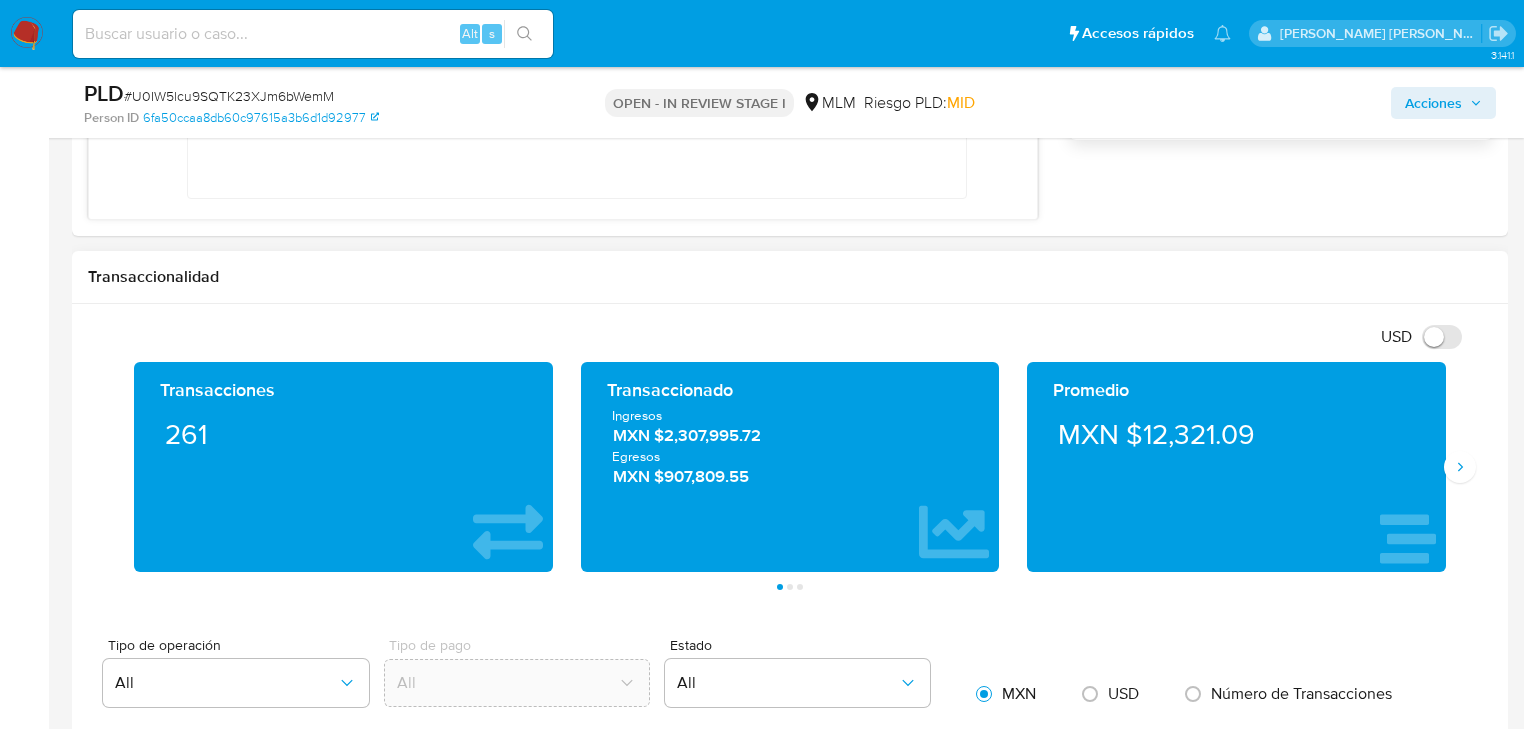scroll, scrollTop: 1120, scrollLeft: 0, axis: vertical 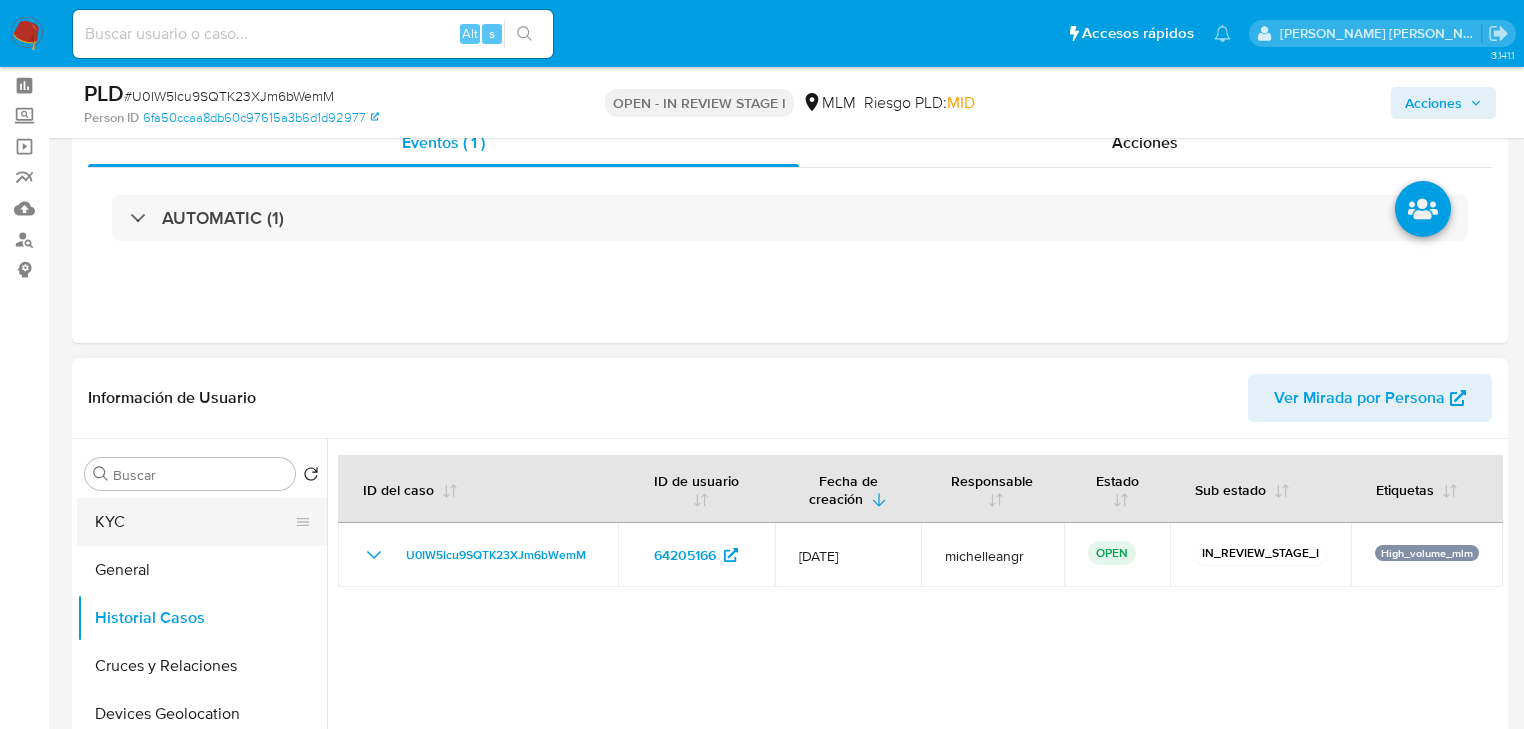 drag, startPoint x: 201, startPoint y: 534, endPoint x: 193, endPoint y: 579, distance: 45.705578 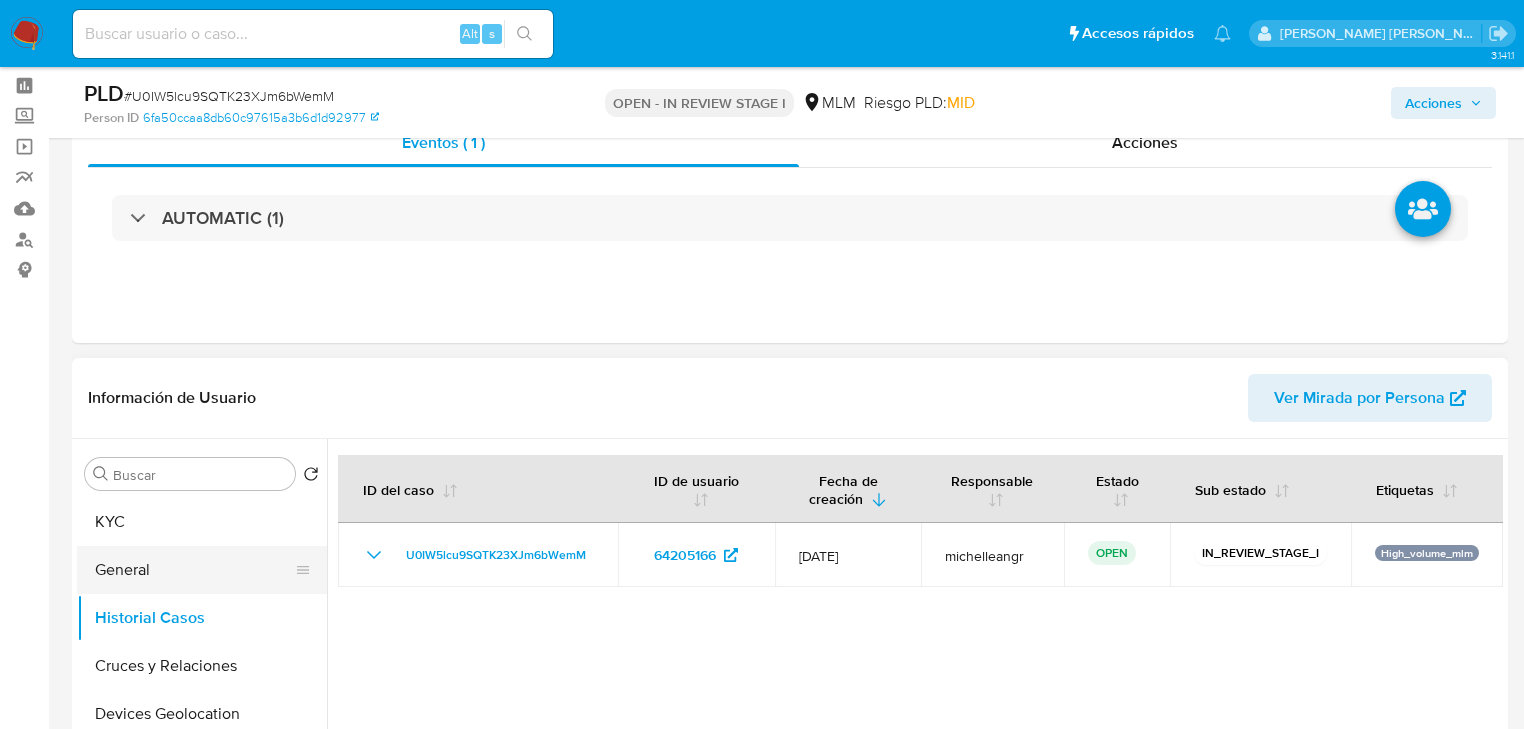 click on "KYC" at bounding box center (202, 522) 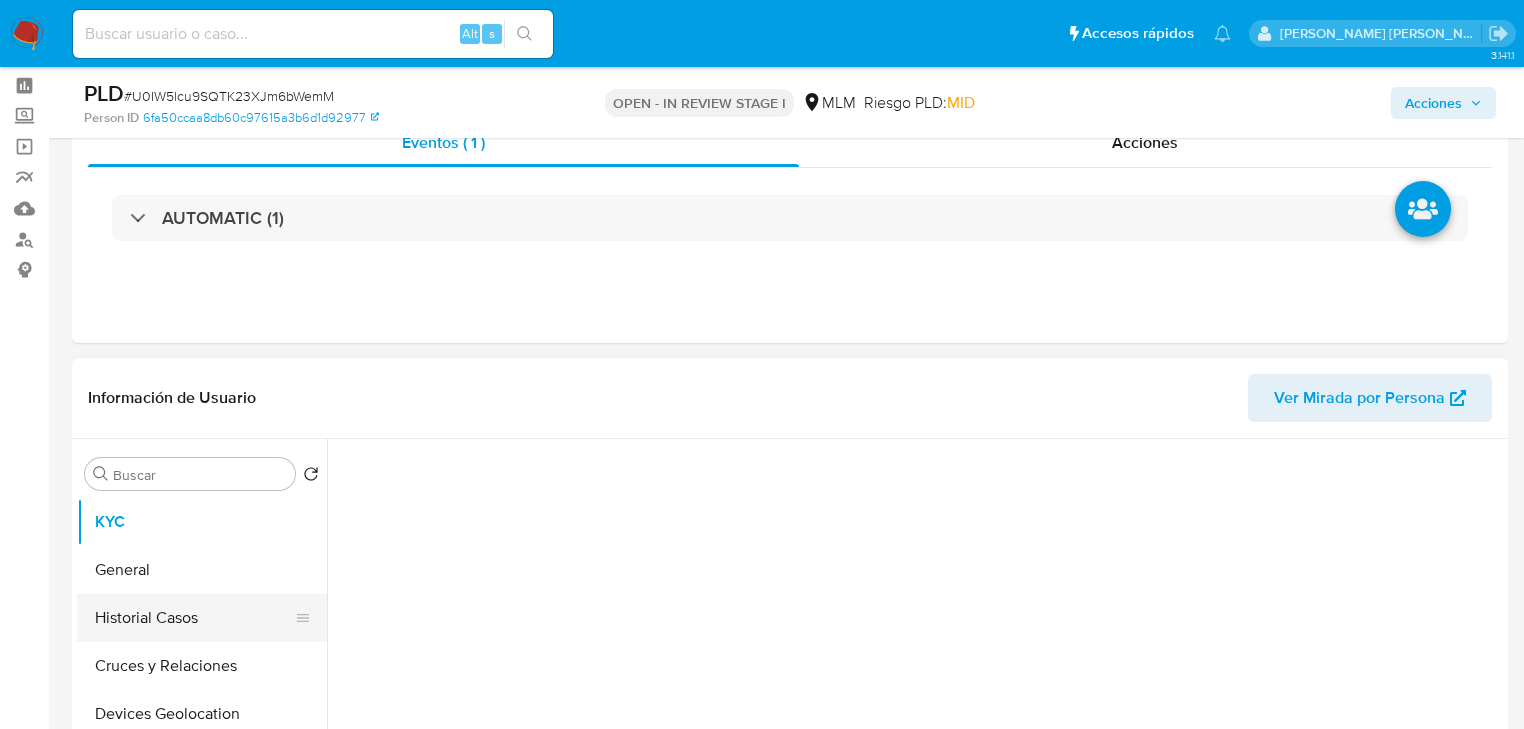 drag, startPoint x: 170, startPoint y: 647, endPoint x: 194, endPoint y: 639, distance: 25.298222 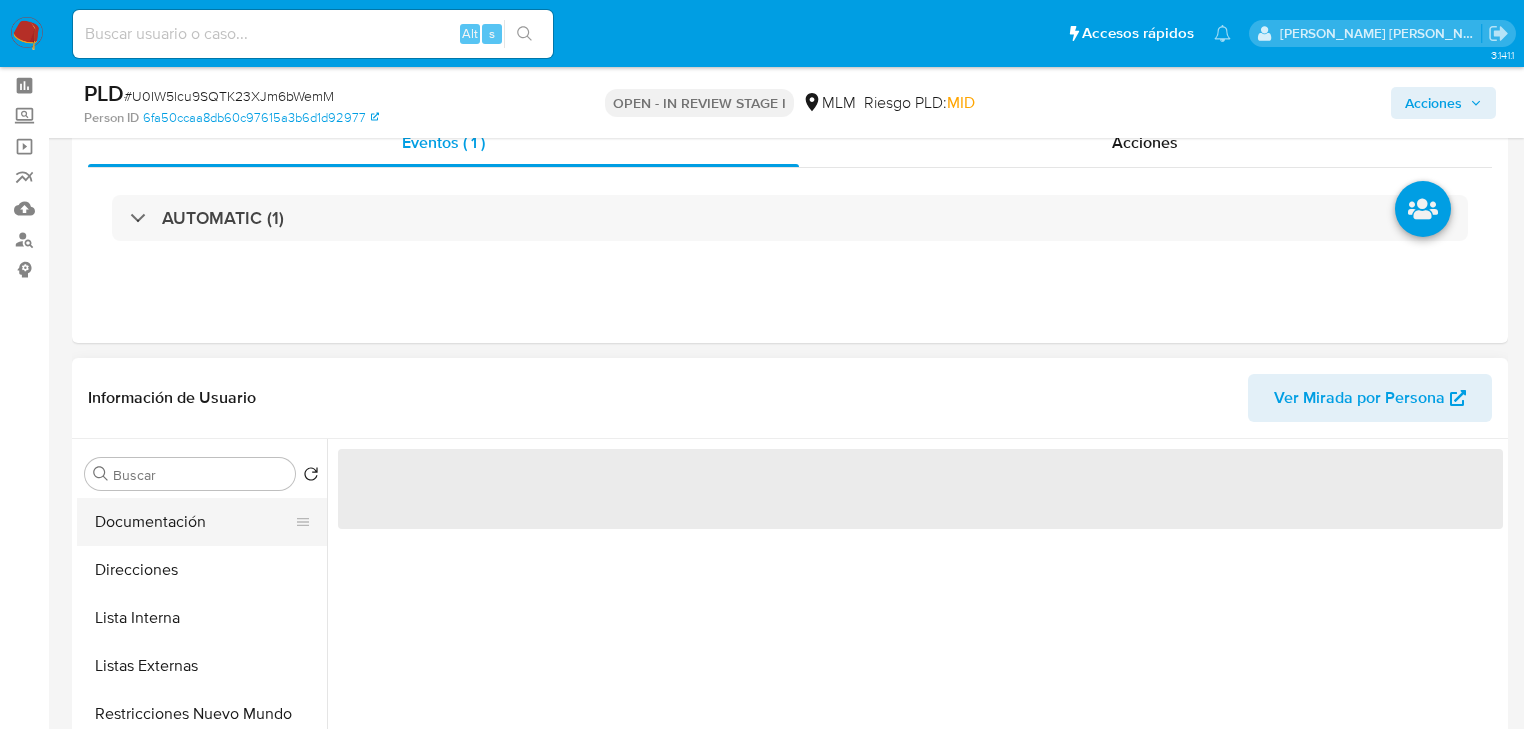 click on "Documentación" at bounding box center [194, 522] 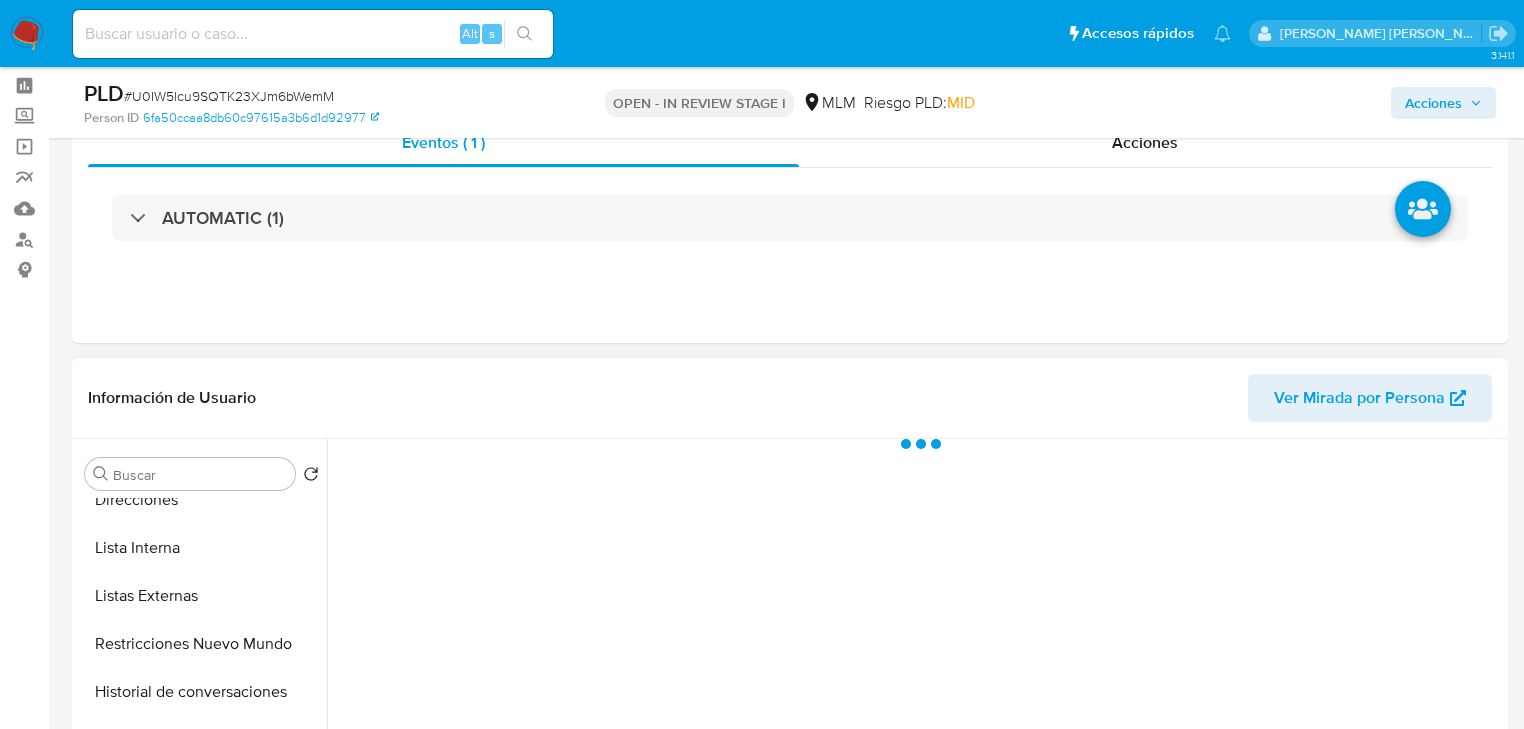 scroll, scrollTop: 400, scrollLeft: 0, axis: vertical 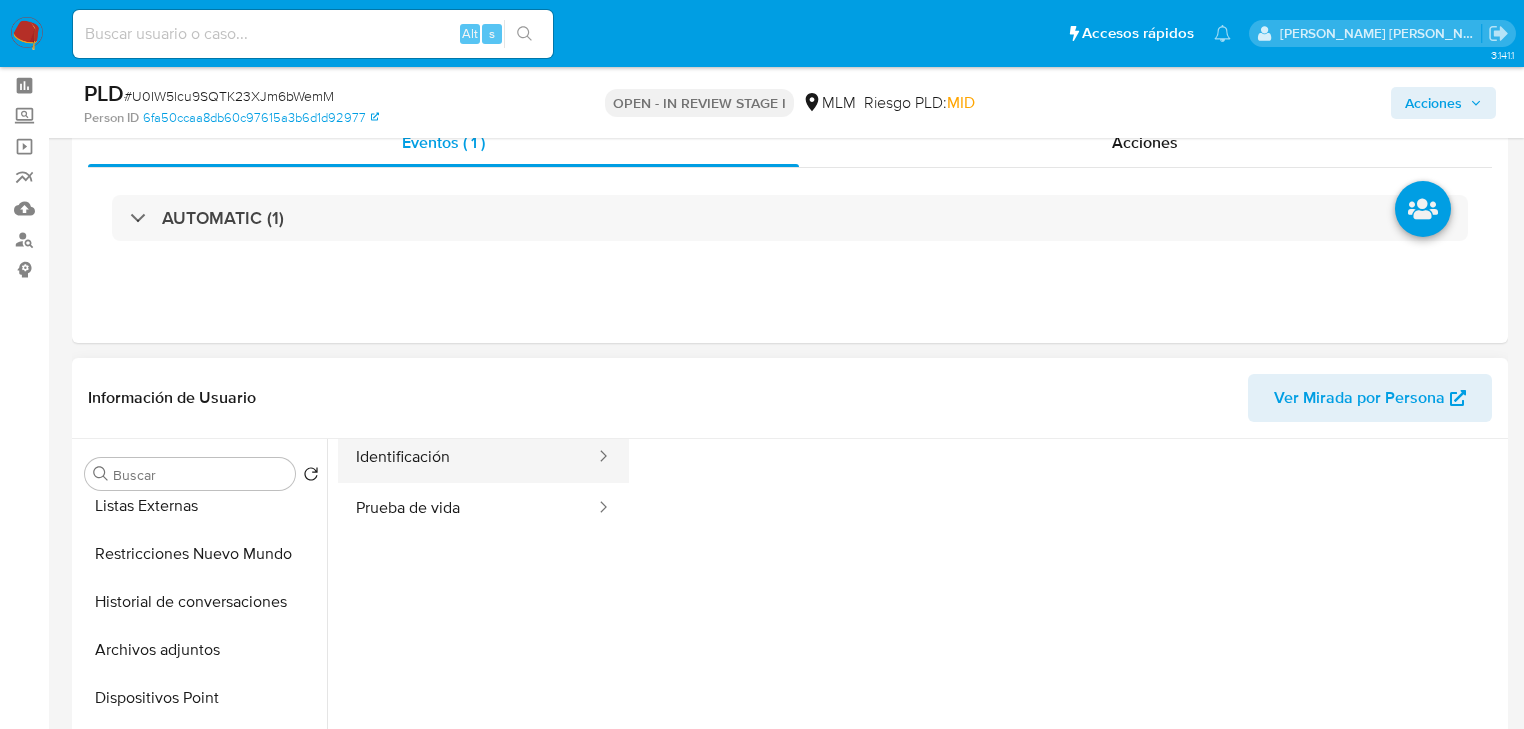 drag, startPoint x: 465, startPoint y: 452, endPoint x: 484, endPoint y: 448, distance: 19.416489 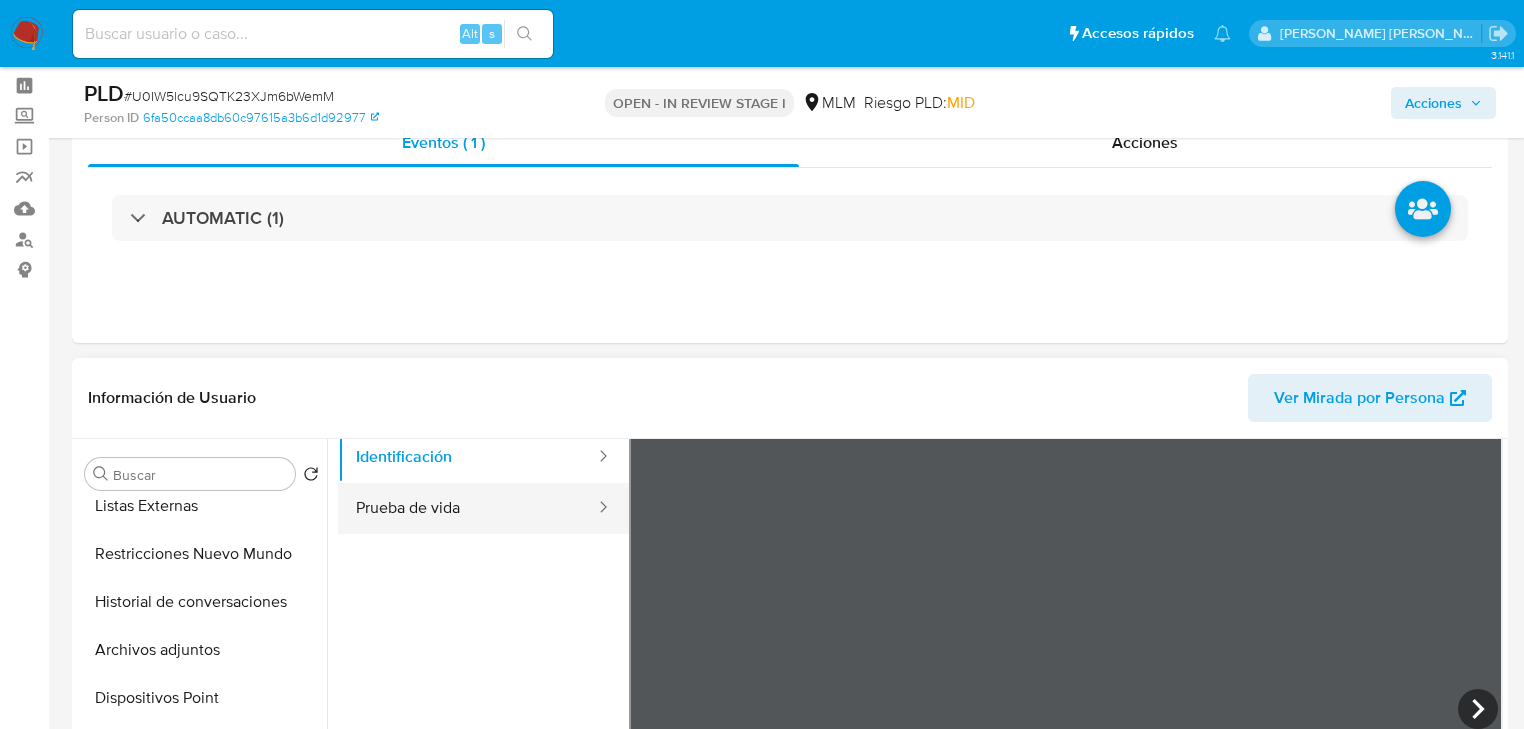 click on "Prueba de vida" at bounding box center [467, 508] 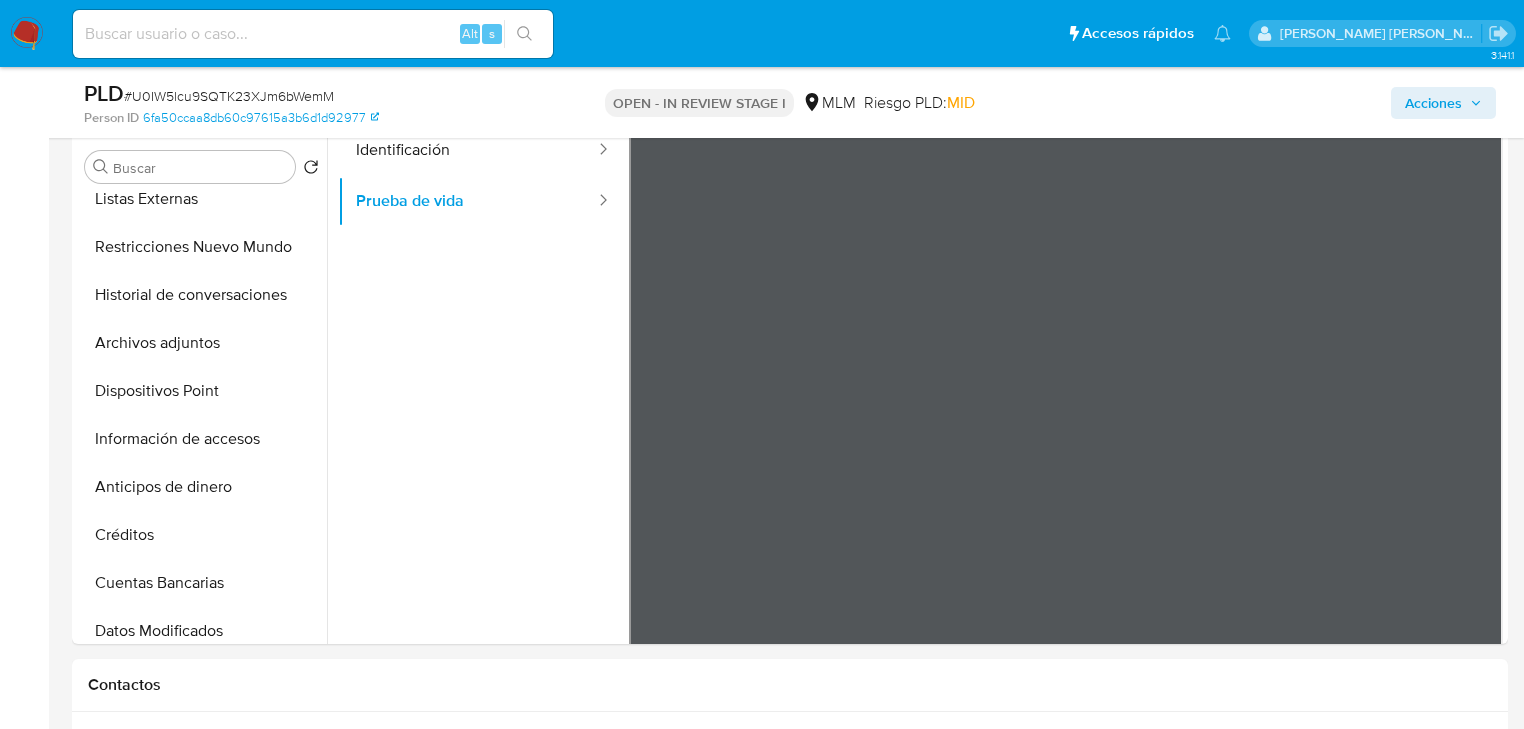 scroll, scrollTop: 600, scrollLeft: 0, axis: vertical 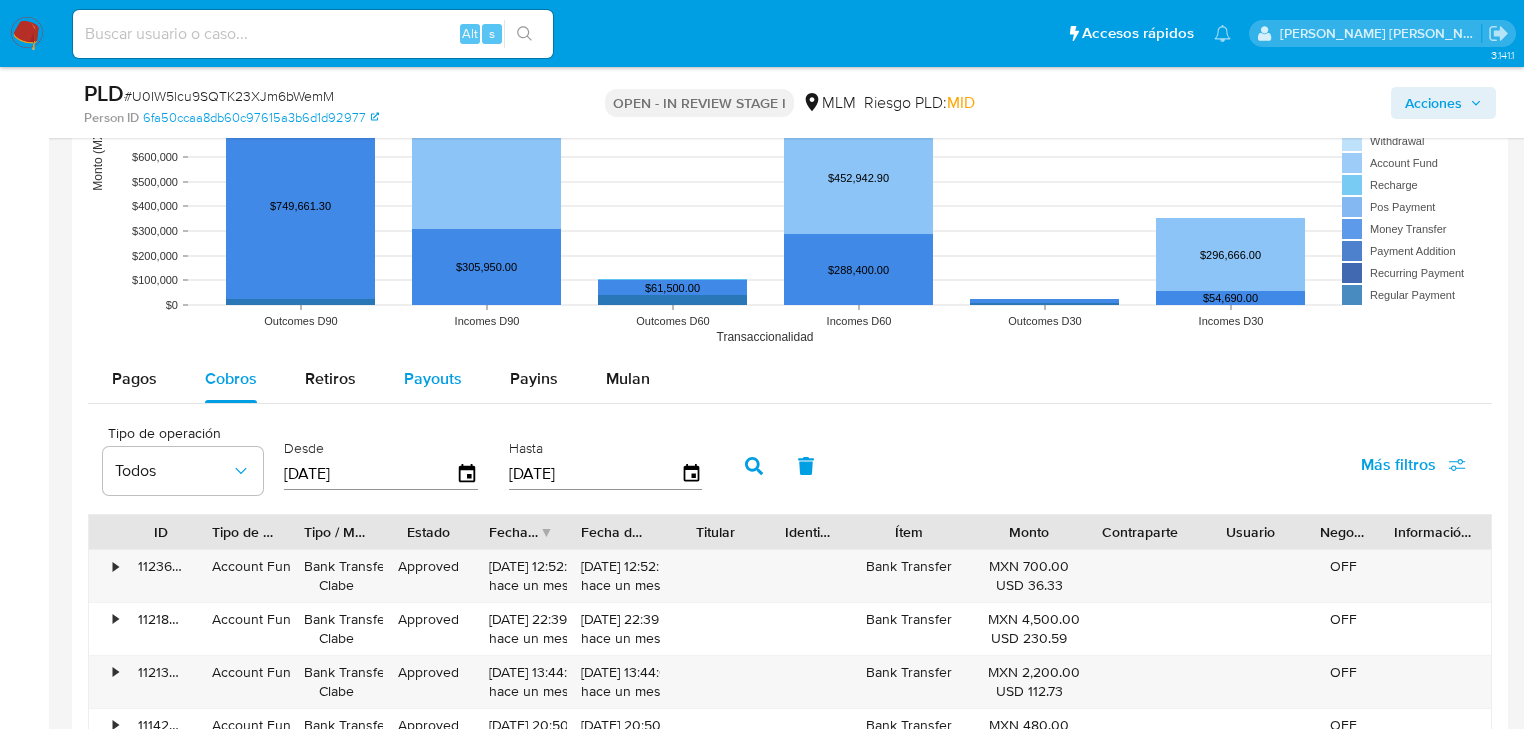 drag, startPoint x: 374, startPoint y: 362, endPoint x: 441, endPoint y: 367, distance: 67.18631 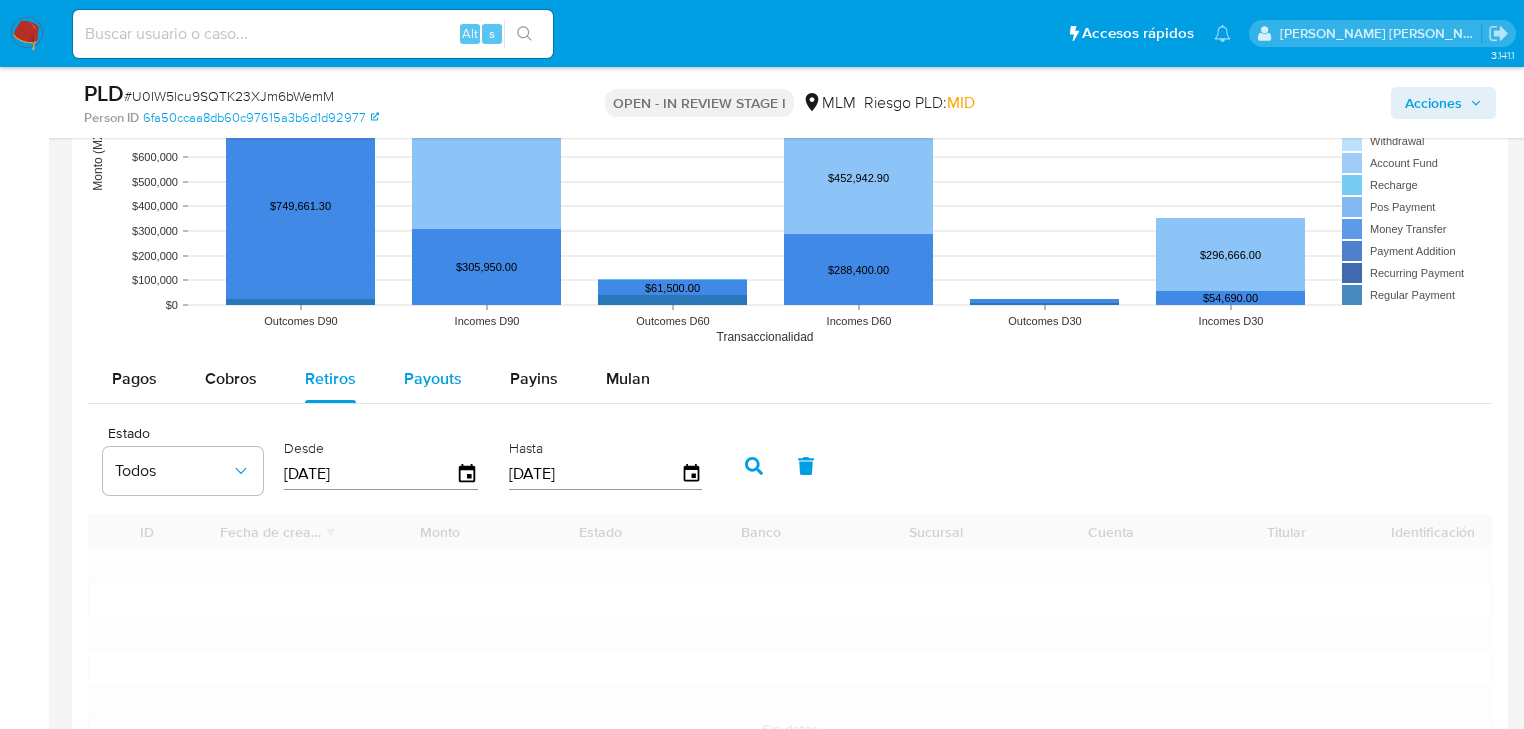 click on "Payouts" at bounding box center (433, 378) 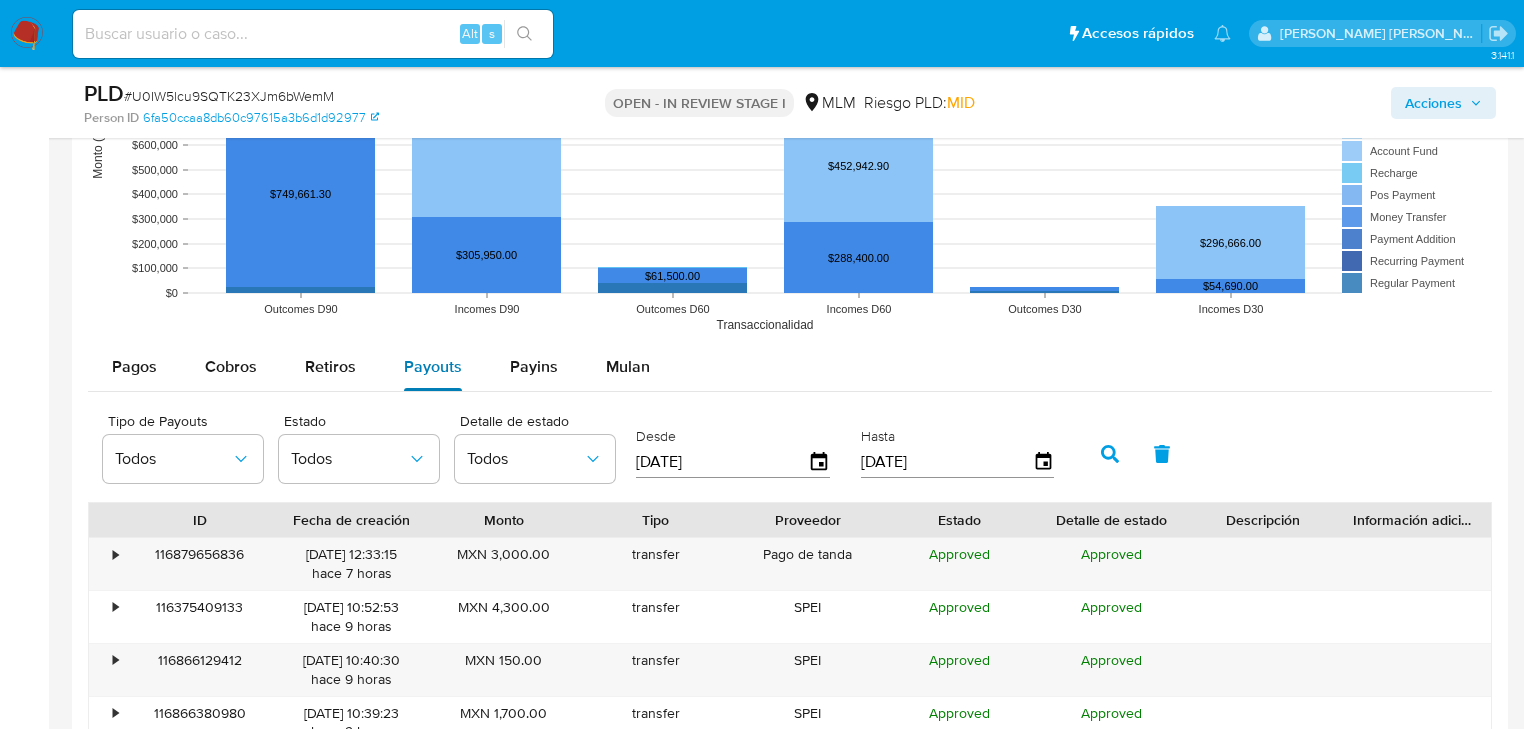 scroll, scrollTop: 2520, scrollLeft: 0, axis: vertical 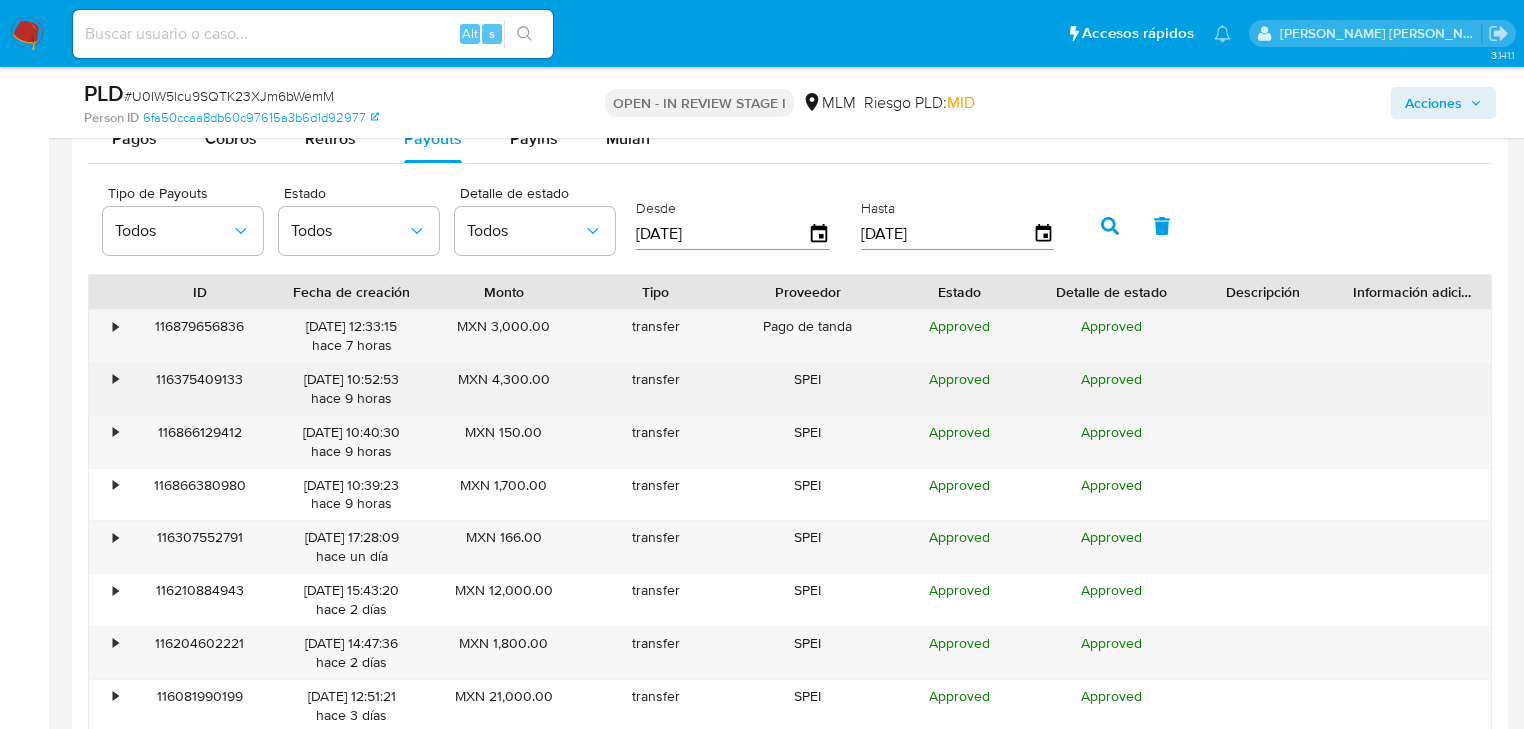 click on "•" at bounding box center [106, 389] 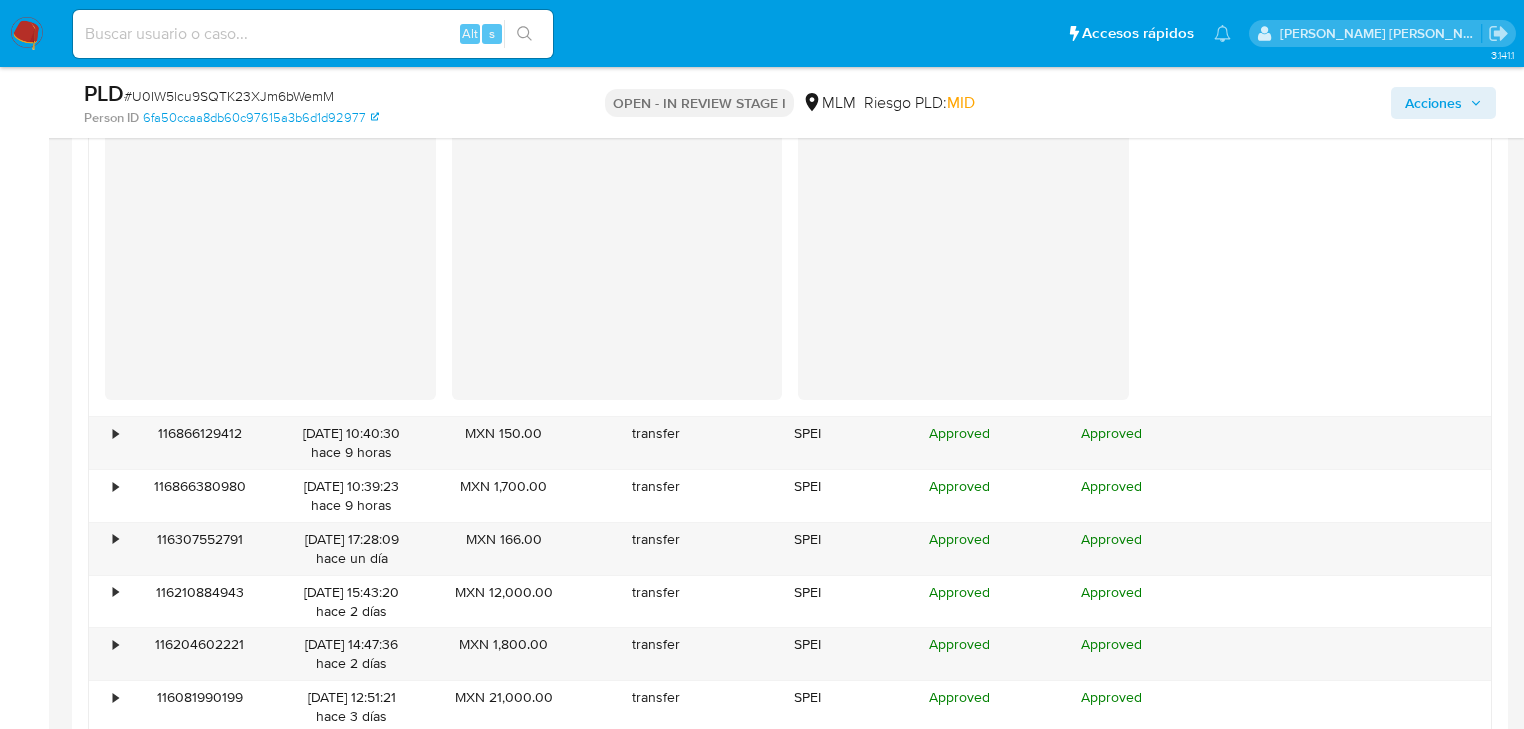 scroll, scrollTop: 2920, scrollLeft: 0, axis: vertical 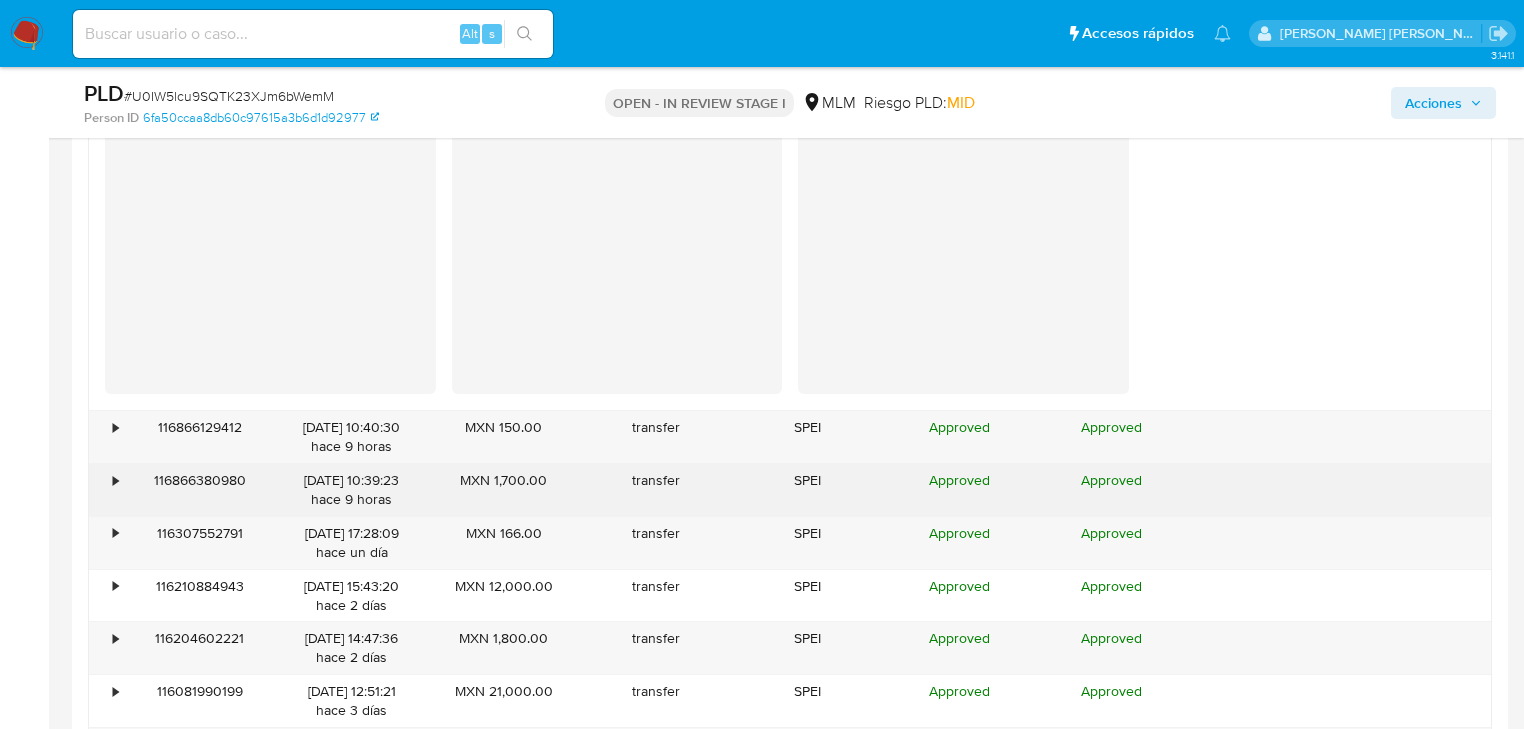 click on "•" at bounding box center [106, 490] 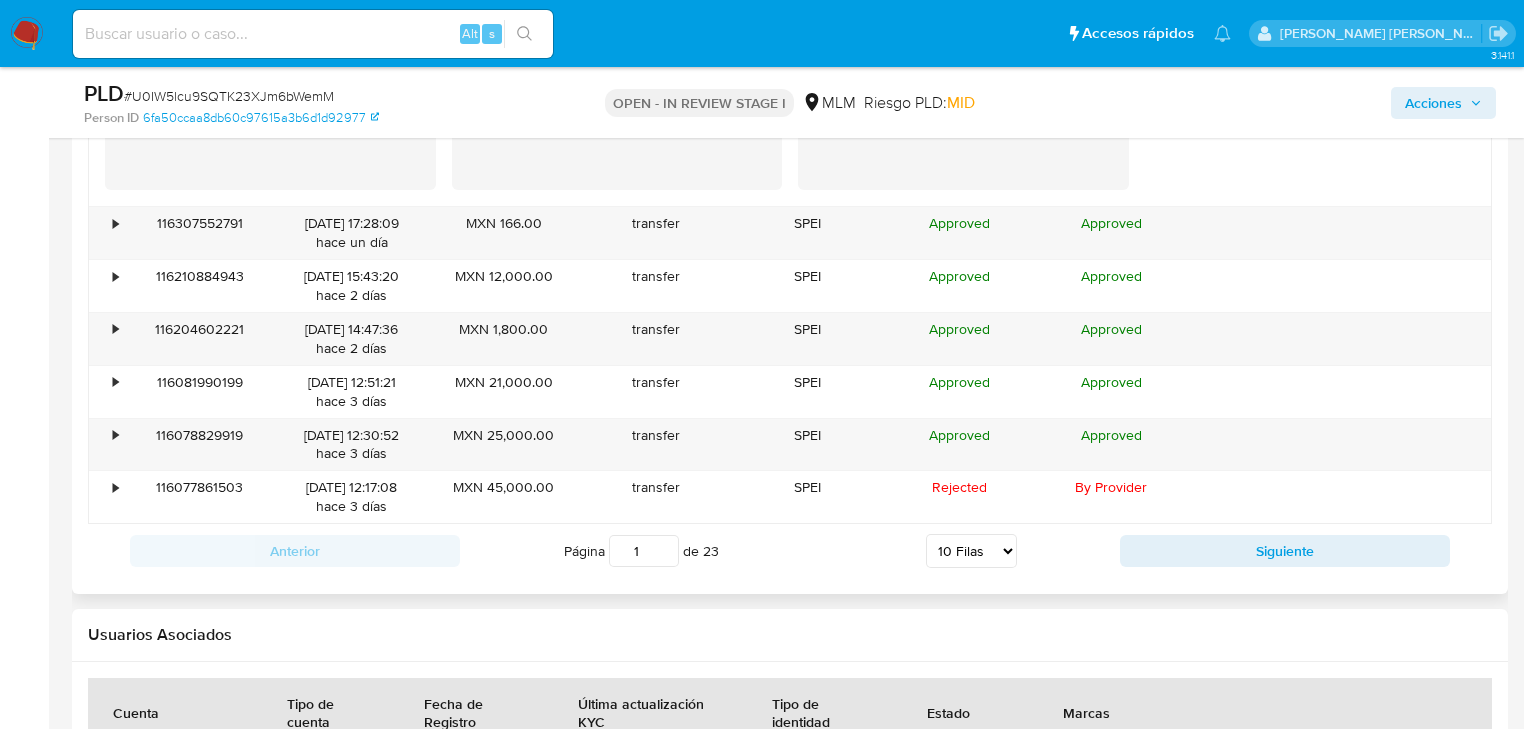 scroll, scrollTop: 3640, scrollLeft: 0, axis: vertical 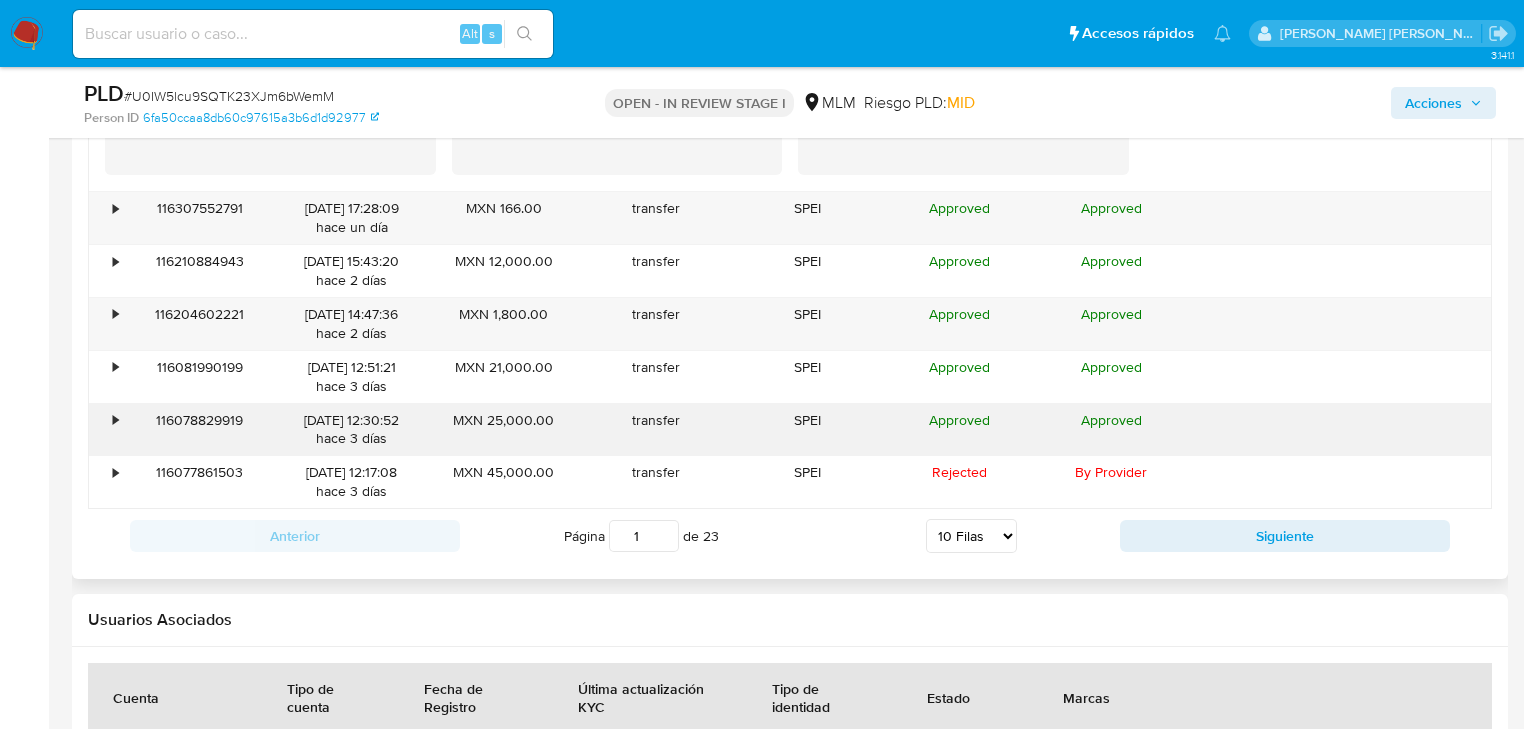 click on "•" at bounding box center [115, 420] 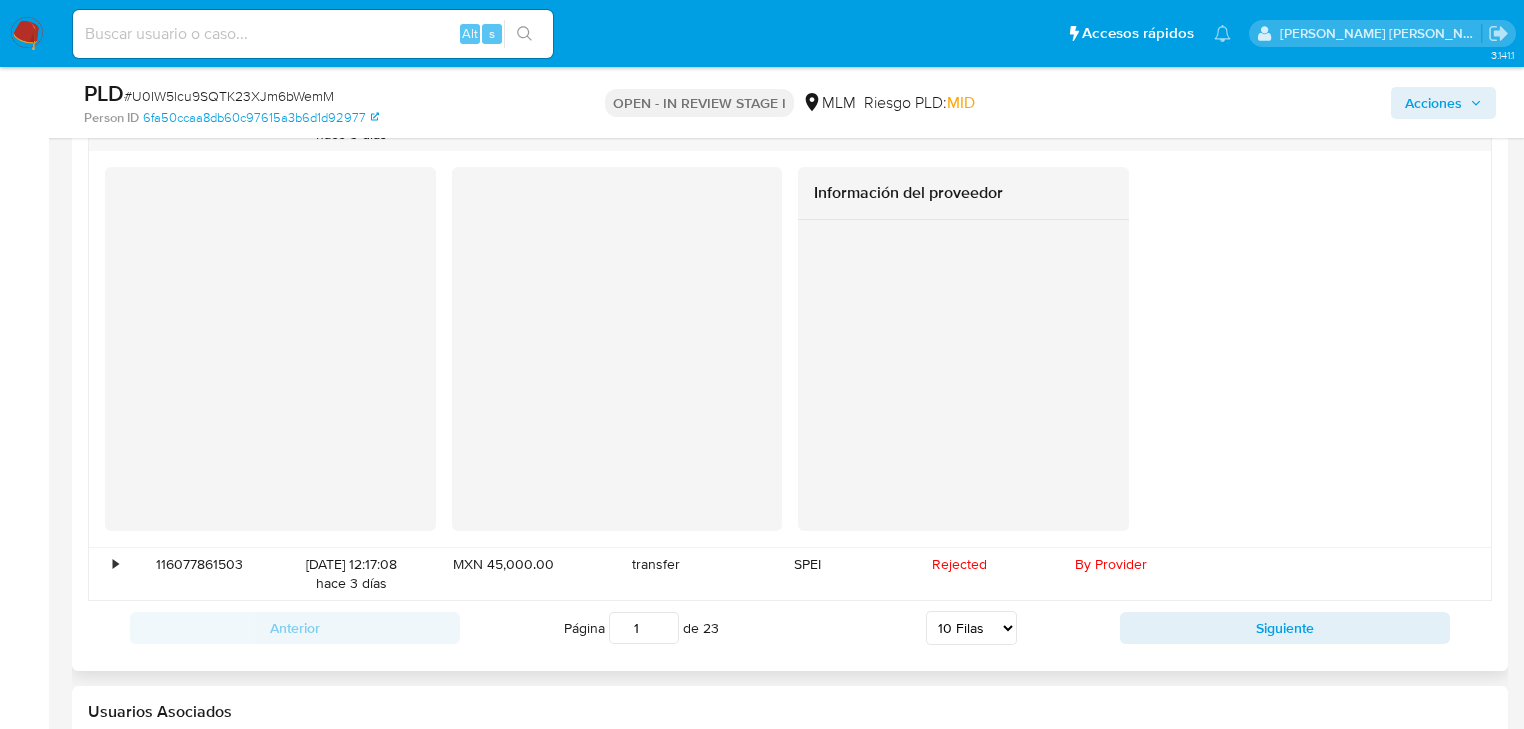 scroll, scrollTop: 4040, scrollLeft: 0, axis: vertical 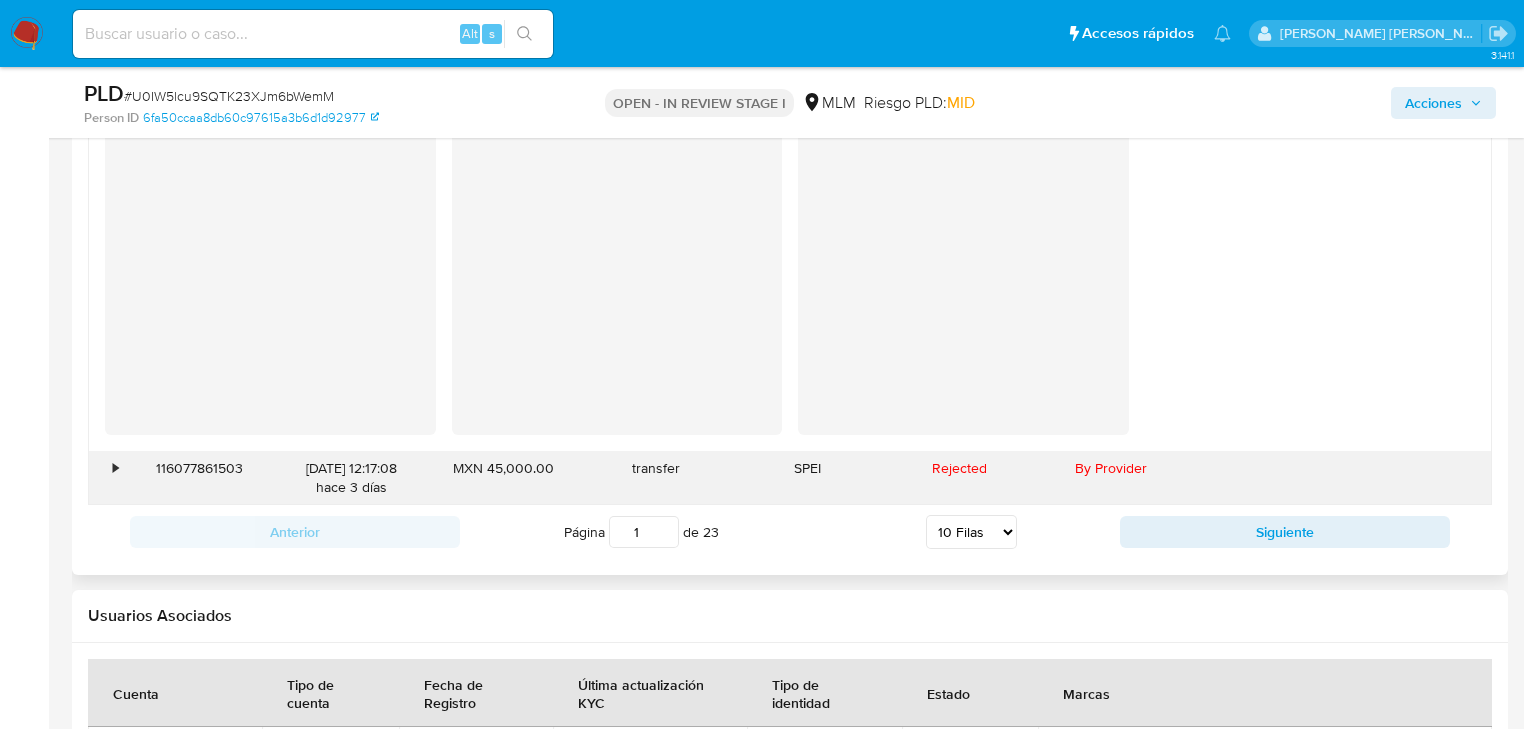 click on "•" at bounding box center [106, 478] 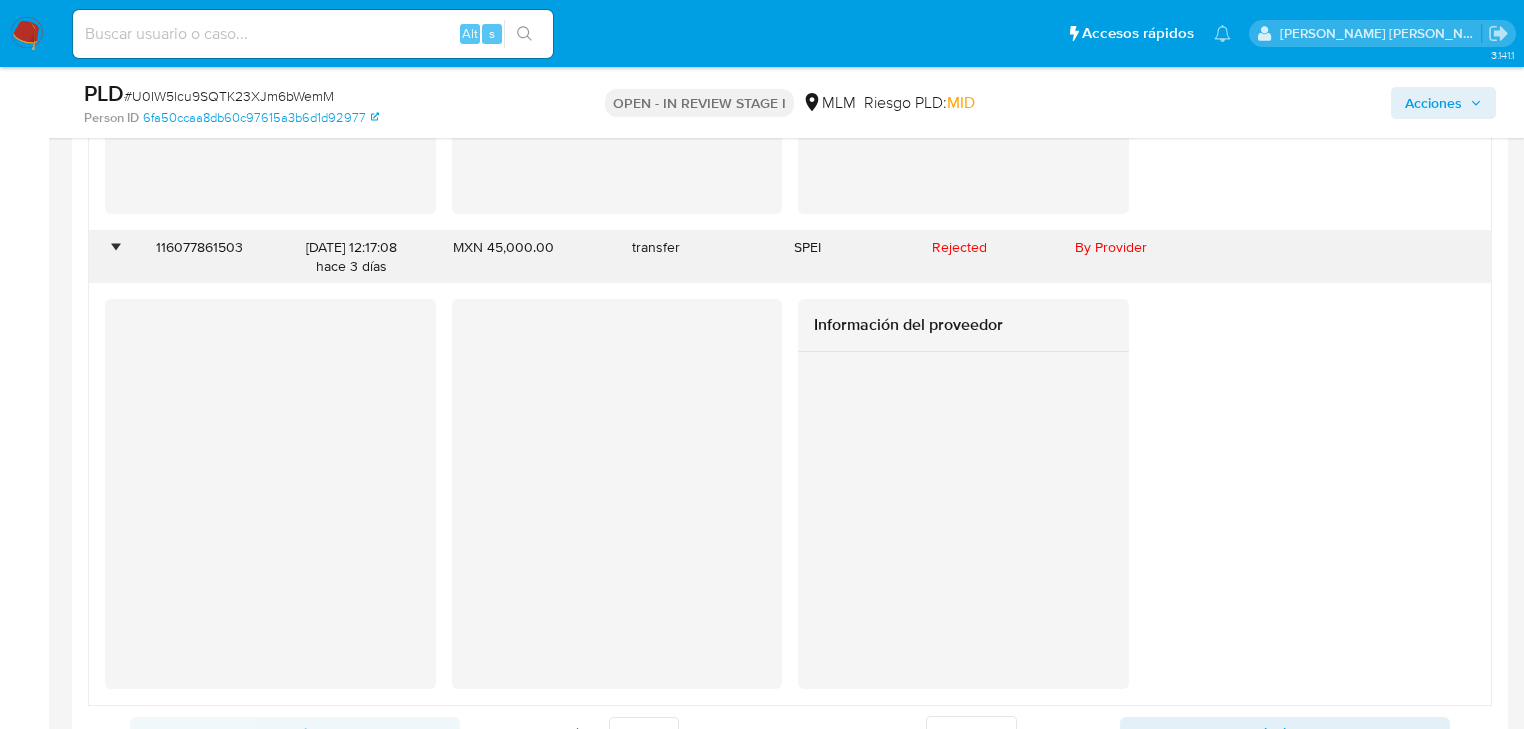 scroll, scrollTop: 4280, scrollLeft: 0, axis: vertical 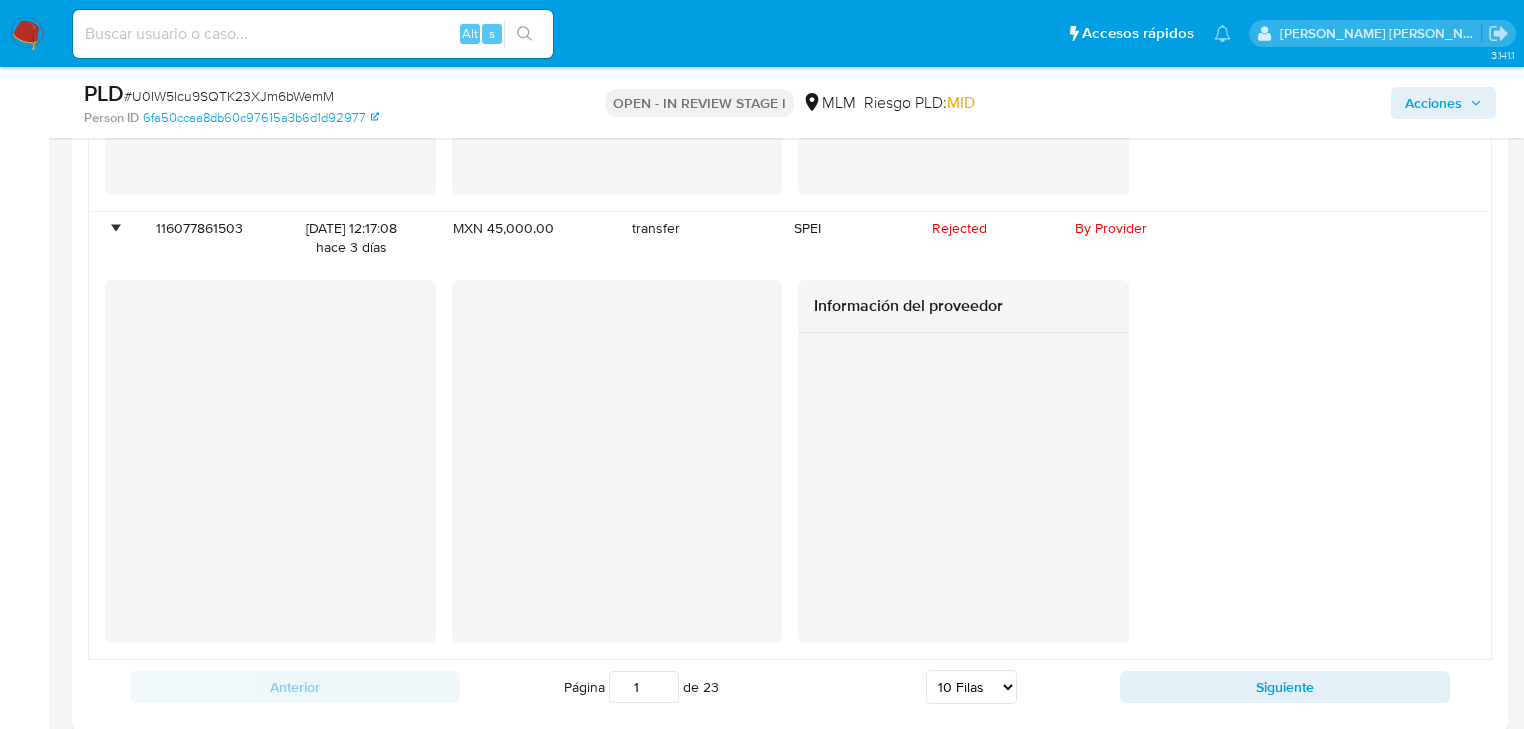 drag, startPoint x: 1269, startPoint y: 680, endPoint x: 1128, endPoint y: 604, distance: 160.17802 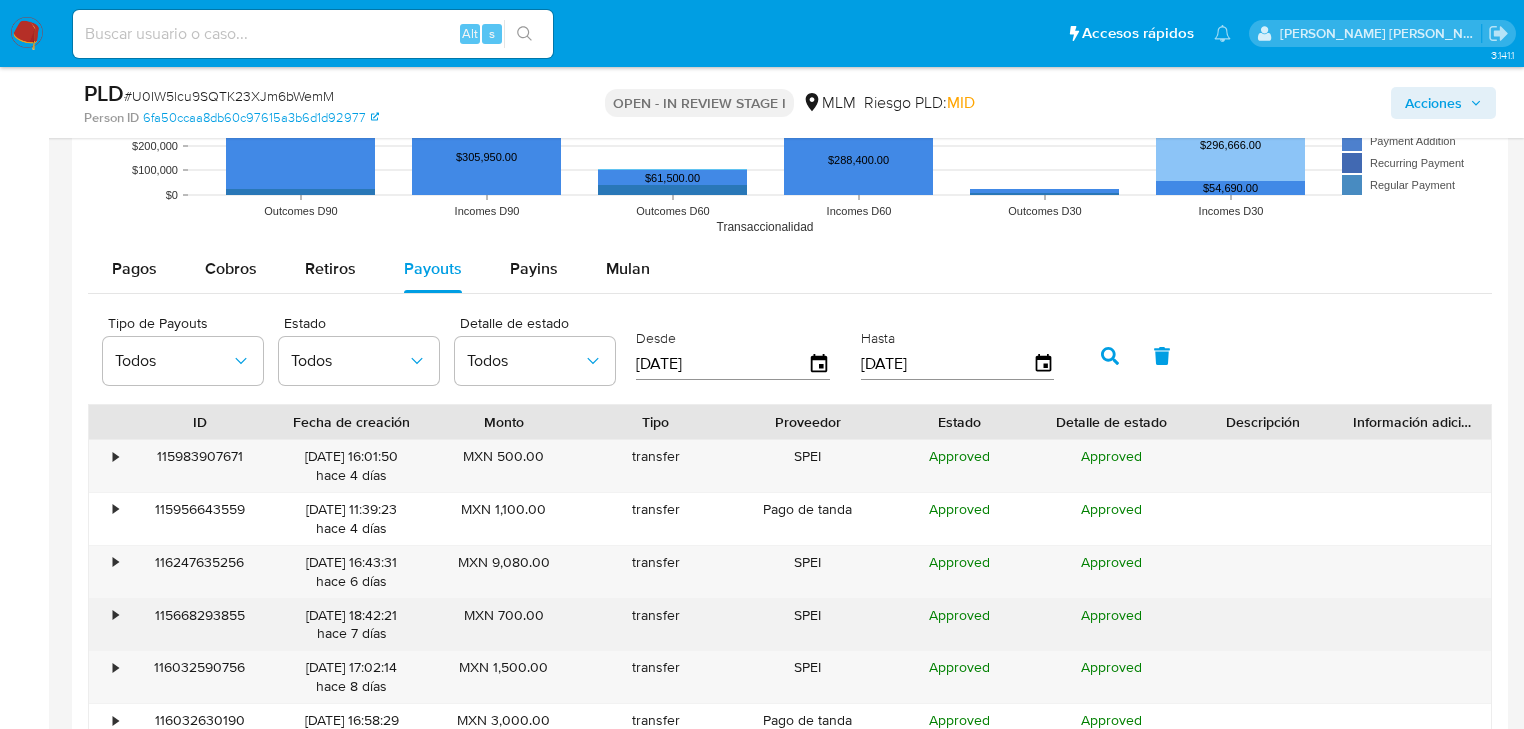 scroll, scrollTop: 2386, scrollLeft: 0, axis: vertical 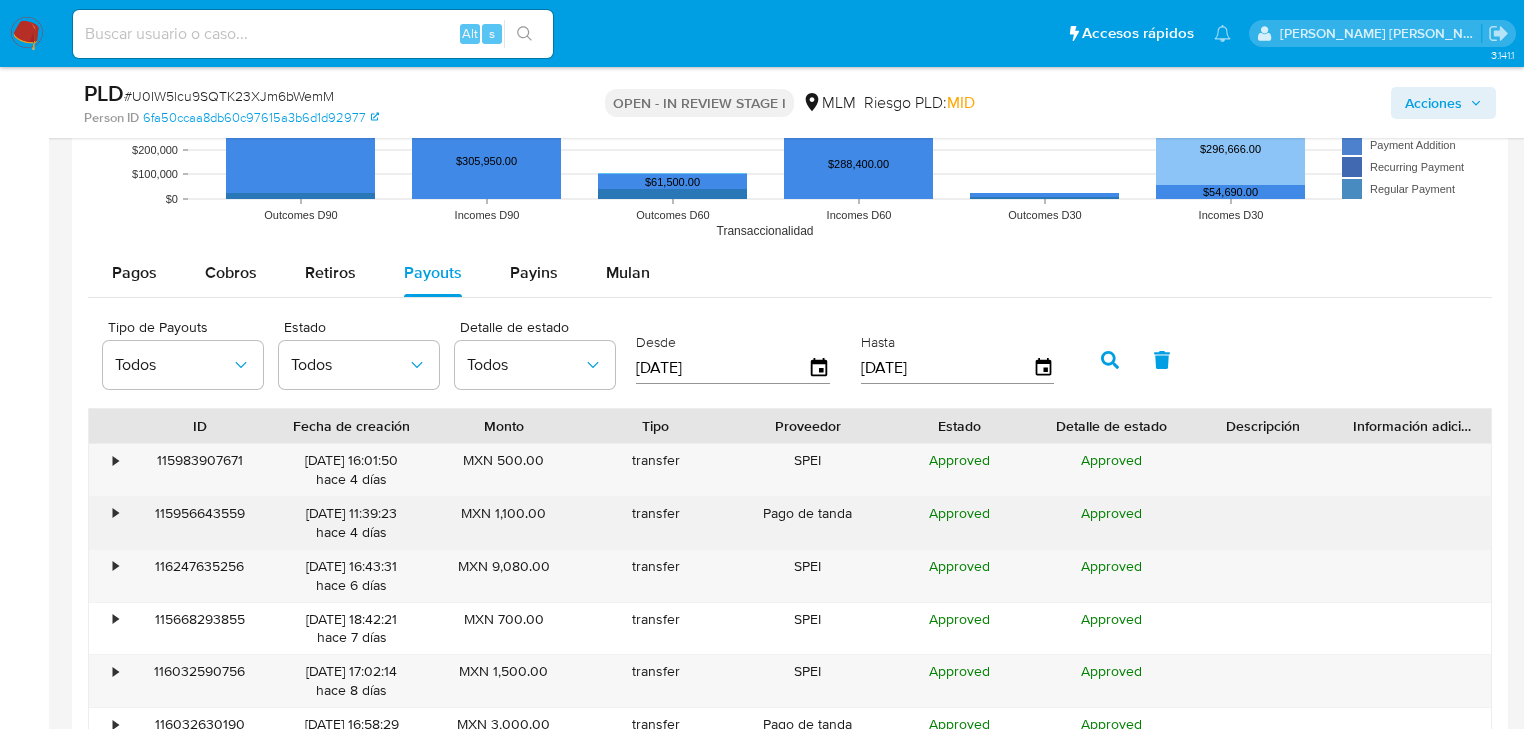 click on "•" at bounding box center [115, 513] 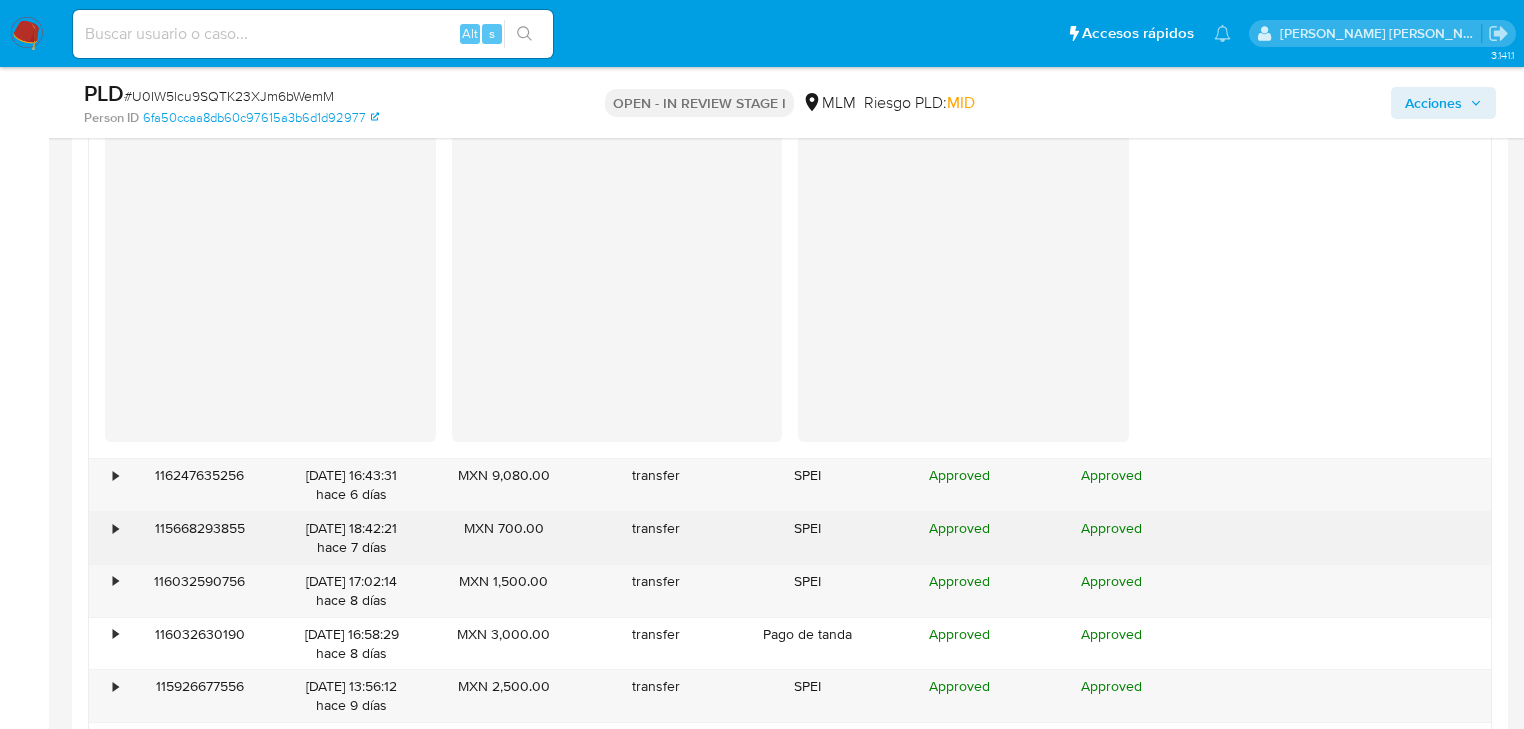 scroll, scrollTop: 2946, scrollLeft: 0, axis: vertical 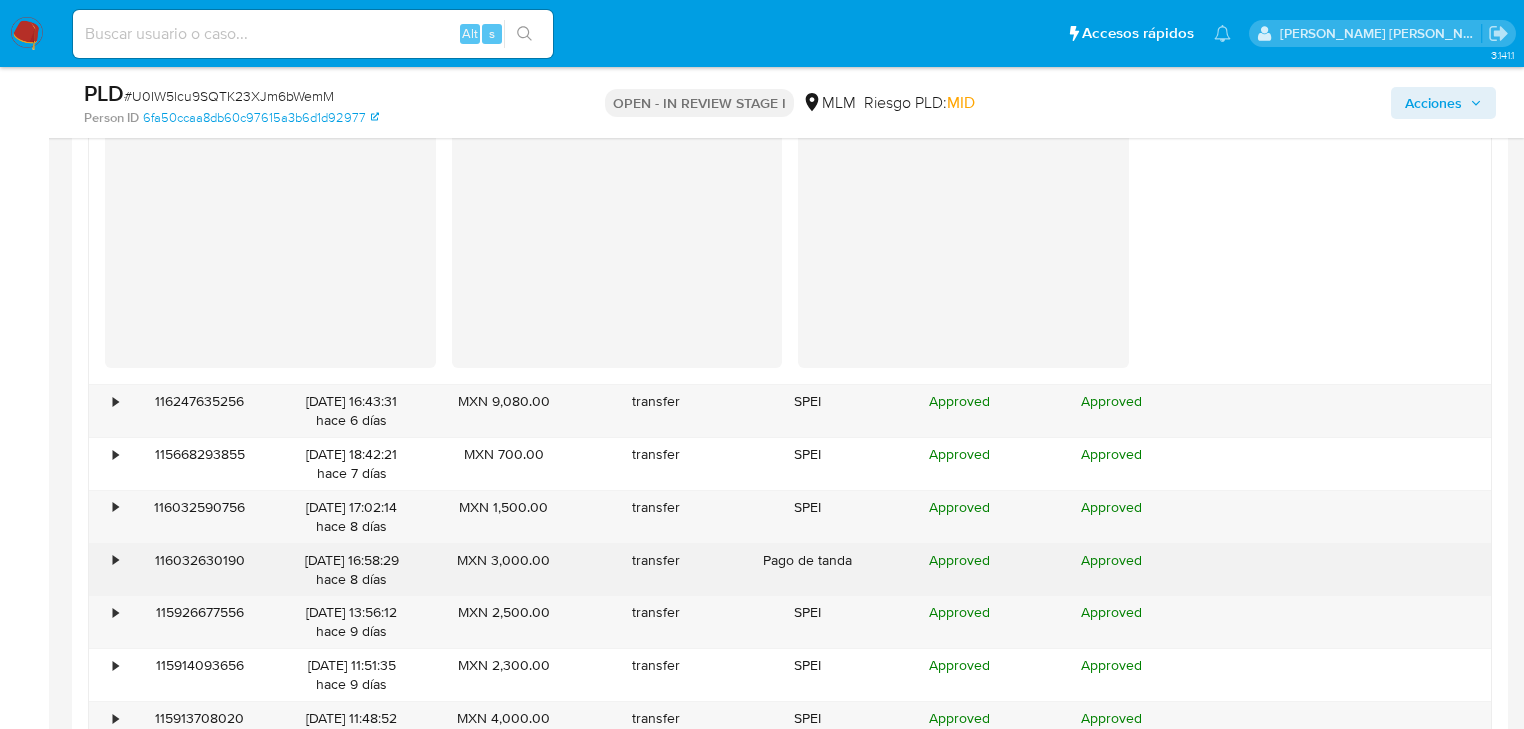 click on "•" at bounding box center (106, 570) 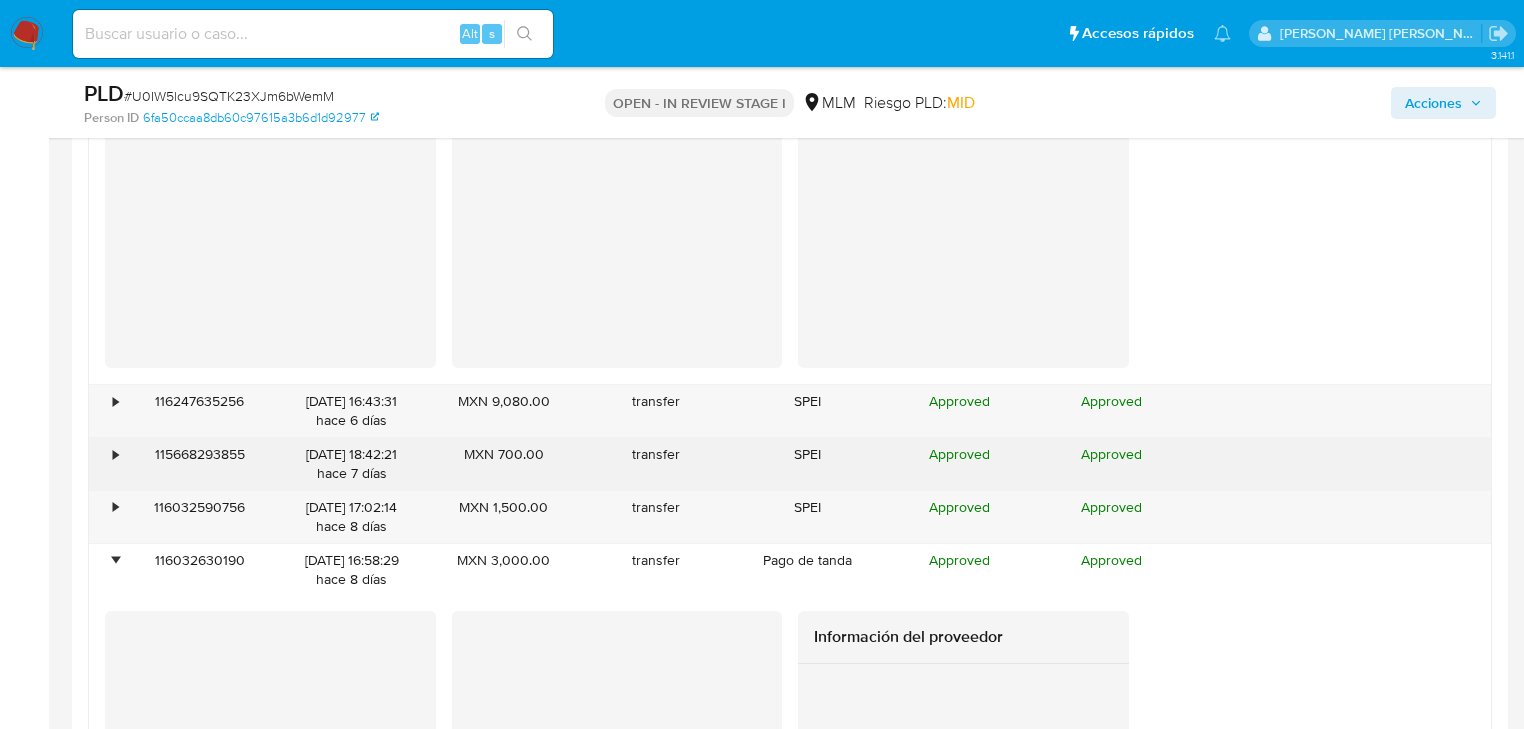 drag, startPoint x: 114, startPoint y: 510, endPoint x: 117, endPoint y: 461, distance: 49.09175 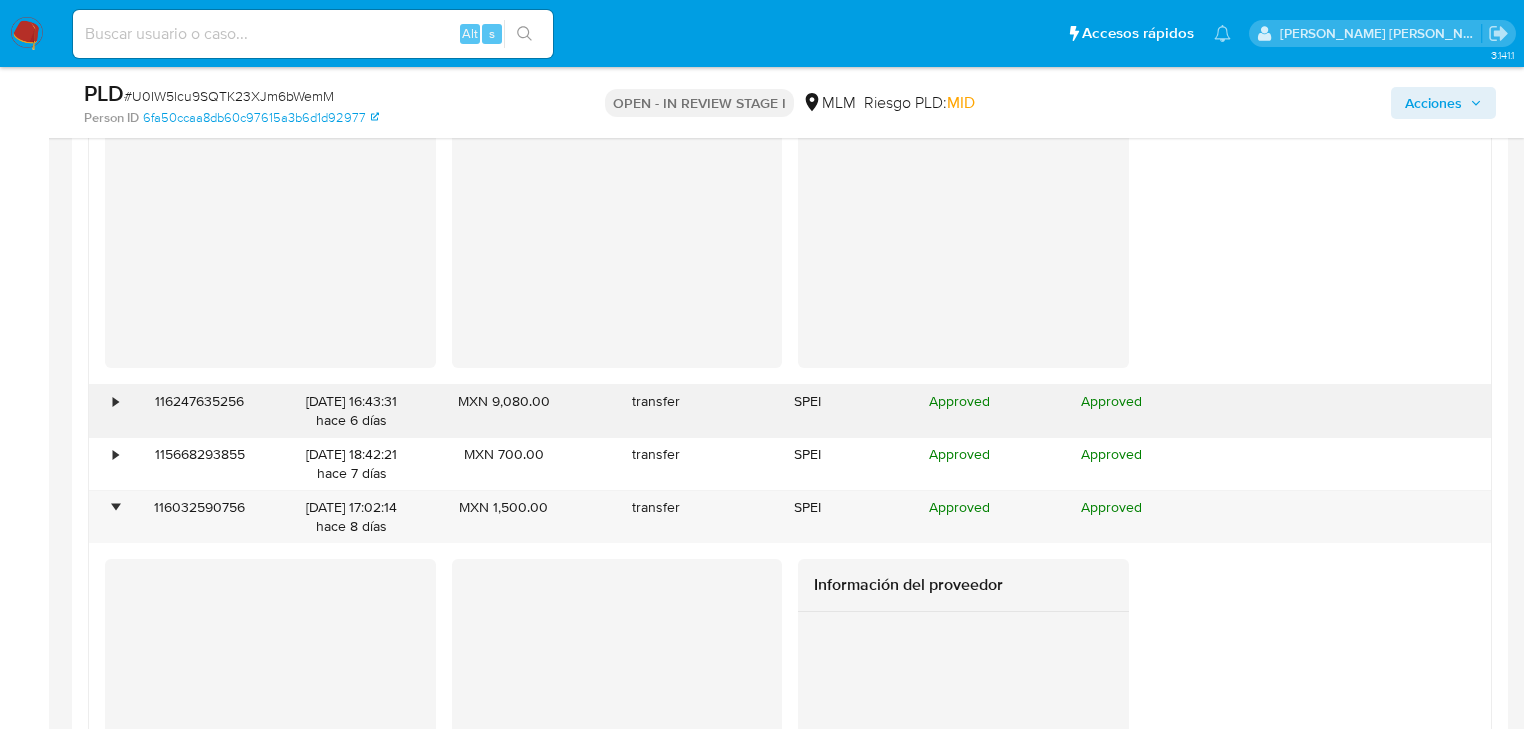drag, startPoint x: 117, startPoint y: 455, endPoint x: 117, endPoint y: 420, distance: 35 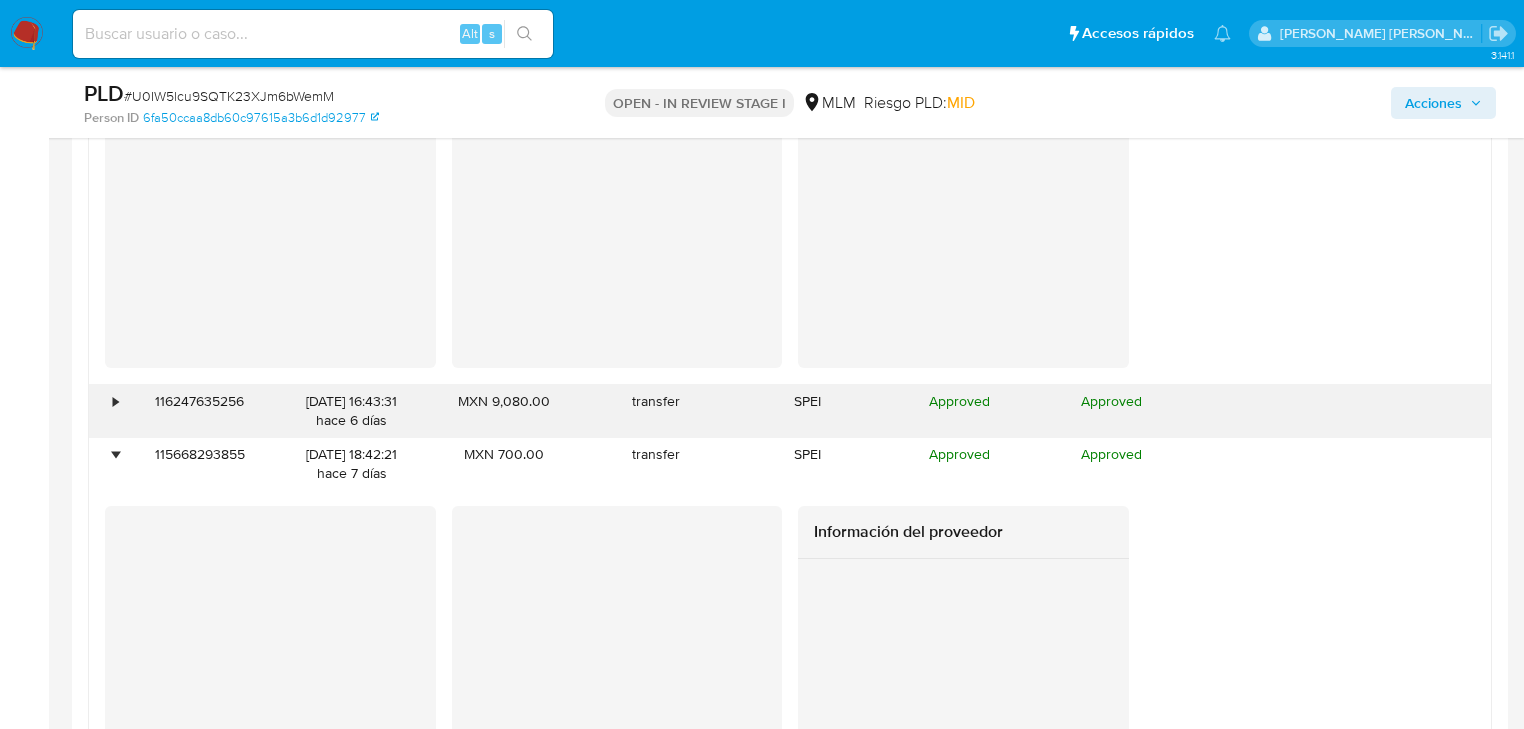 click on "•" at bounding box center [106, 411] 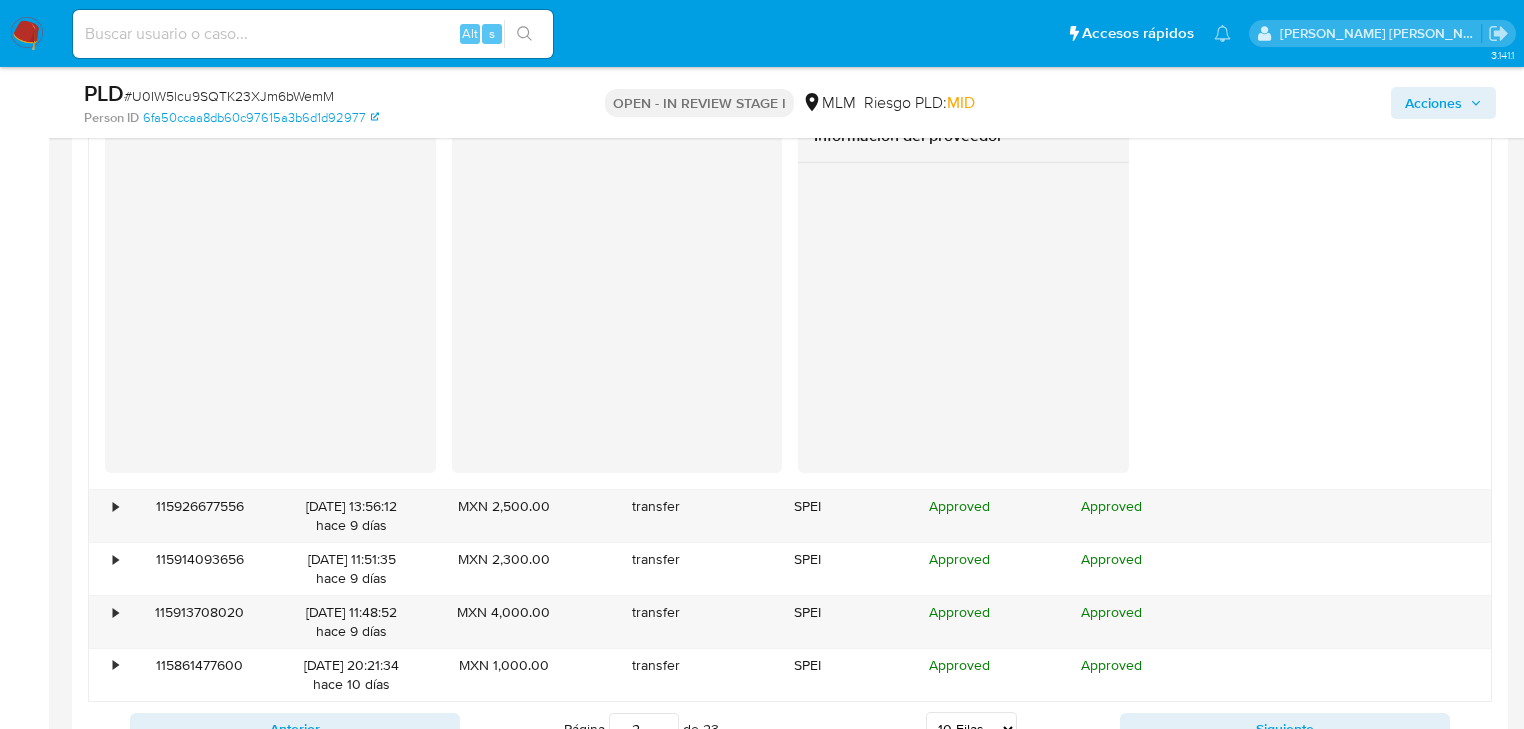 scroll, scrollTop: 4866, scrollLeft: 0, axis: vertical 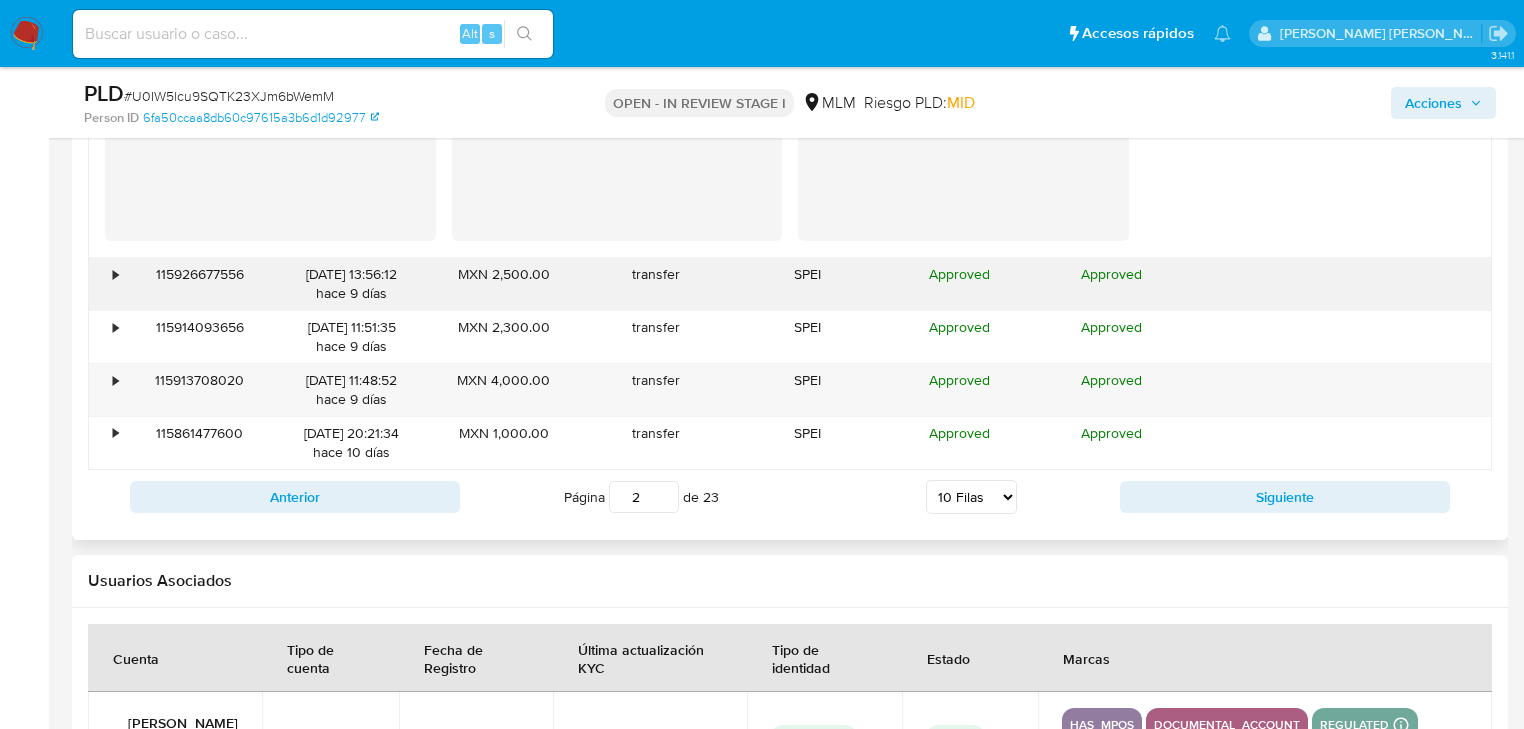 click on "•" at bounding box center (106, 284) 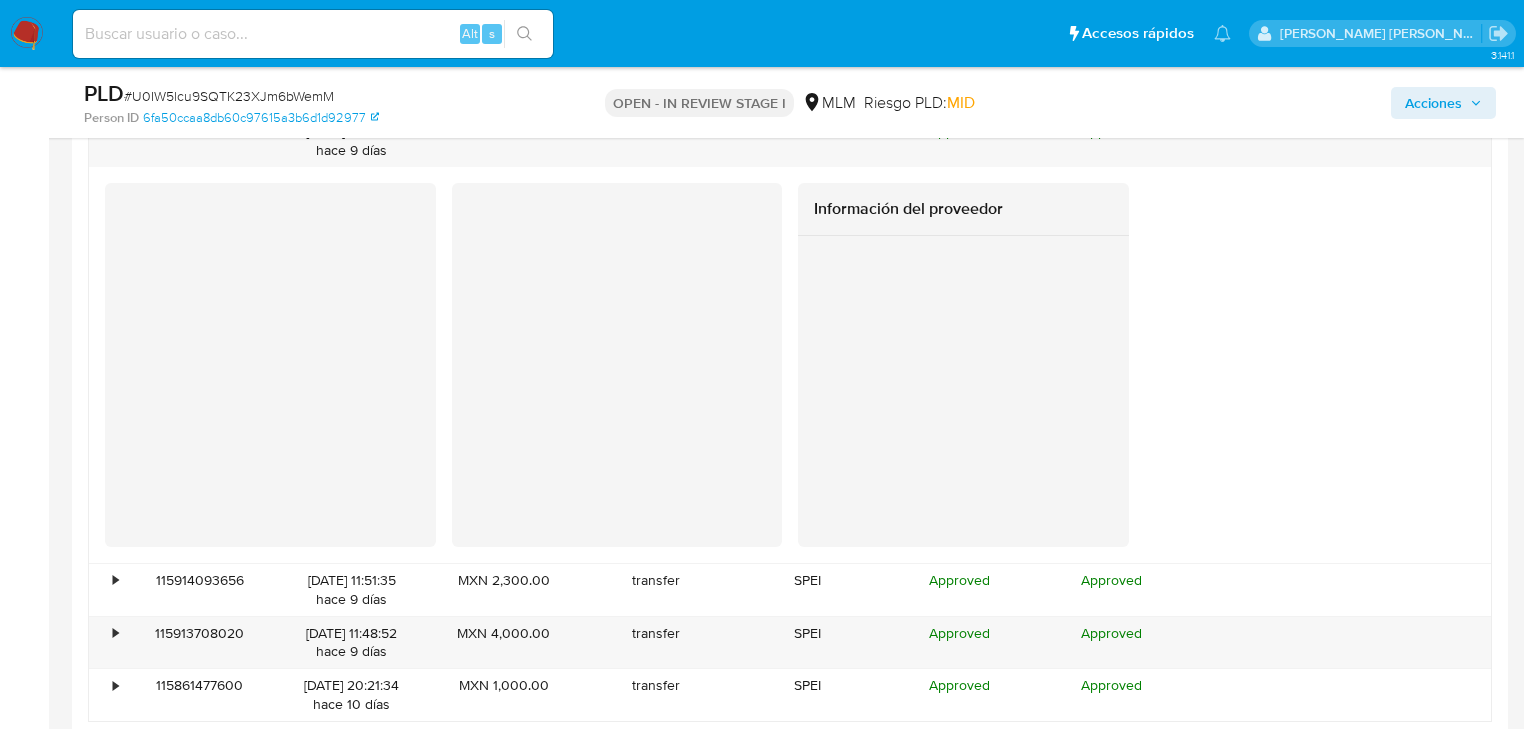 scroll, scrollTop: 5186, scrollLeft: 0, axis: vertical 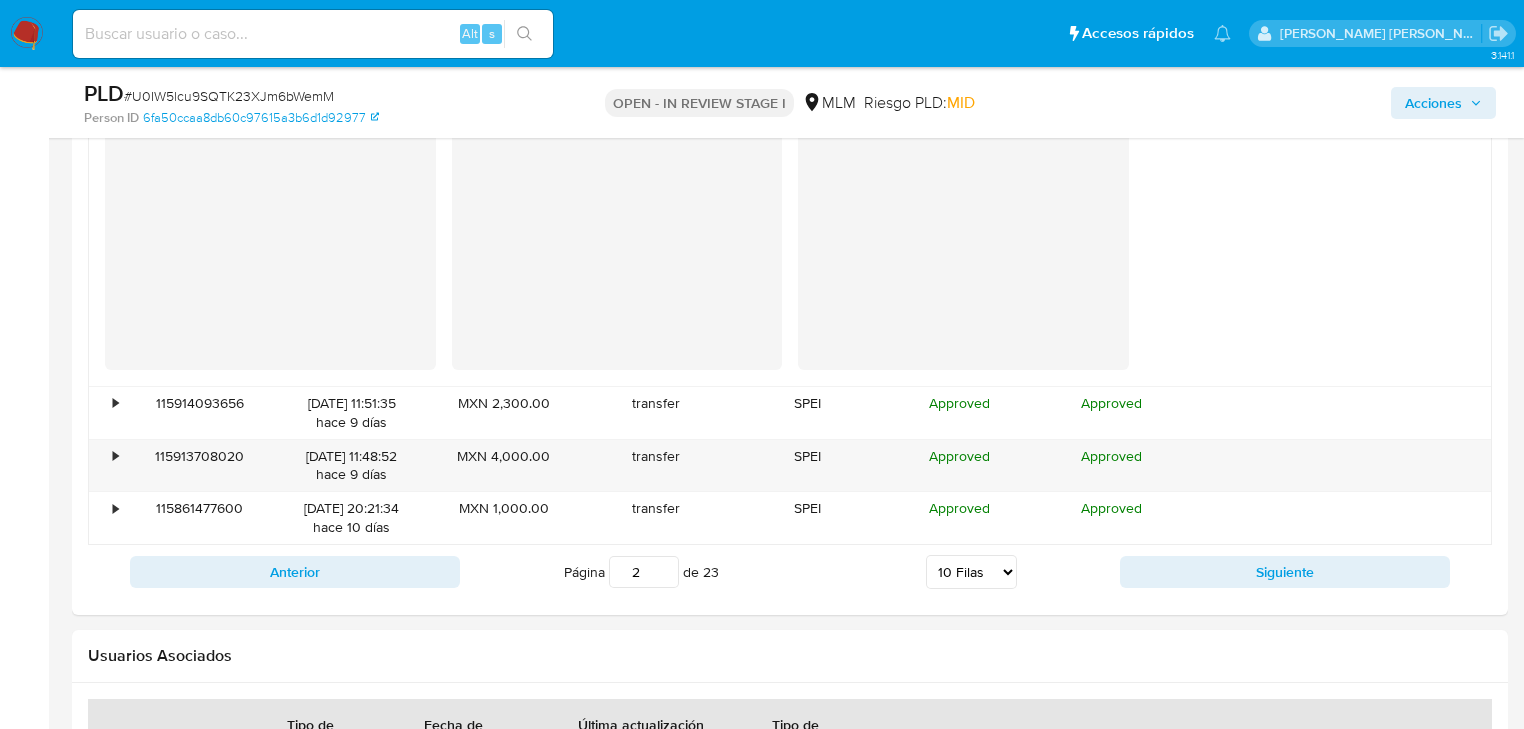 click on "Siguiente" at bounding box center (1285, 572) 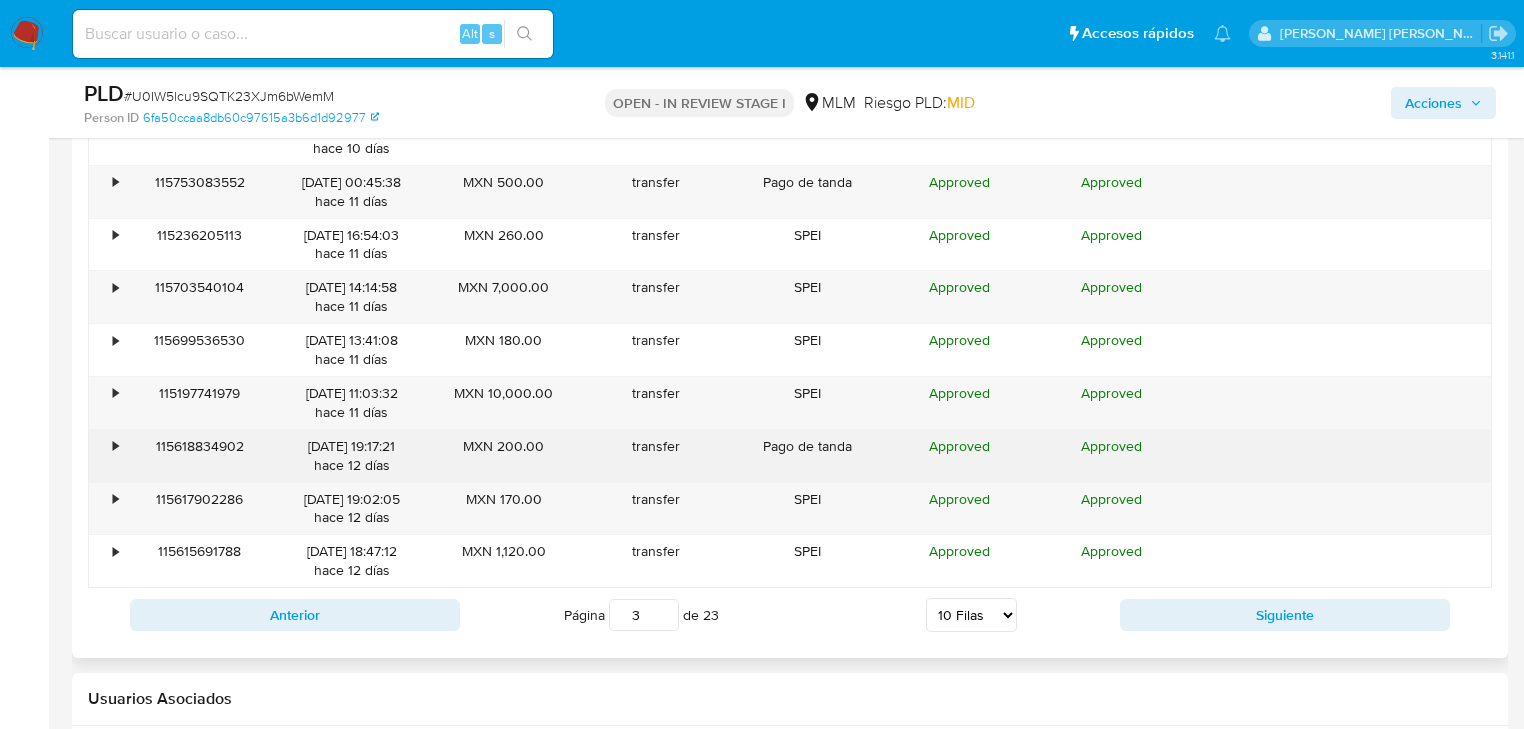 scroll, scrollTop: 2546, scrollLeft: 0, axis: vertical 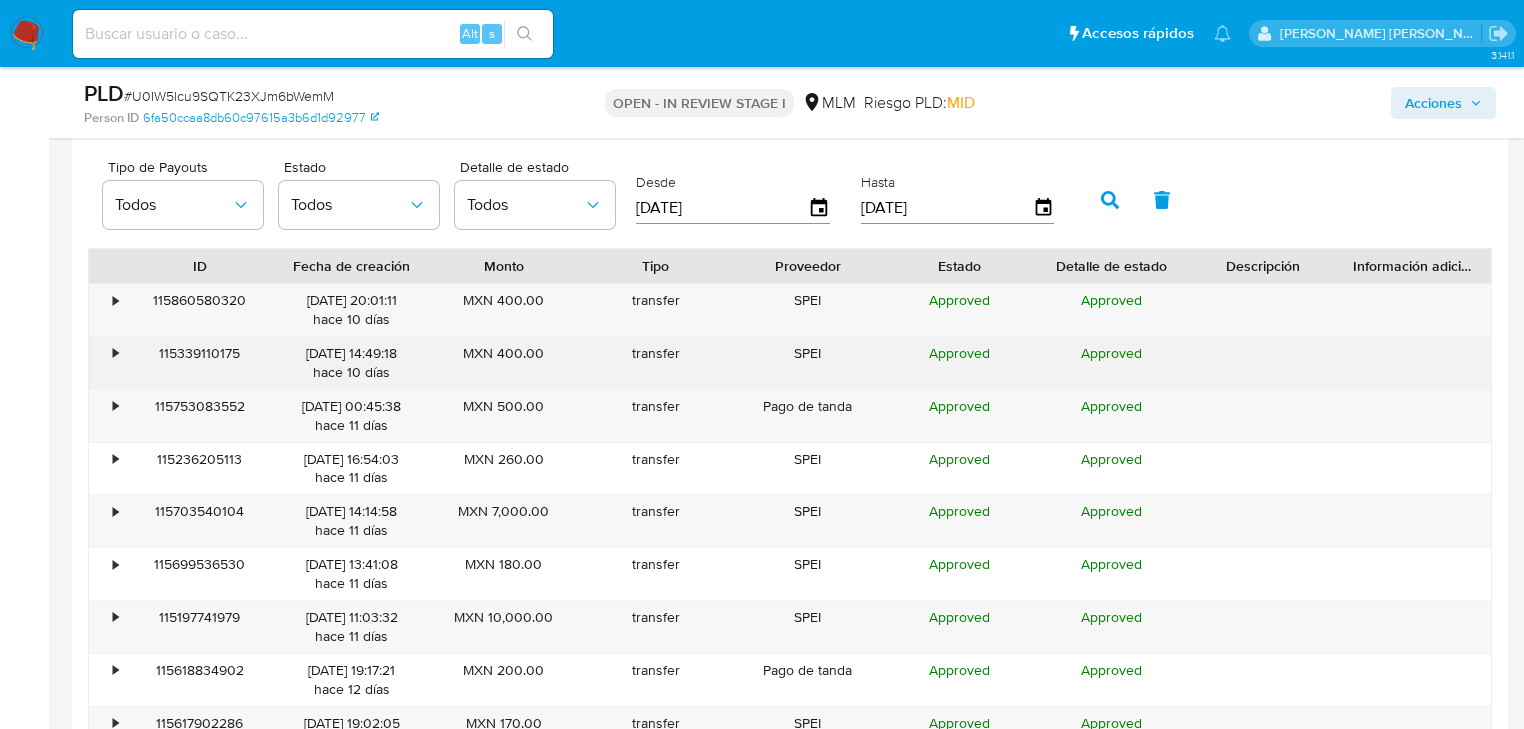 type 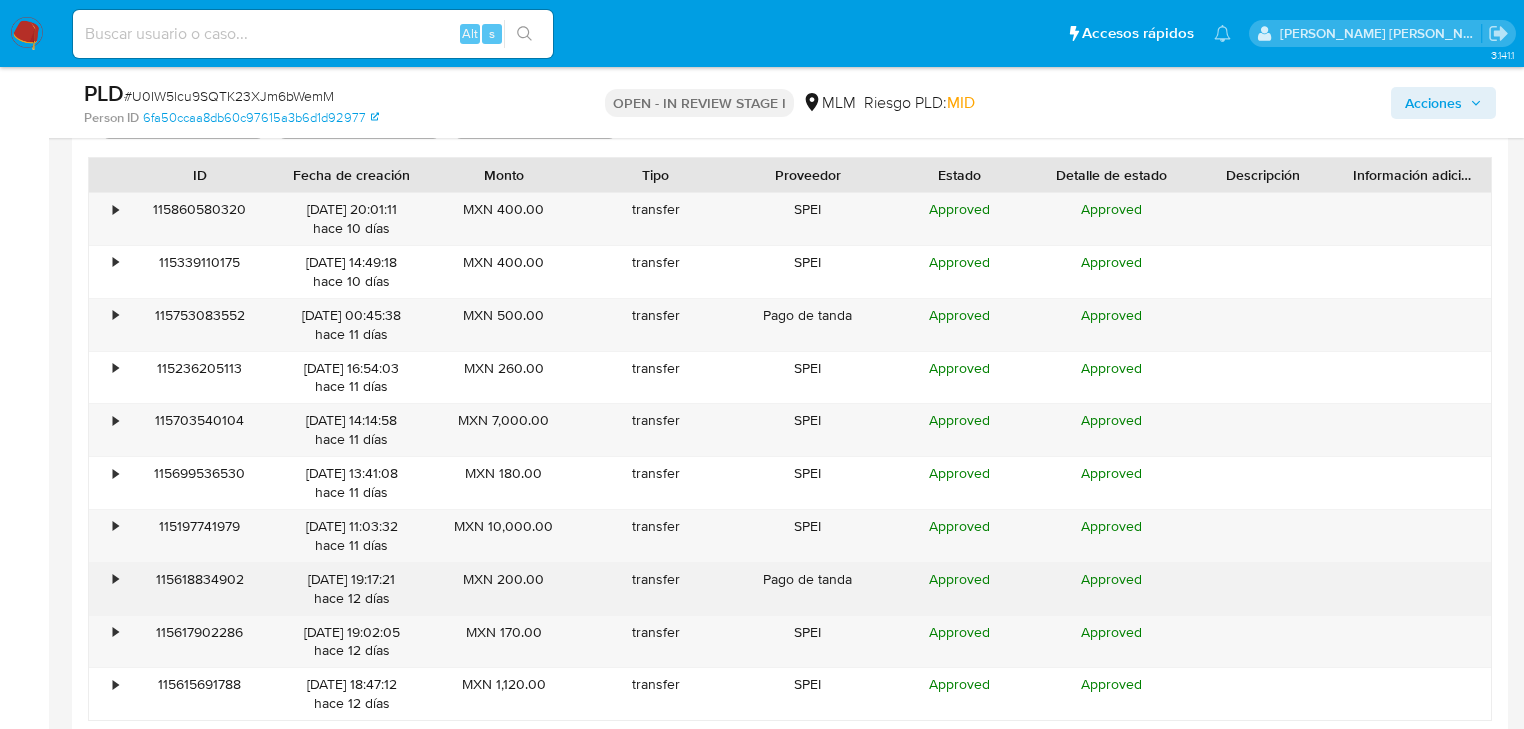 scroll, scrollTop: 2866, scrollLeft: 0, axis: vertical 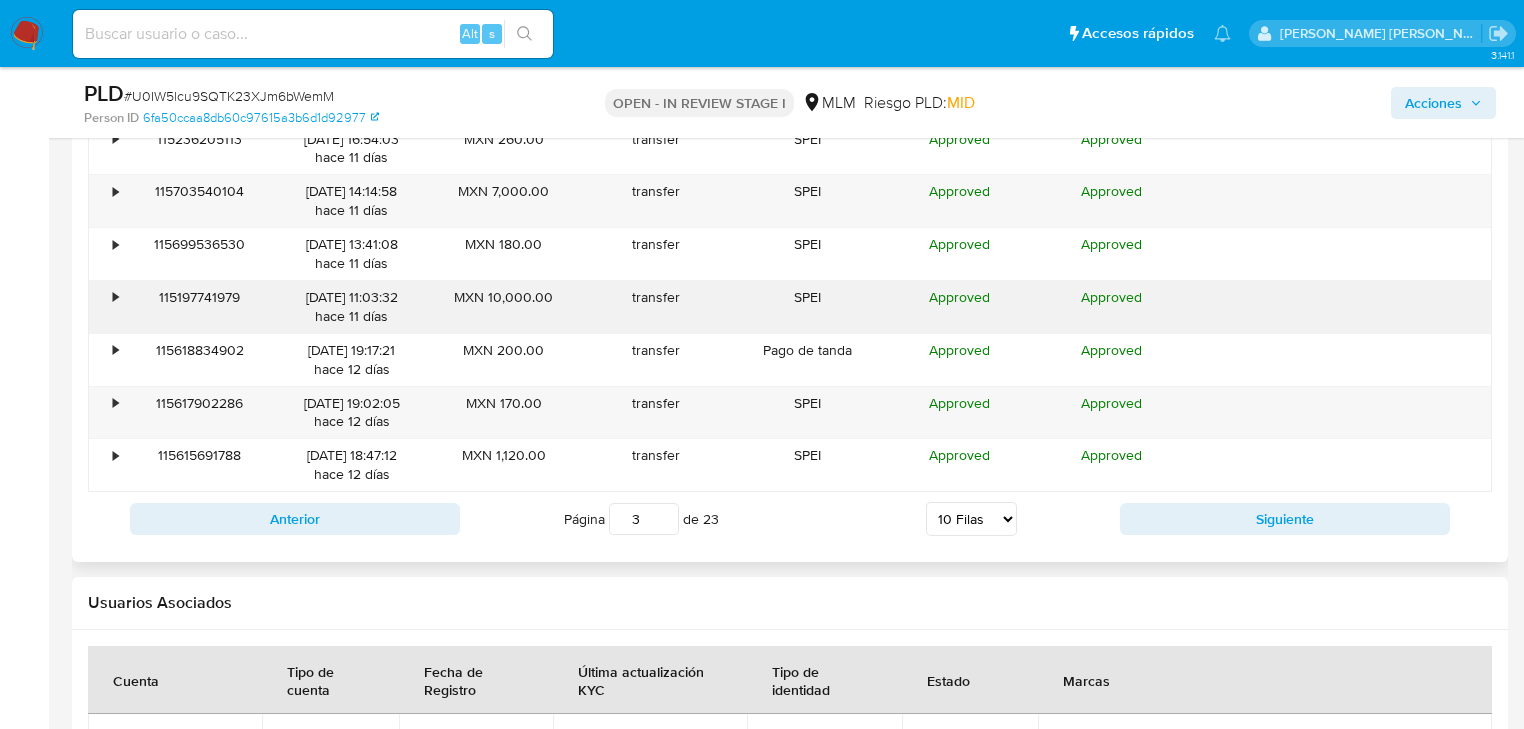 click on "•" at bounding box center [115, 297] 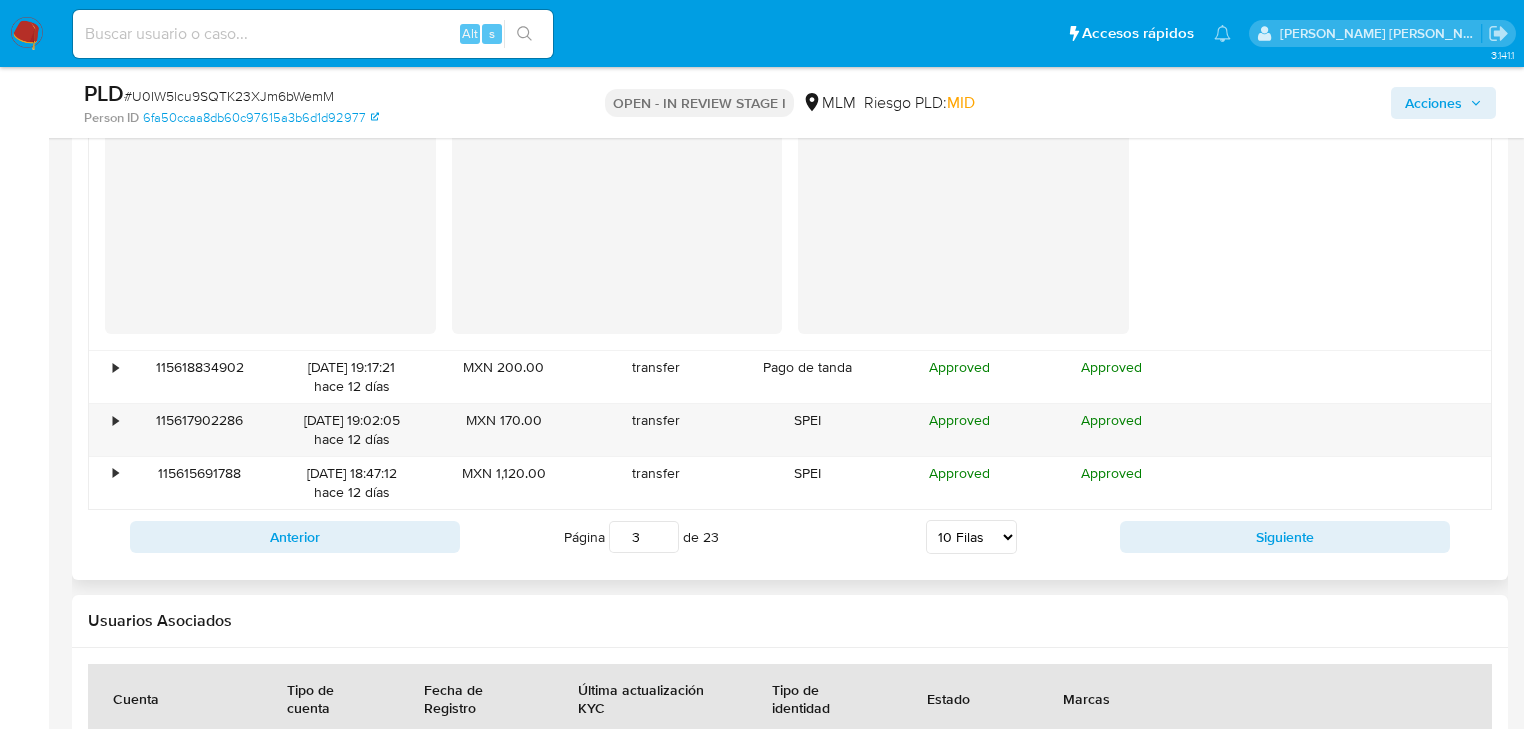 scroll, scrollTop: 3266, scrollLeft: 0, axis: vertical 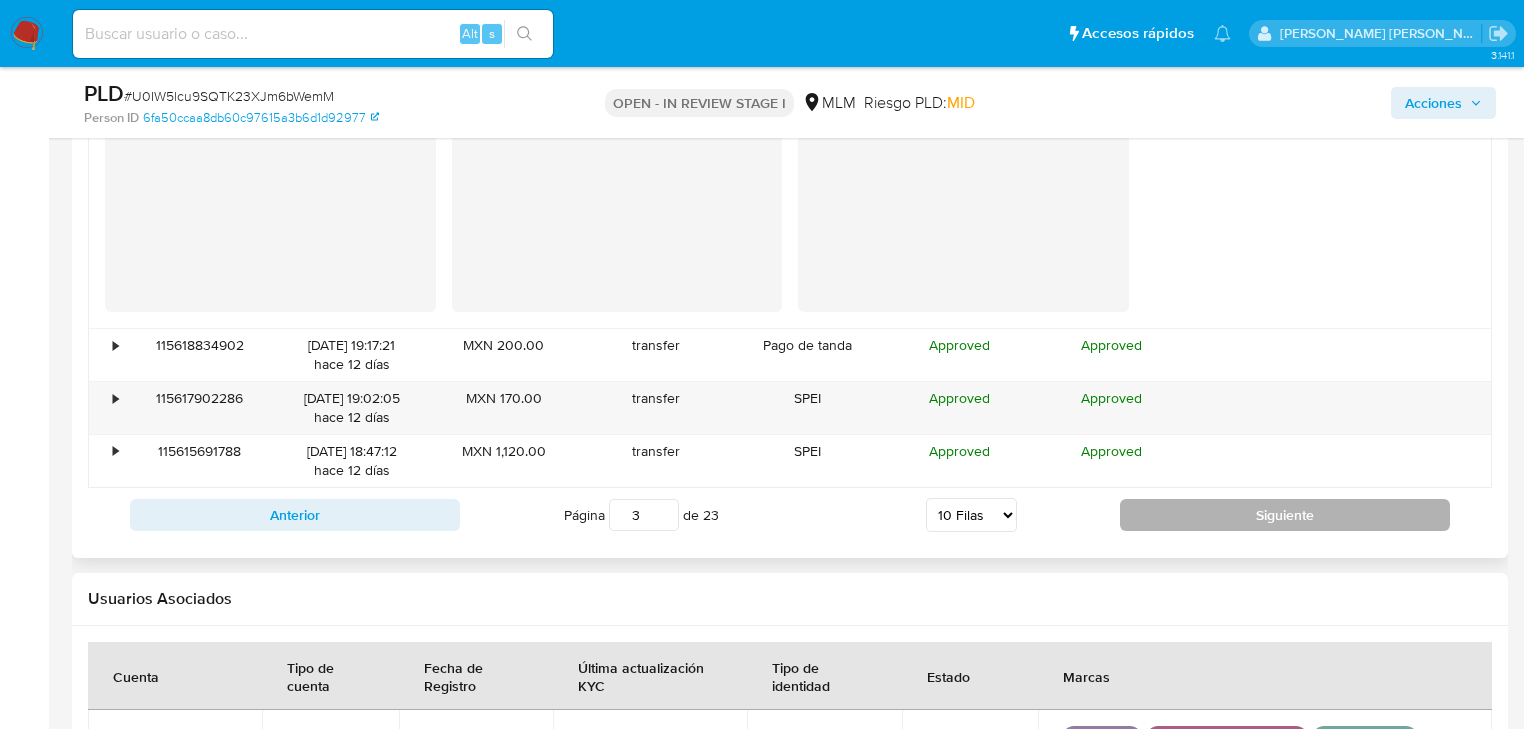 click on "Siguiente" at bounding box center (1285, 515) 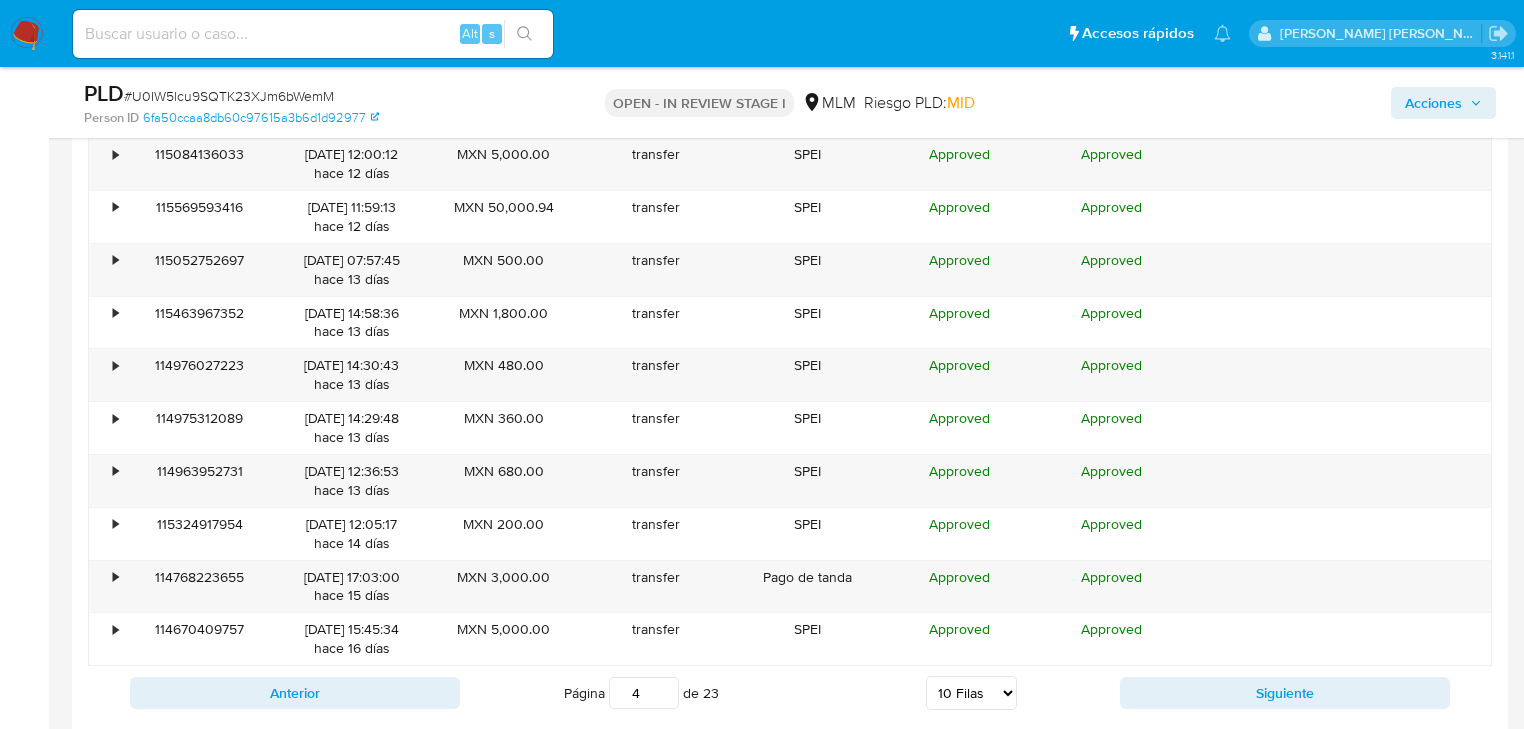 scroll, scrollTop: 2546, scrollLeft: 0, axis: vertical 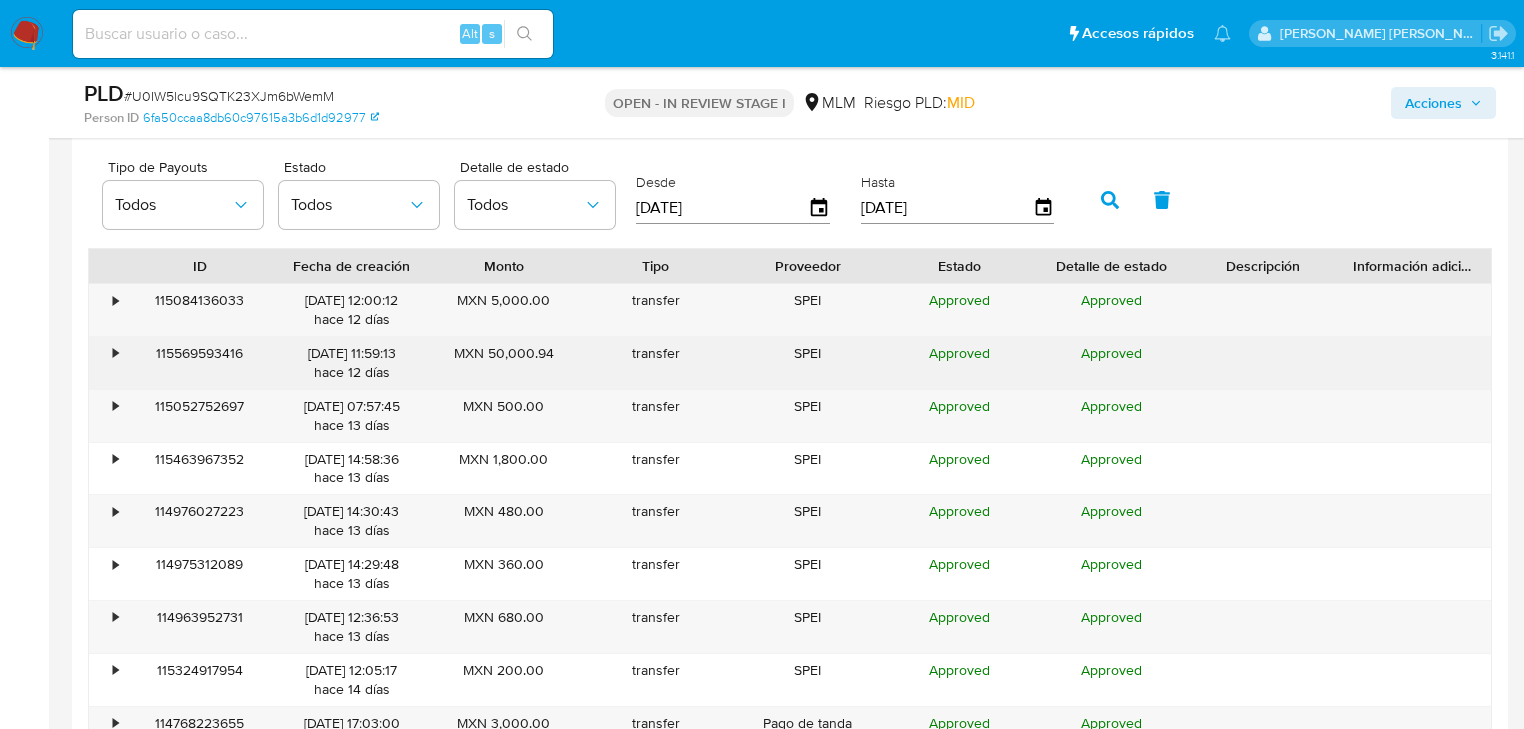 click on "•" at bounding box center [106, 363] 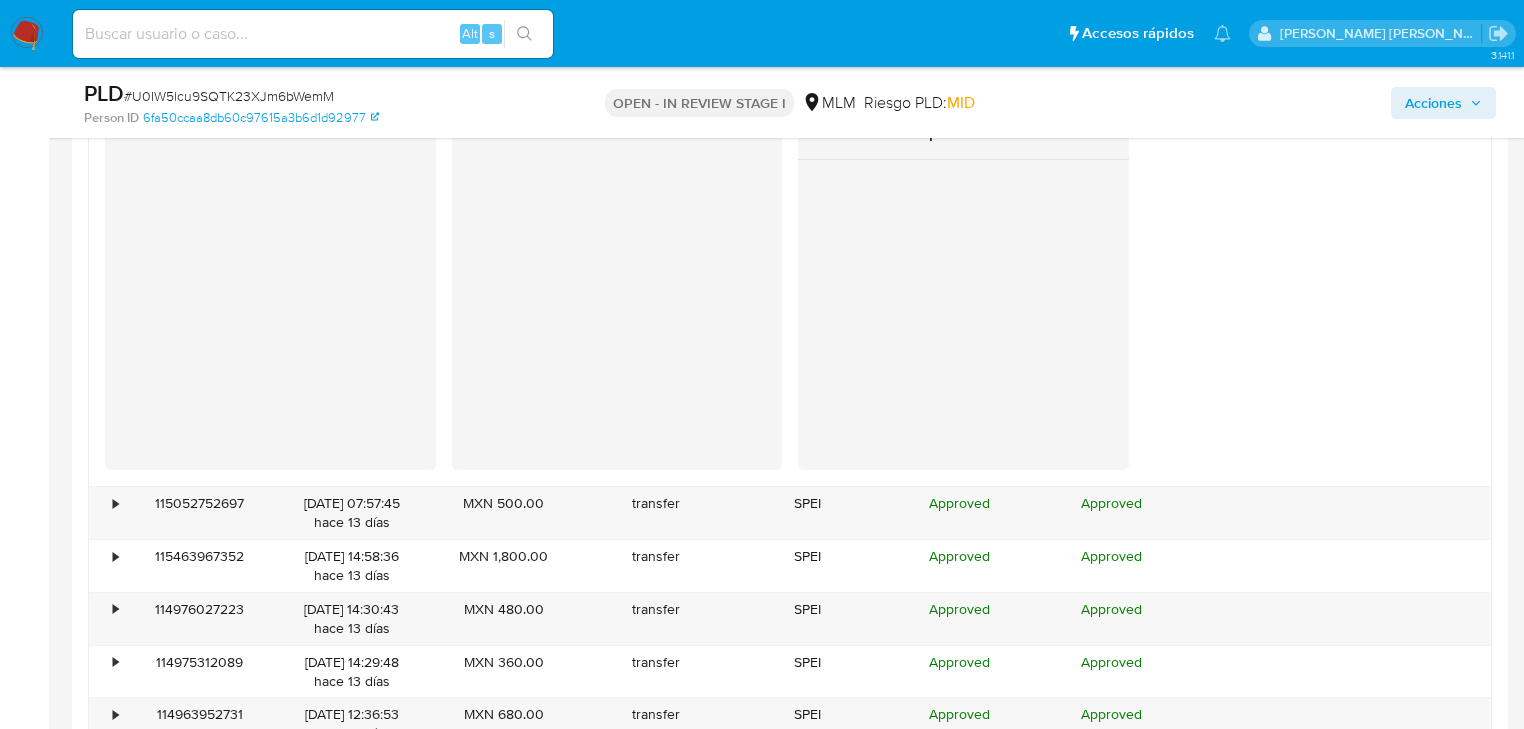 scroll, scrollTop: 2946, scrollLeft: 0, axis: vertical 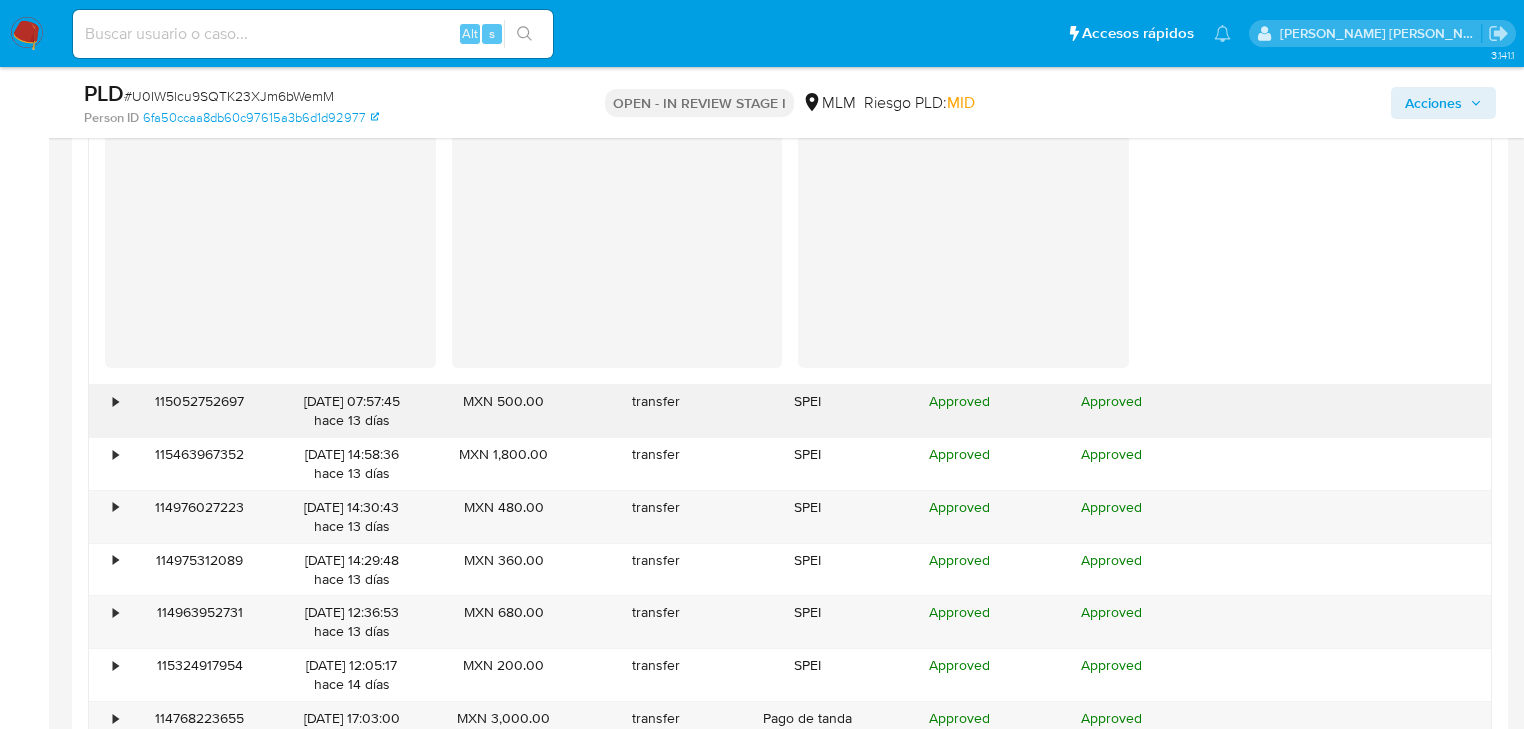 click on "•" at bounding box center [106, 411] 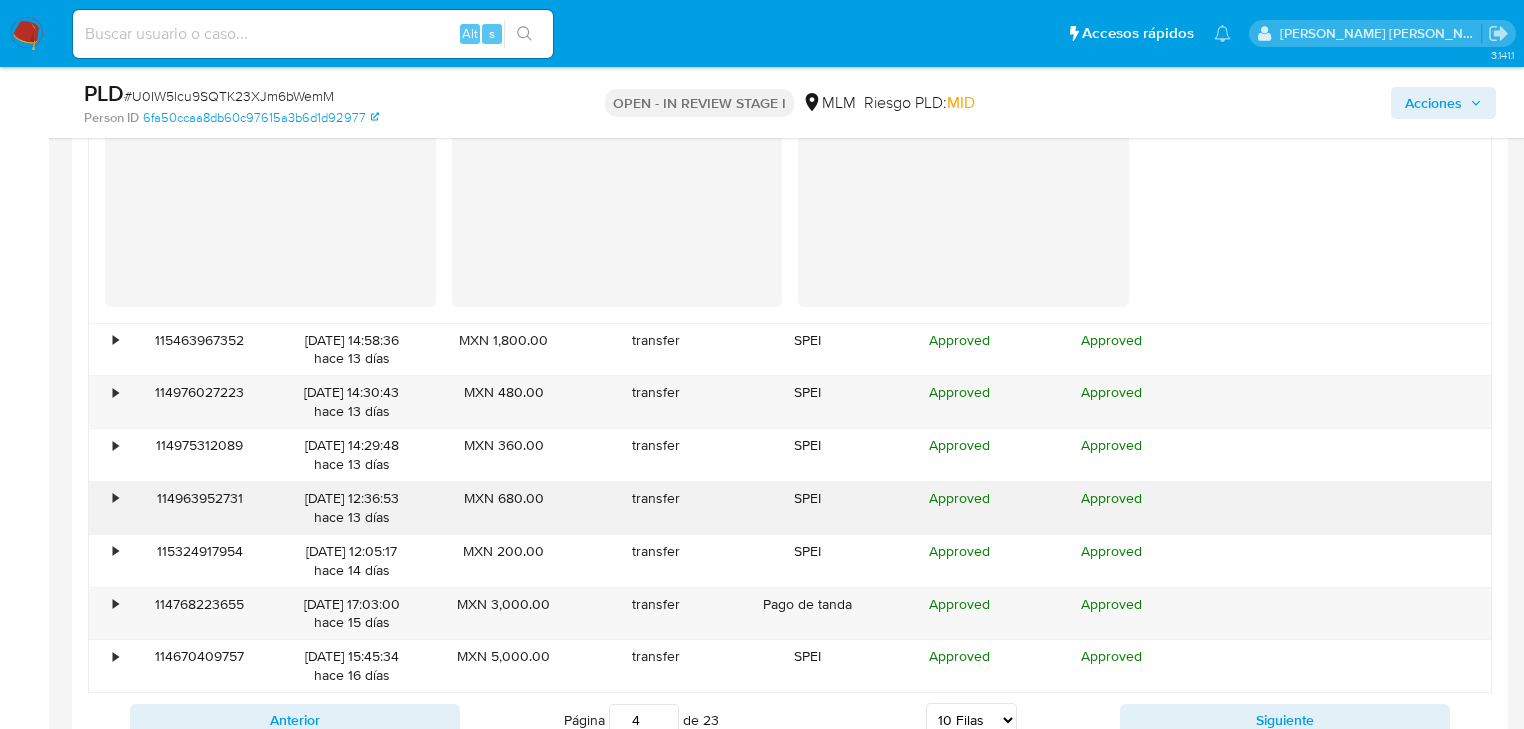 scroll, scrollTop: 3506, scrollLeft: 0, axis: vertical 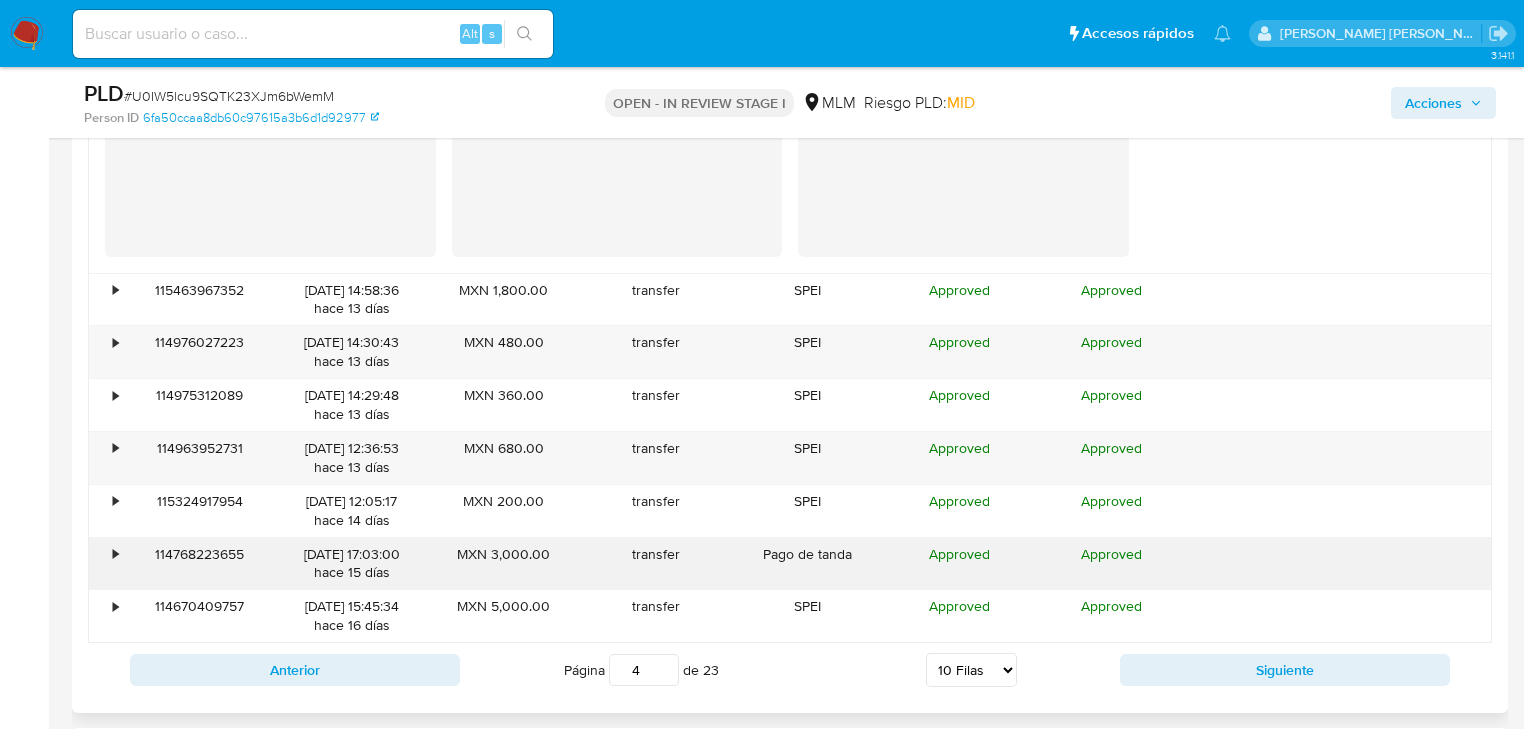 click on "•" at bounding box center (106, 564) 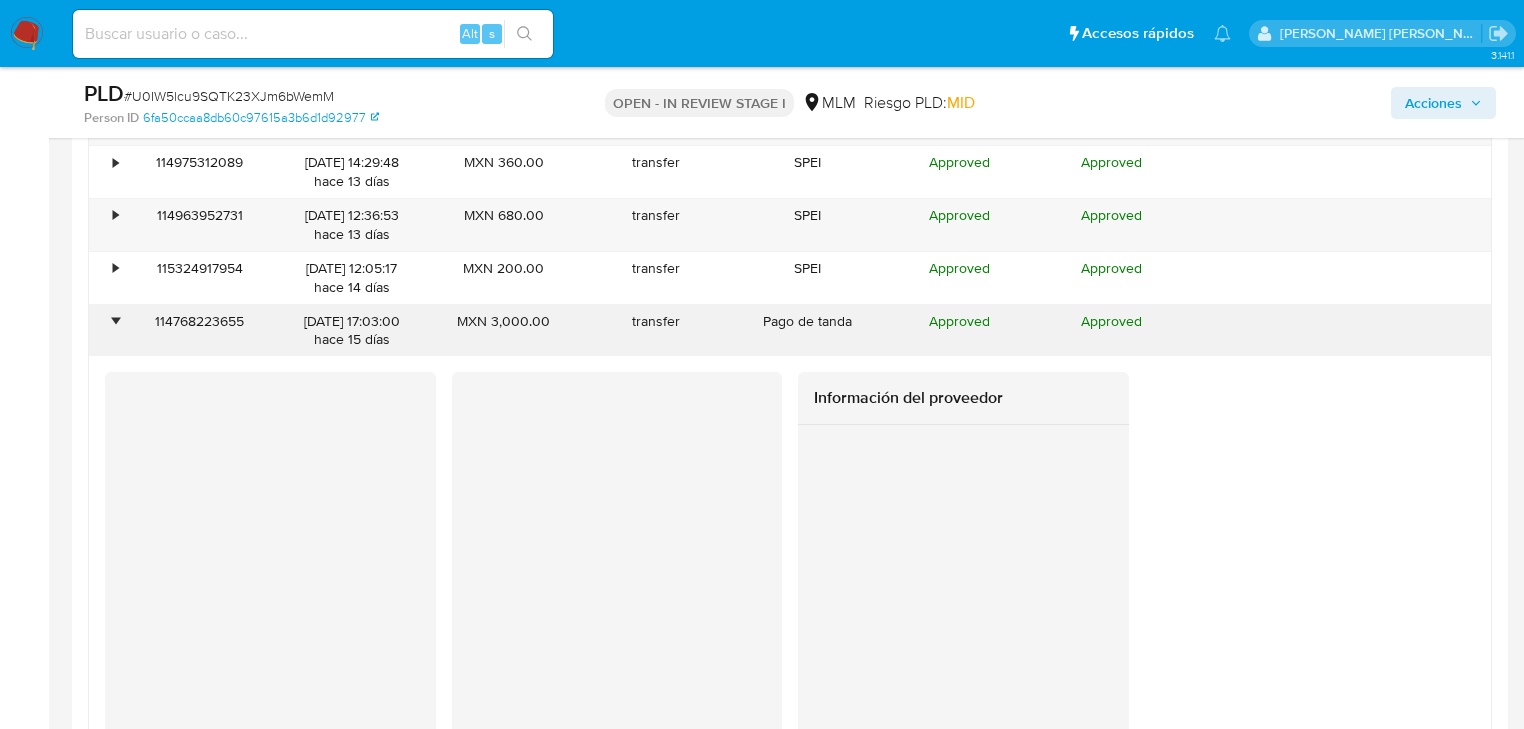 scroll, scrollTop: 3906, scrollLeft: 0, axis: vertical 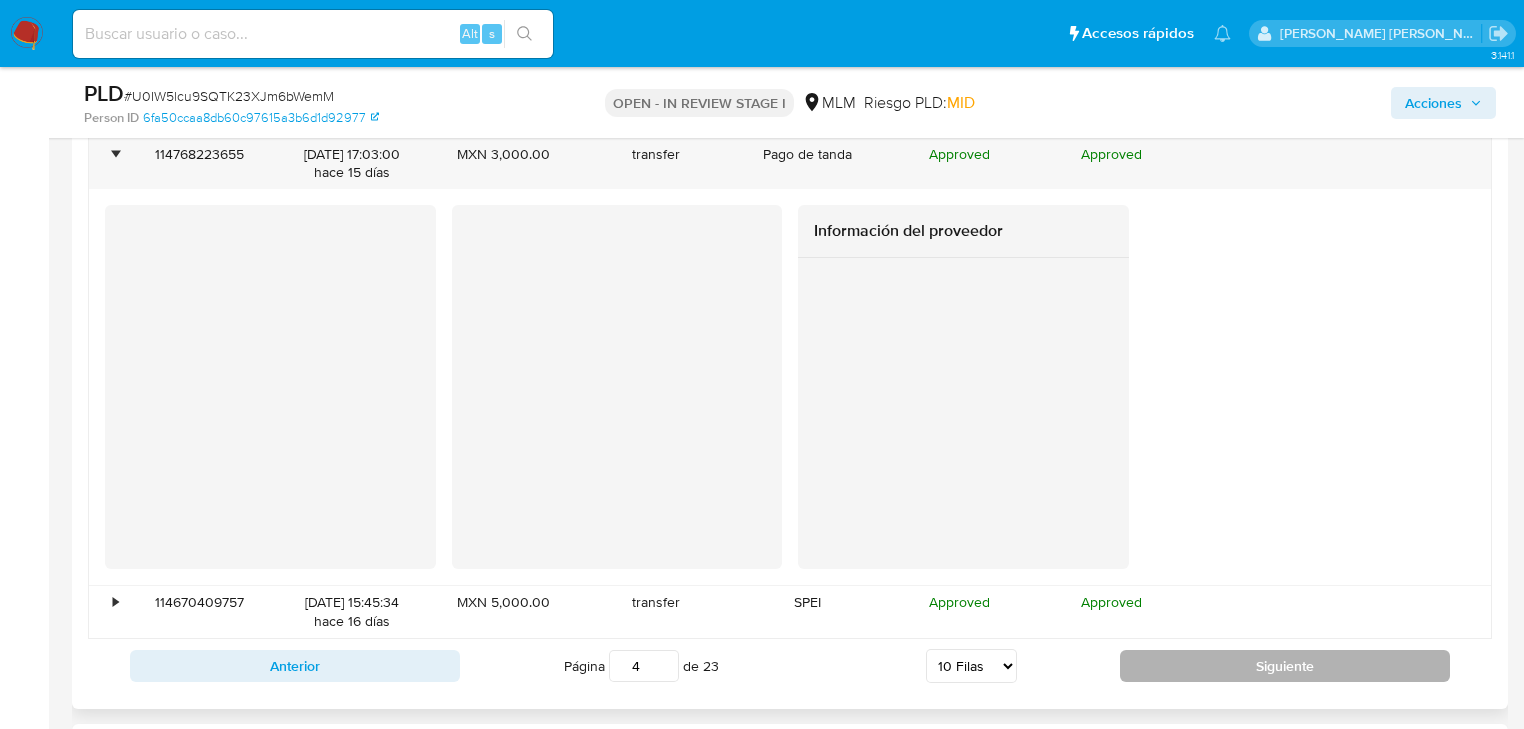 click on "Siguiente" at bounding box center [1285, 666] 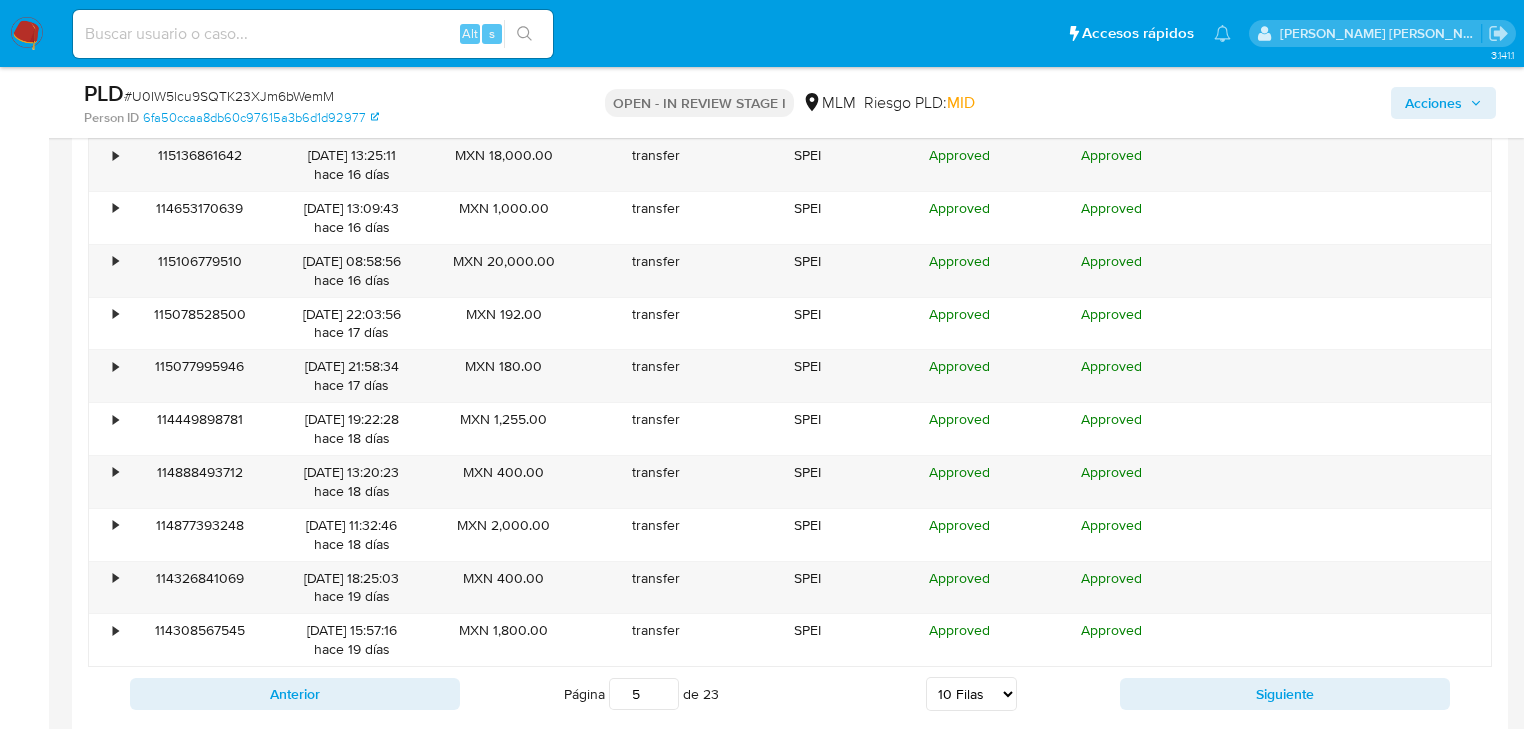 scroll, scrollTop: 2546, scrollLeft: 0, axis: vertical 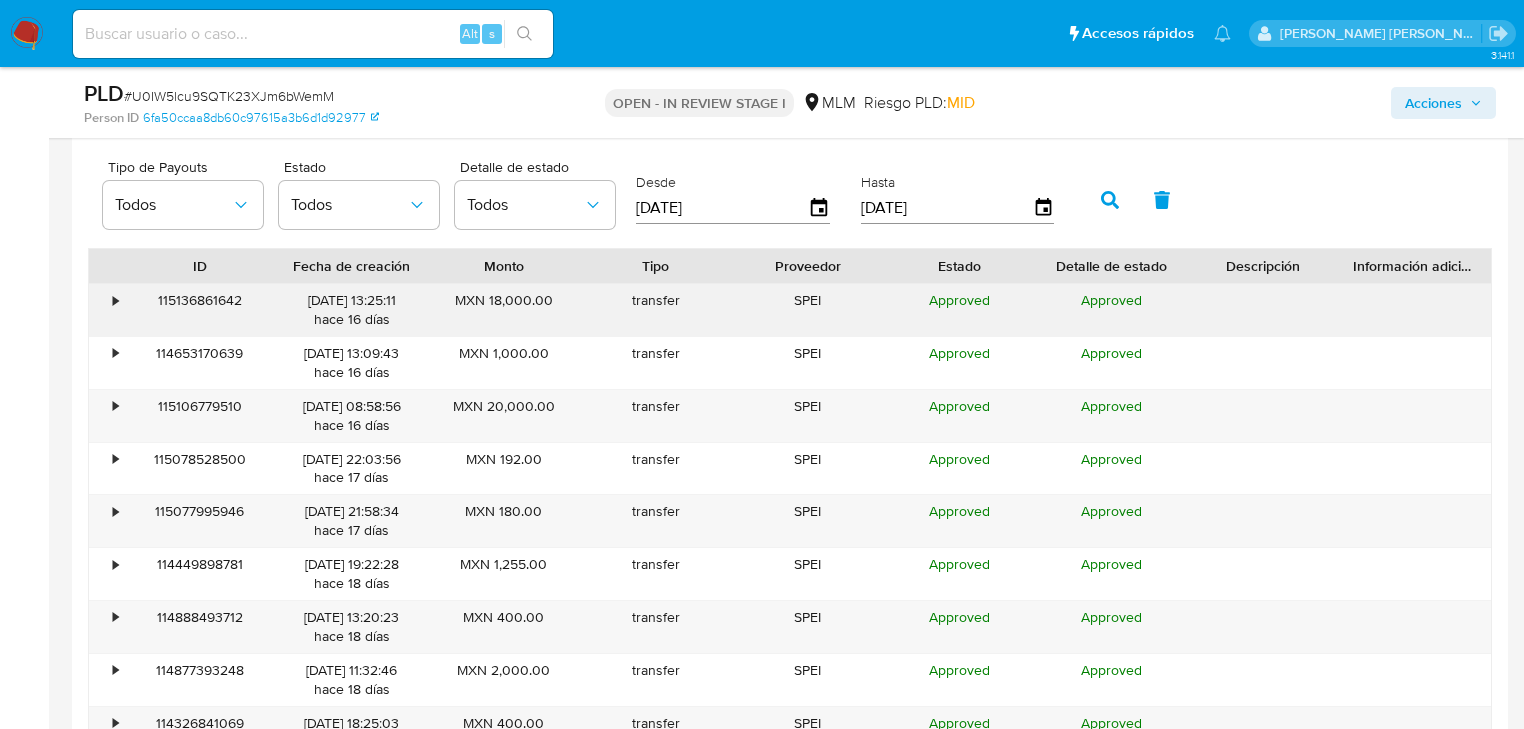 click on "•" at bounding box center [115, 300] 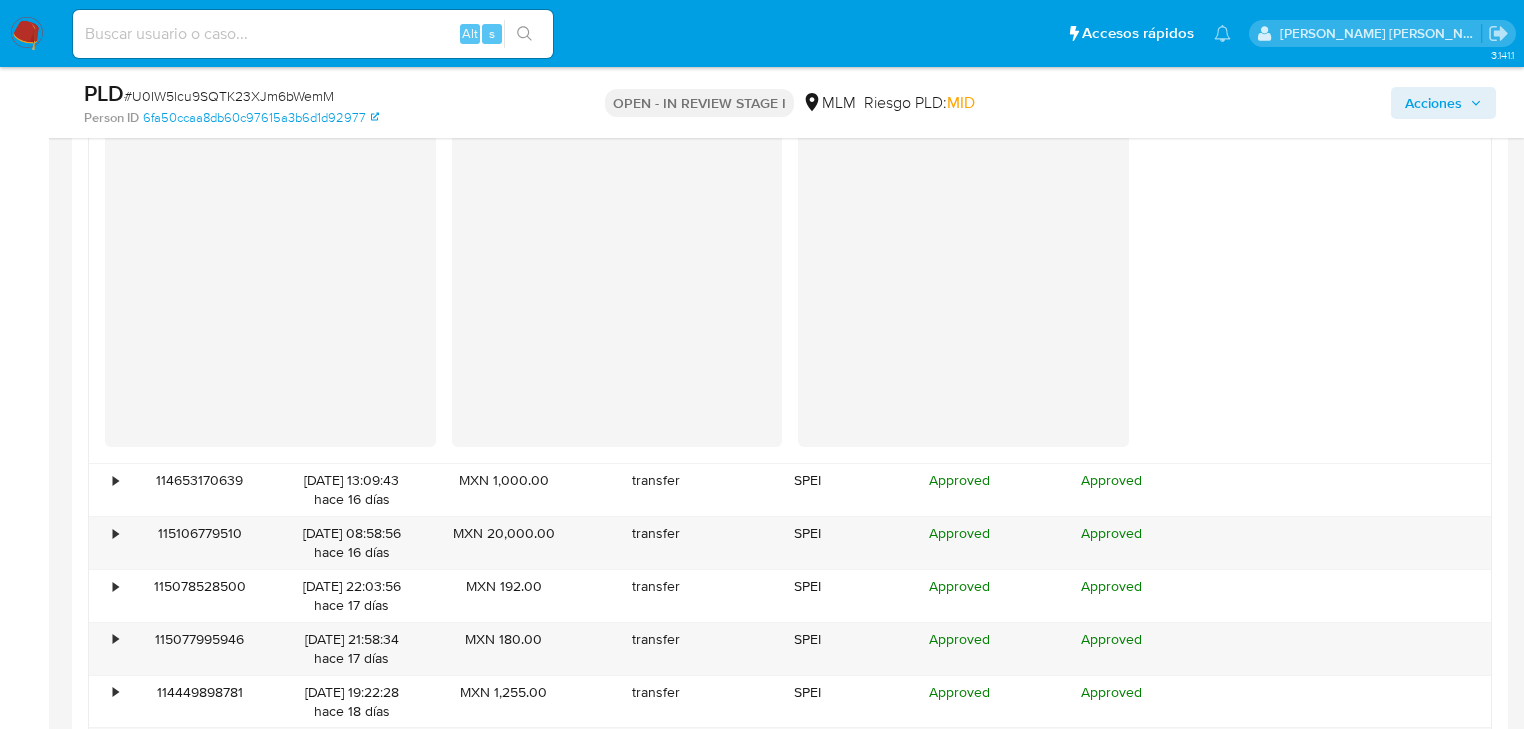 scroll, scrollTop: 2866, scrollLeft: 0, axis: vertical 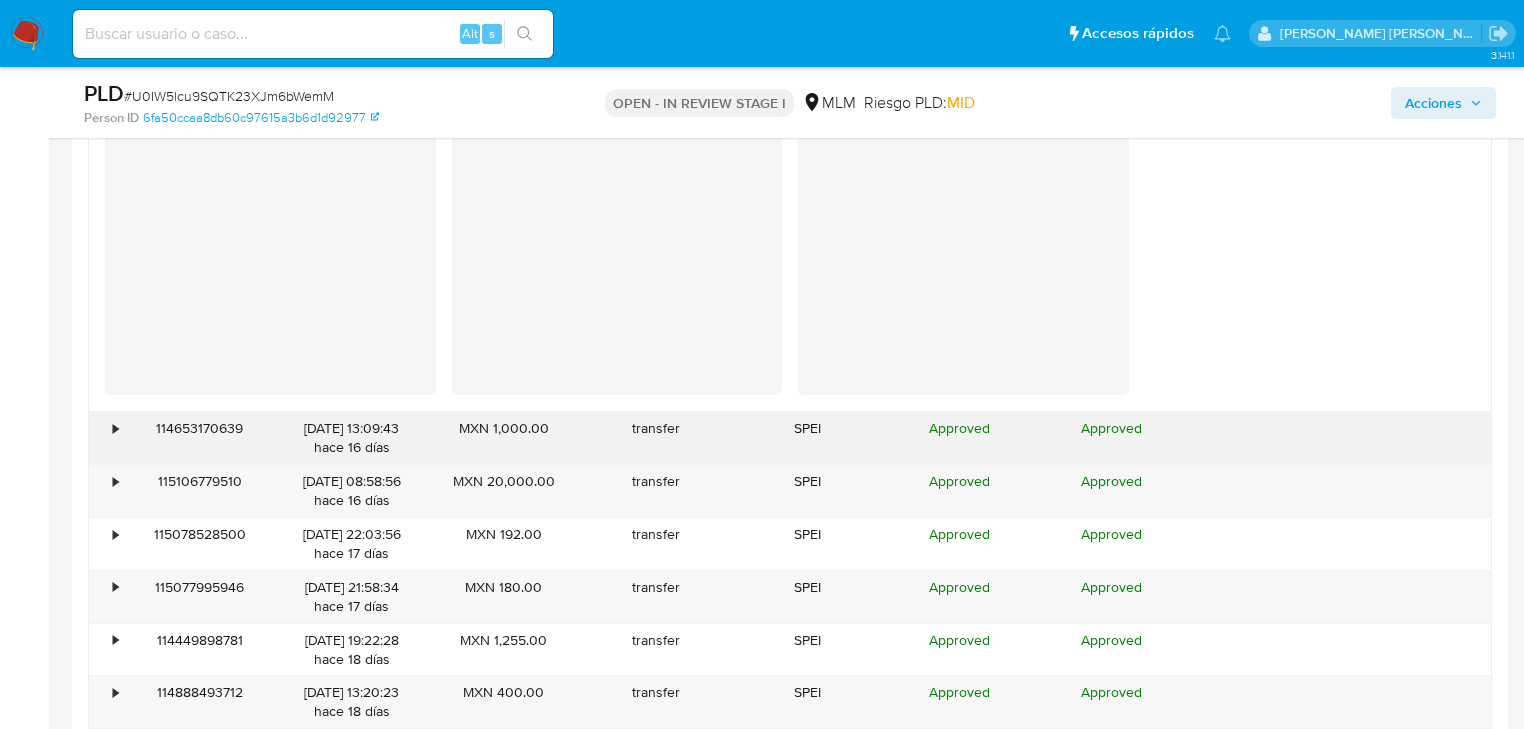 click on "•" at bounding box center [106, 438] 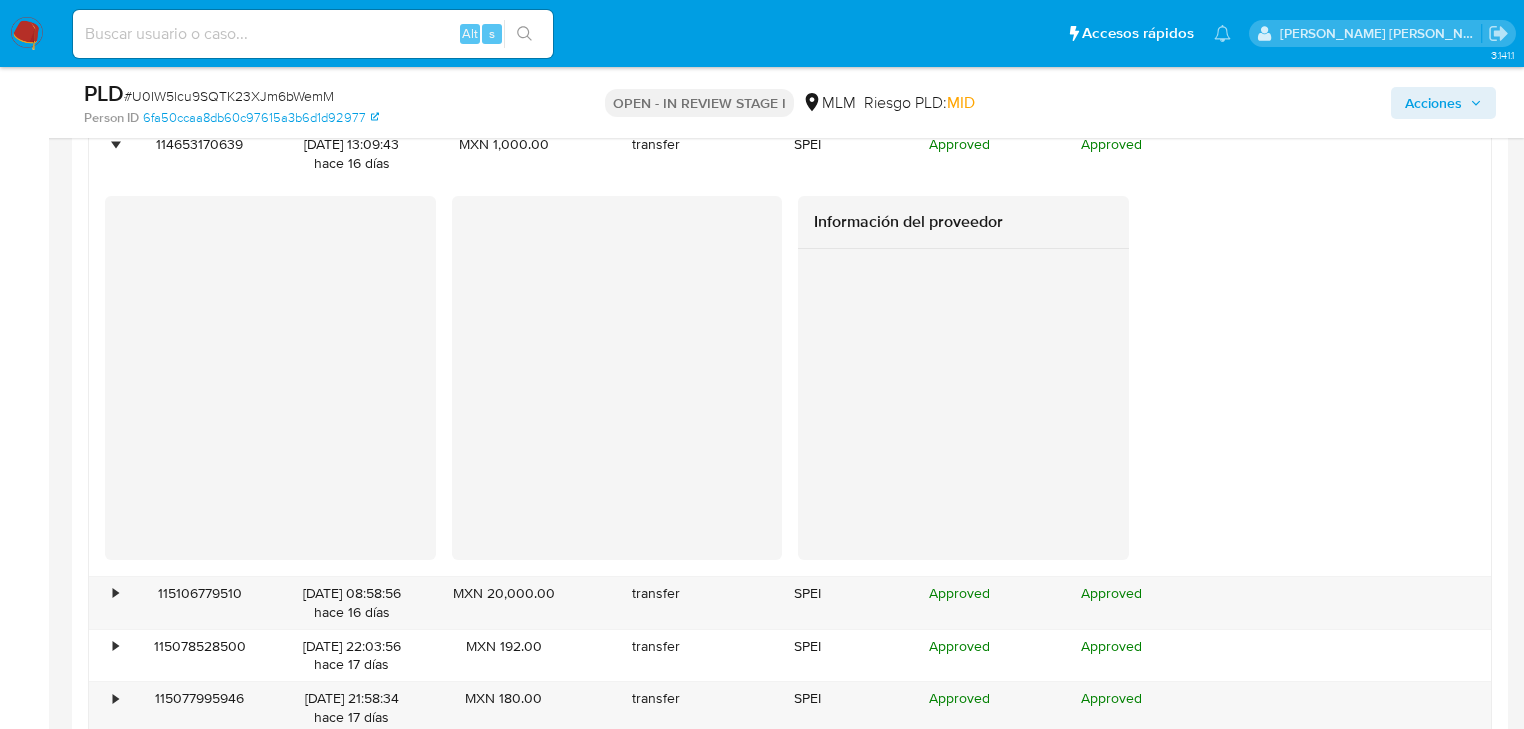 scroll, scrollTop: 3266, scrollLeft: 0, axis: vertical 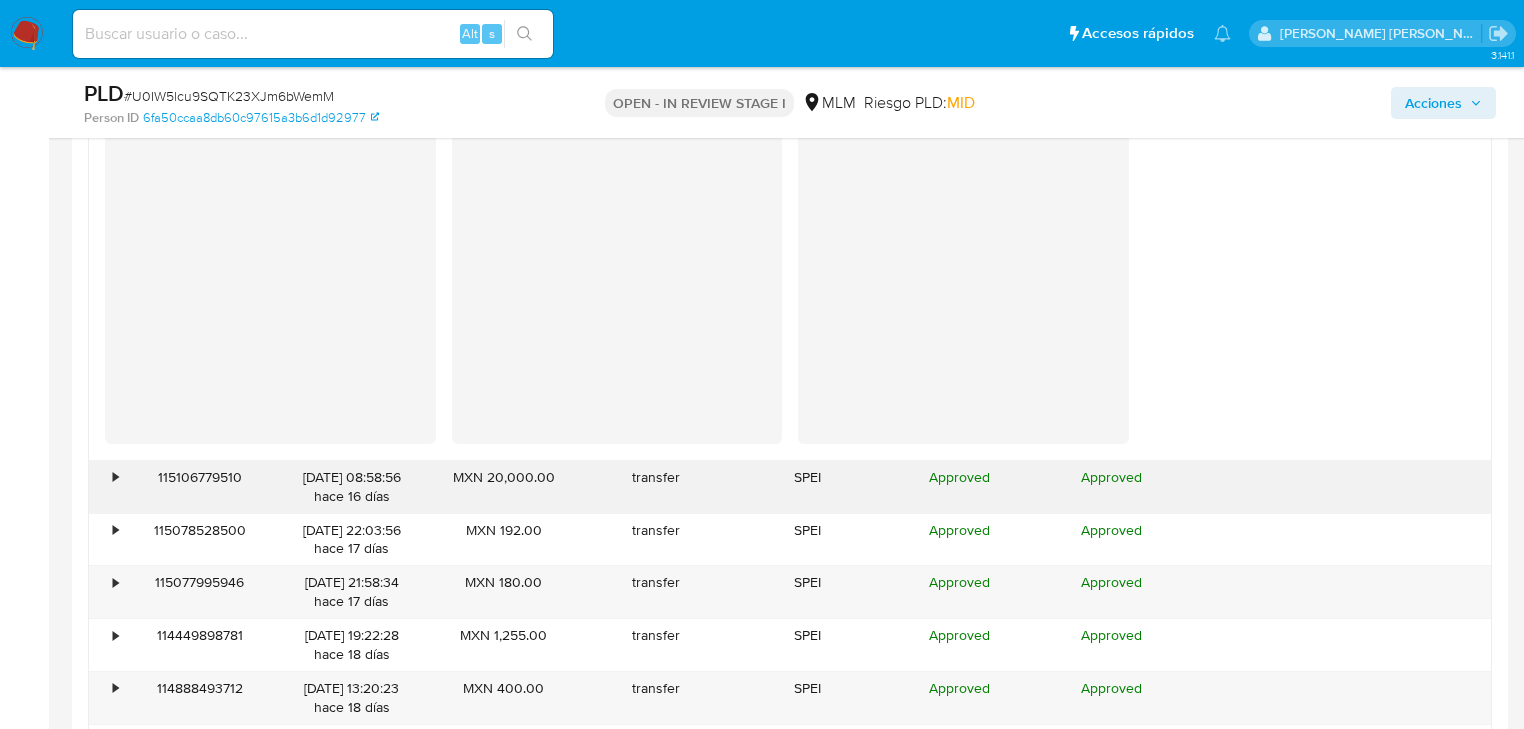 click on "•" at bounding box center (106, 487) 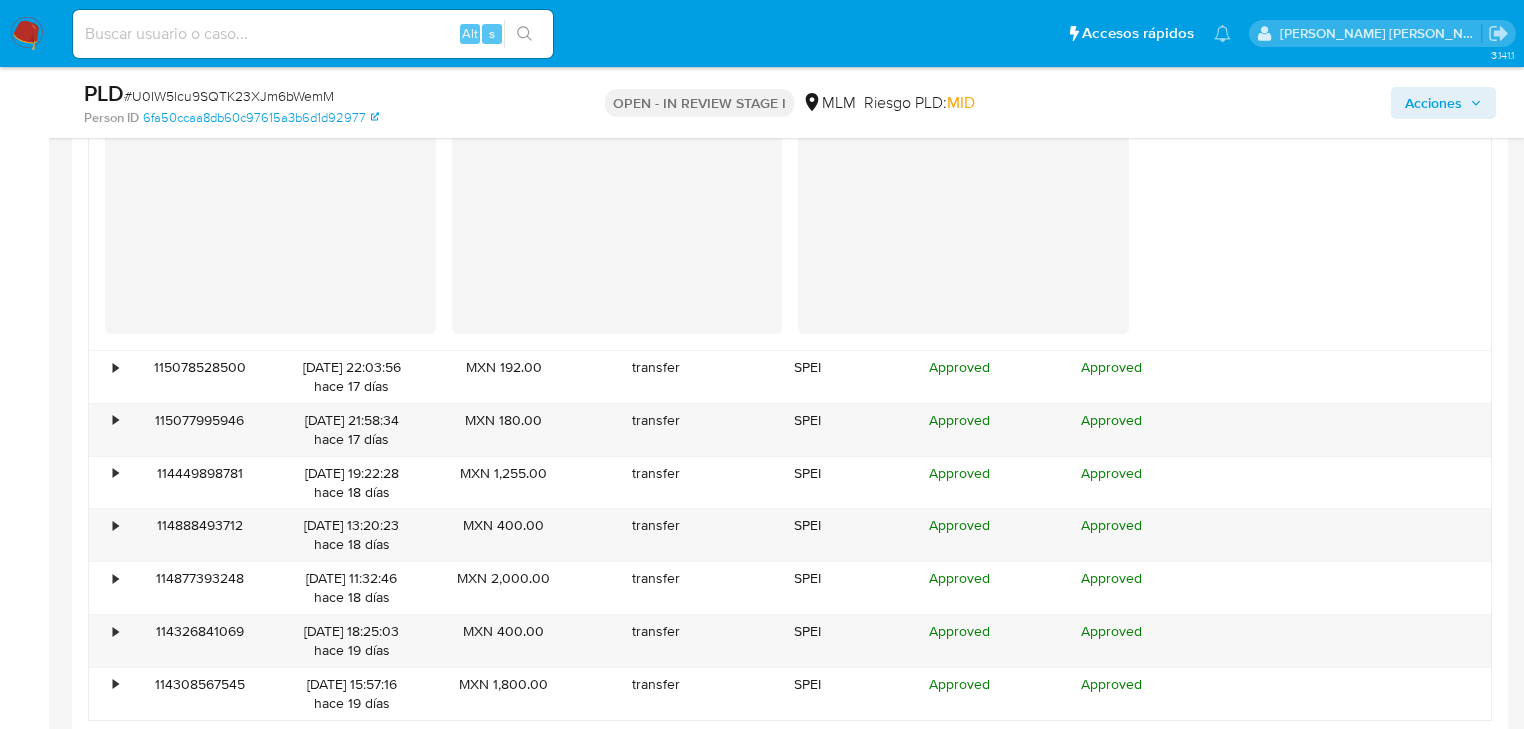 scroll, scrollTop: 3826, scrollLeft: 0, axis: vertical 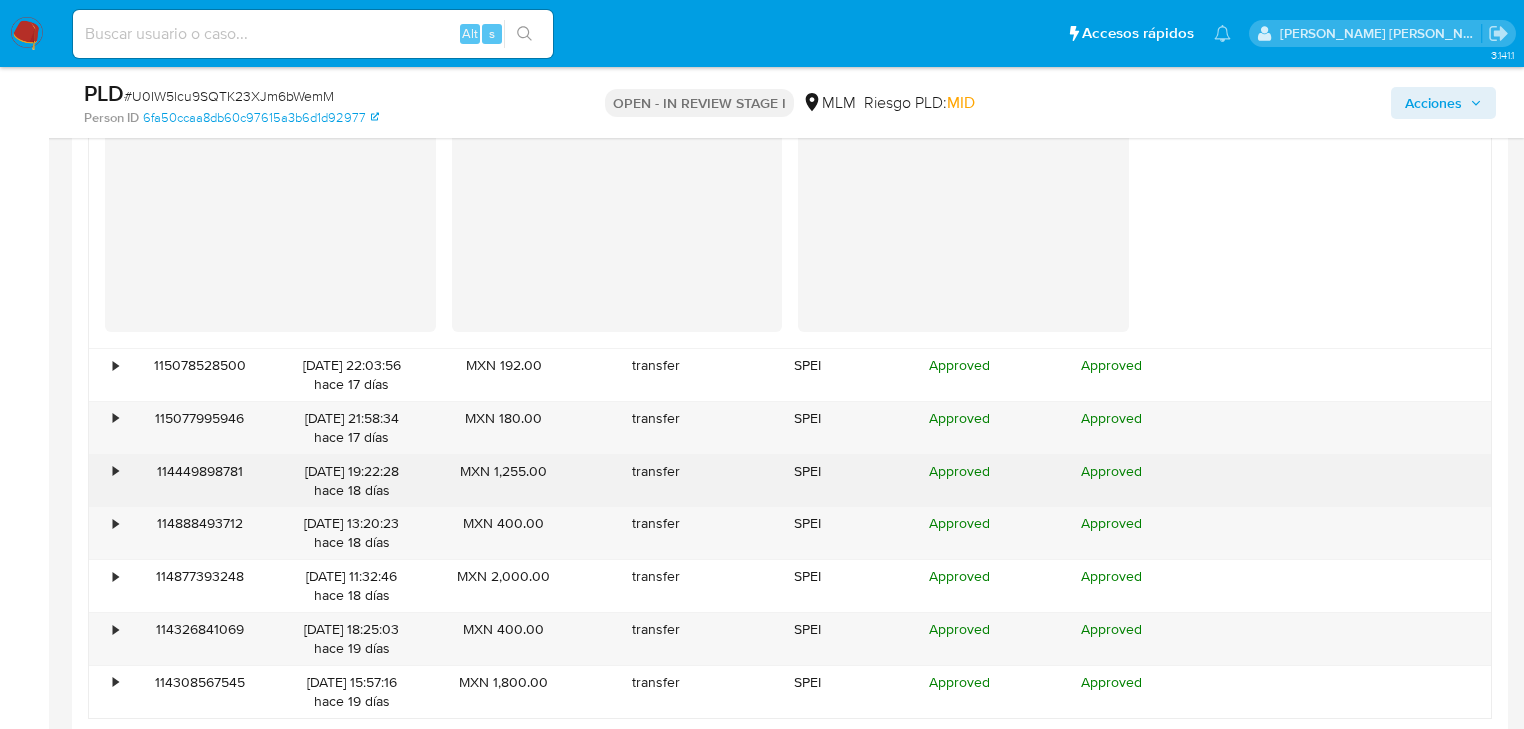 click on "•" at bounding box center [106, 481] 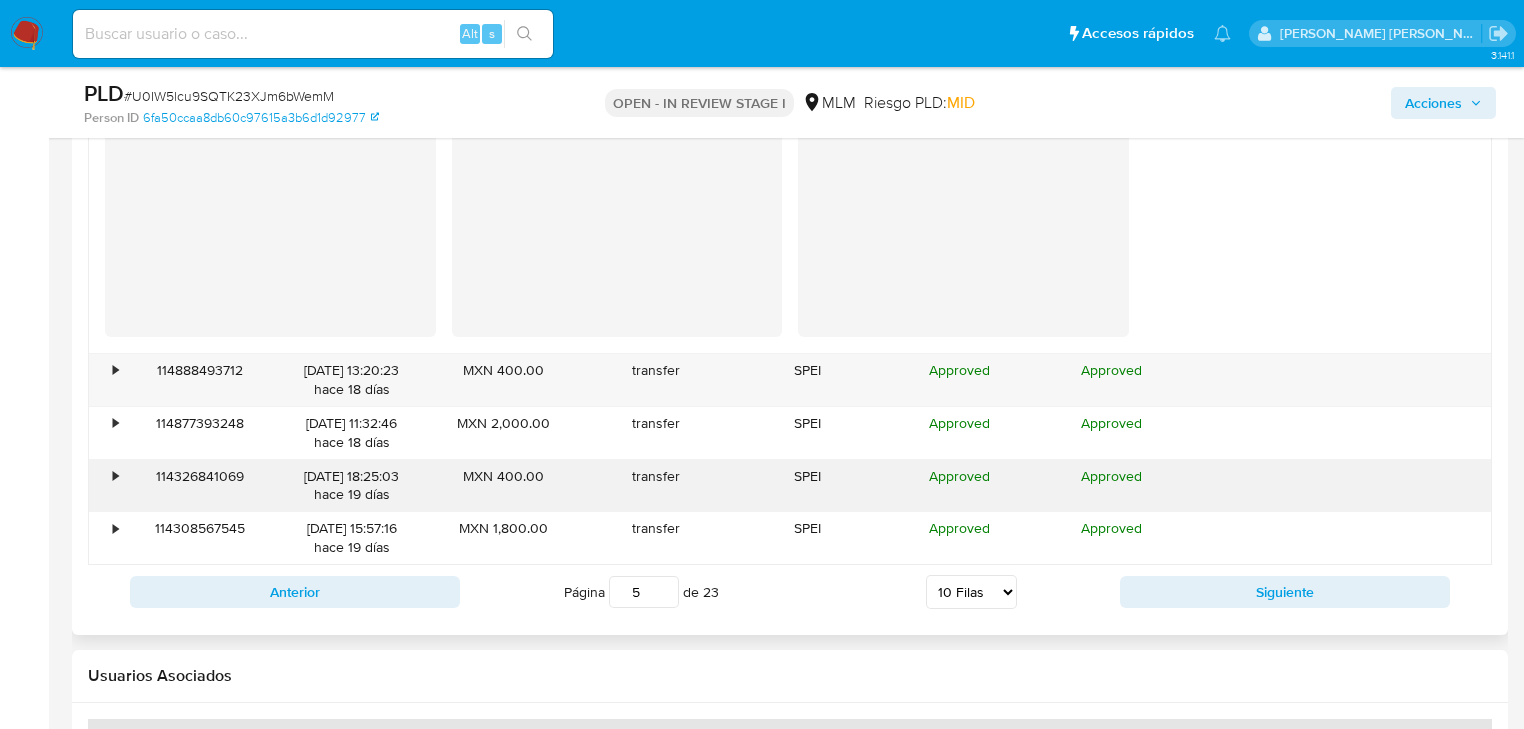 scroll, scrollTop: 4386, scrollLeft: 0, axis: vertical 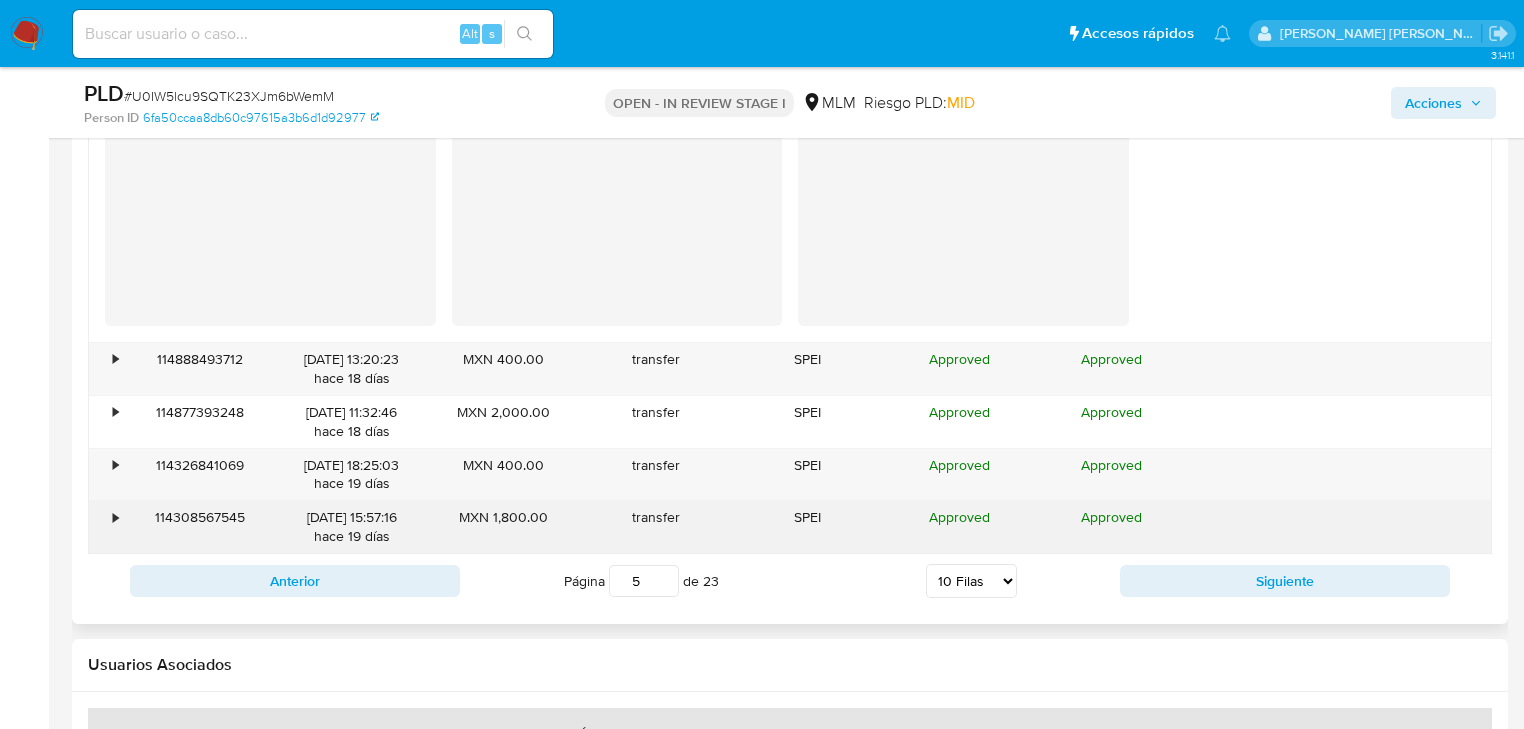 click on "•" at bounding box center [106, 527] 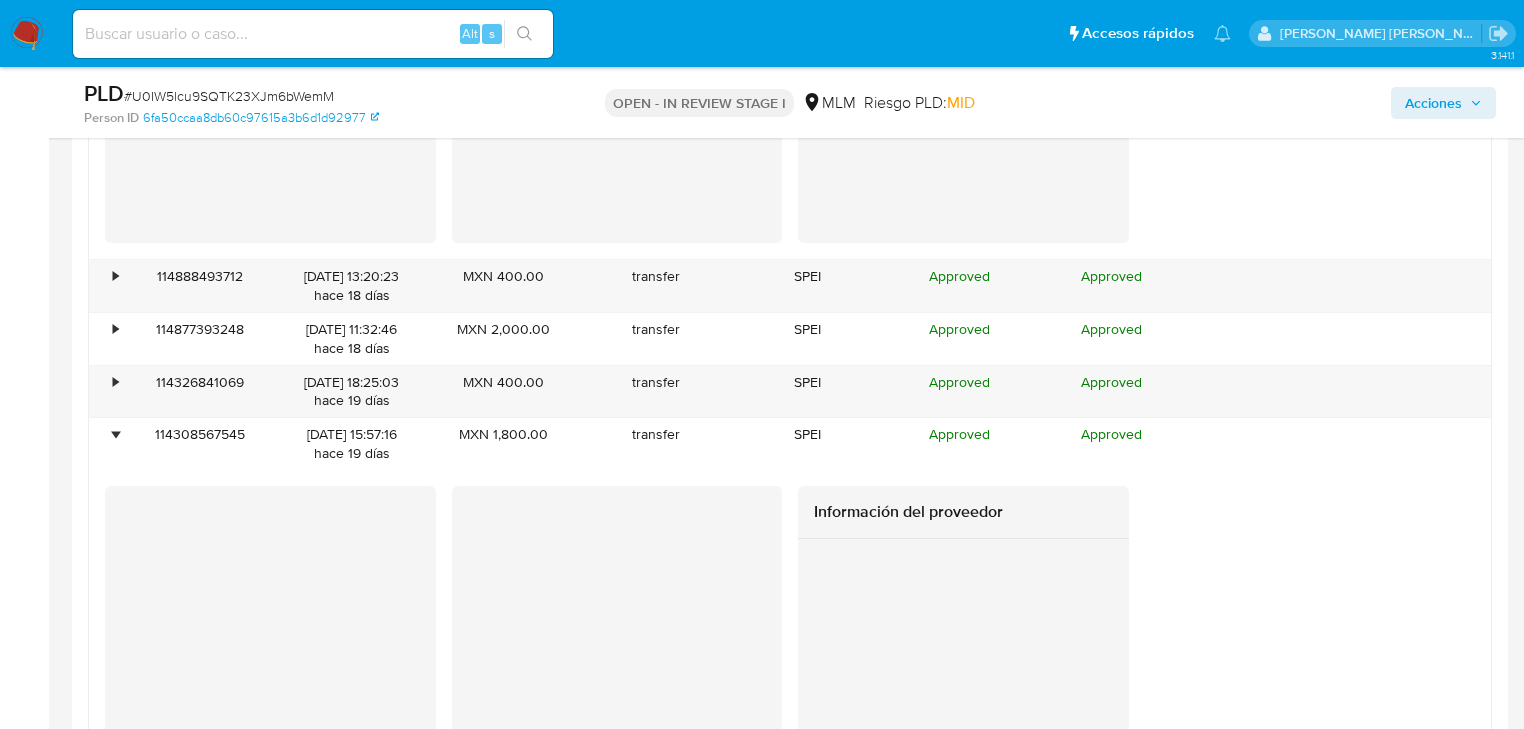 scroll, scrollTop: 4706, scrollLeft: 0, axis: vertical 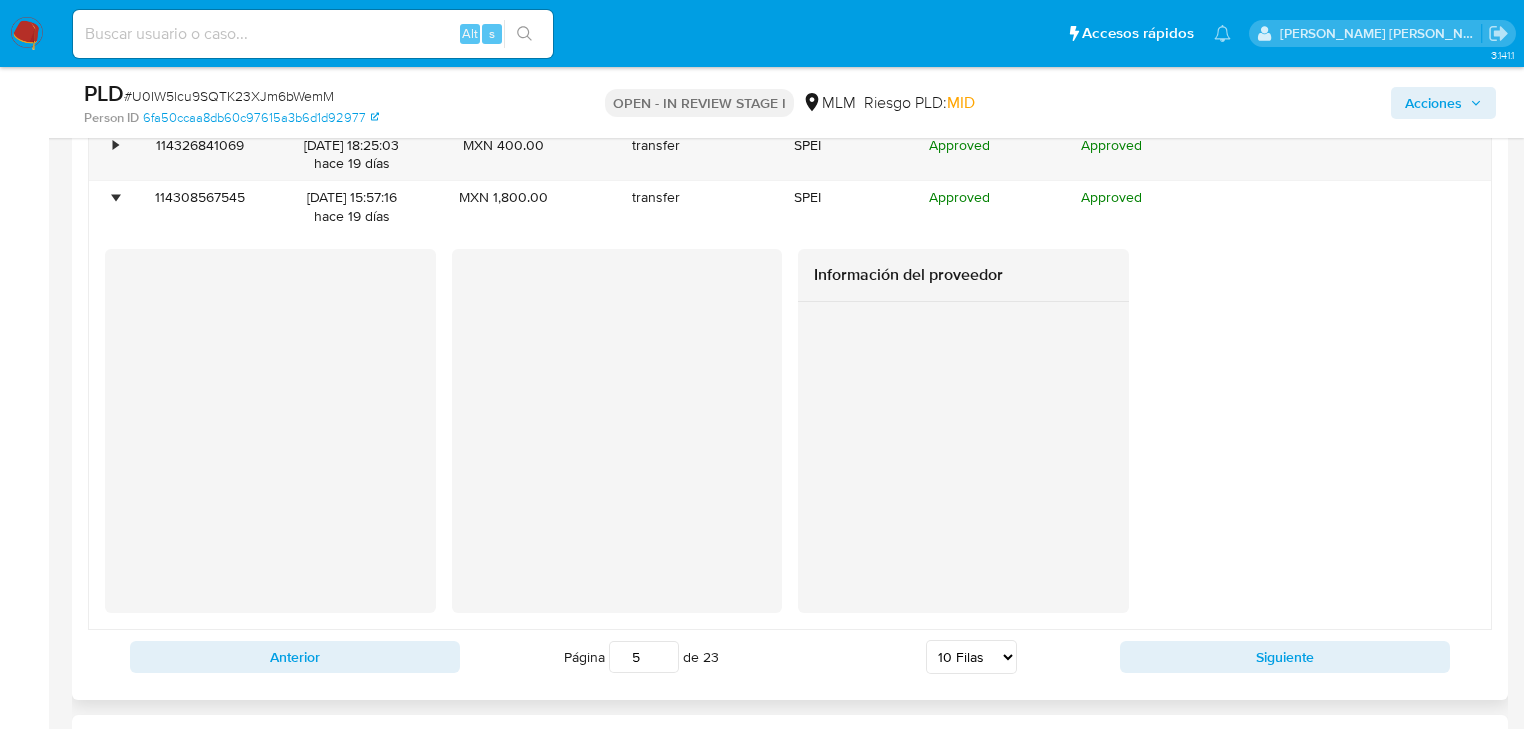 click on "Anterior Página   5   de   23 5   [PERSON_NAME] 10   [PERSON_NAME] 20   [PERSON_NAME] 25   [PERSON_NAME] 50   [PERSON_NAME] 100   [PERSON_NAME] Siguiente" at bounding box center (790, 657) 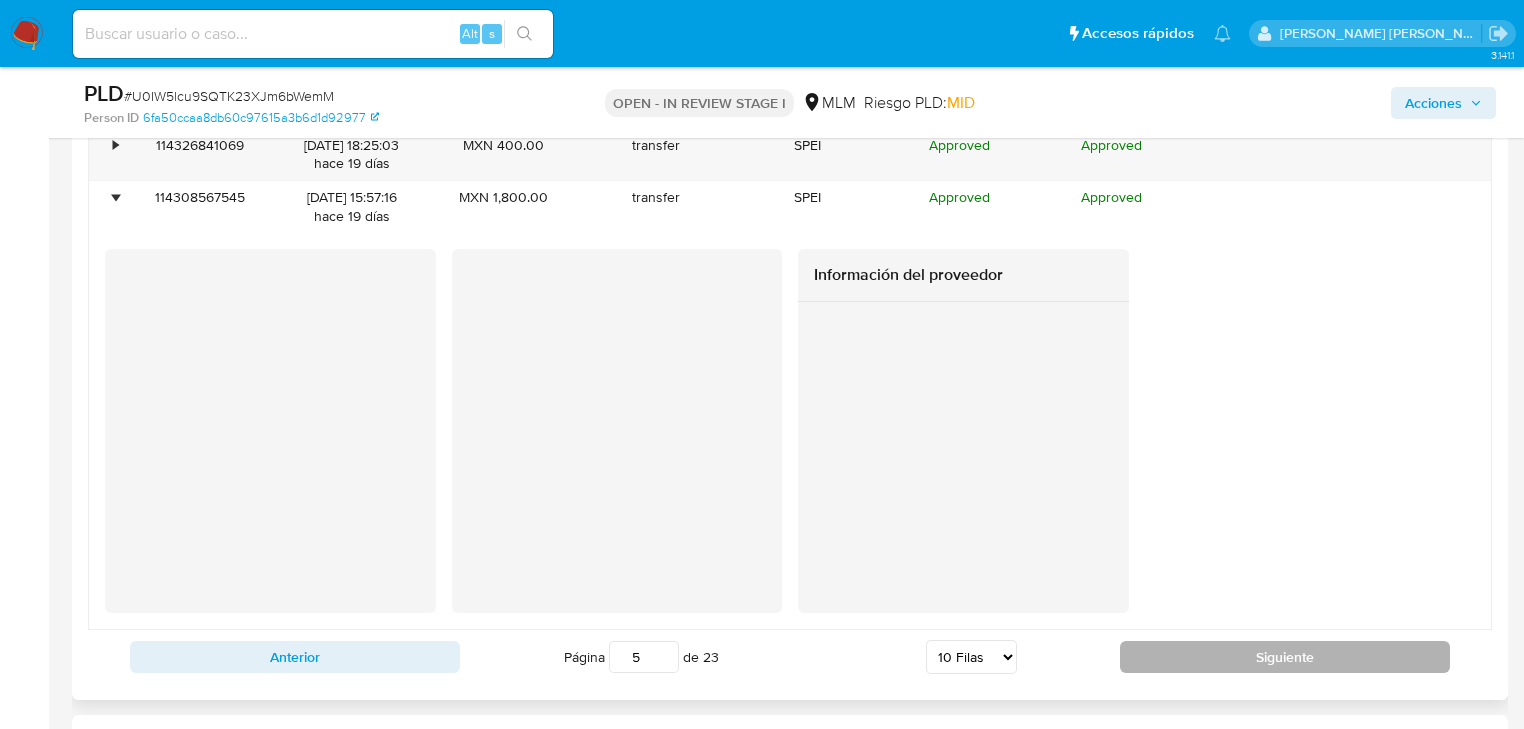 click on "Siguiente" at bounding box center [1285, 657] 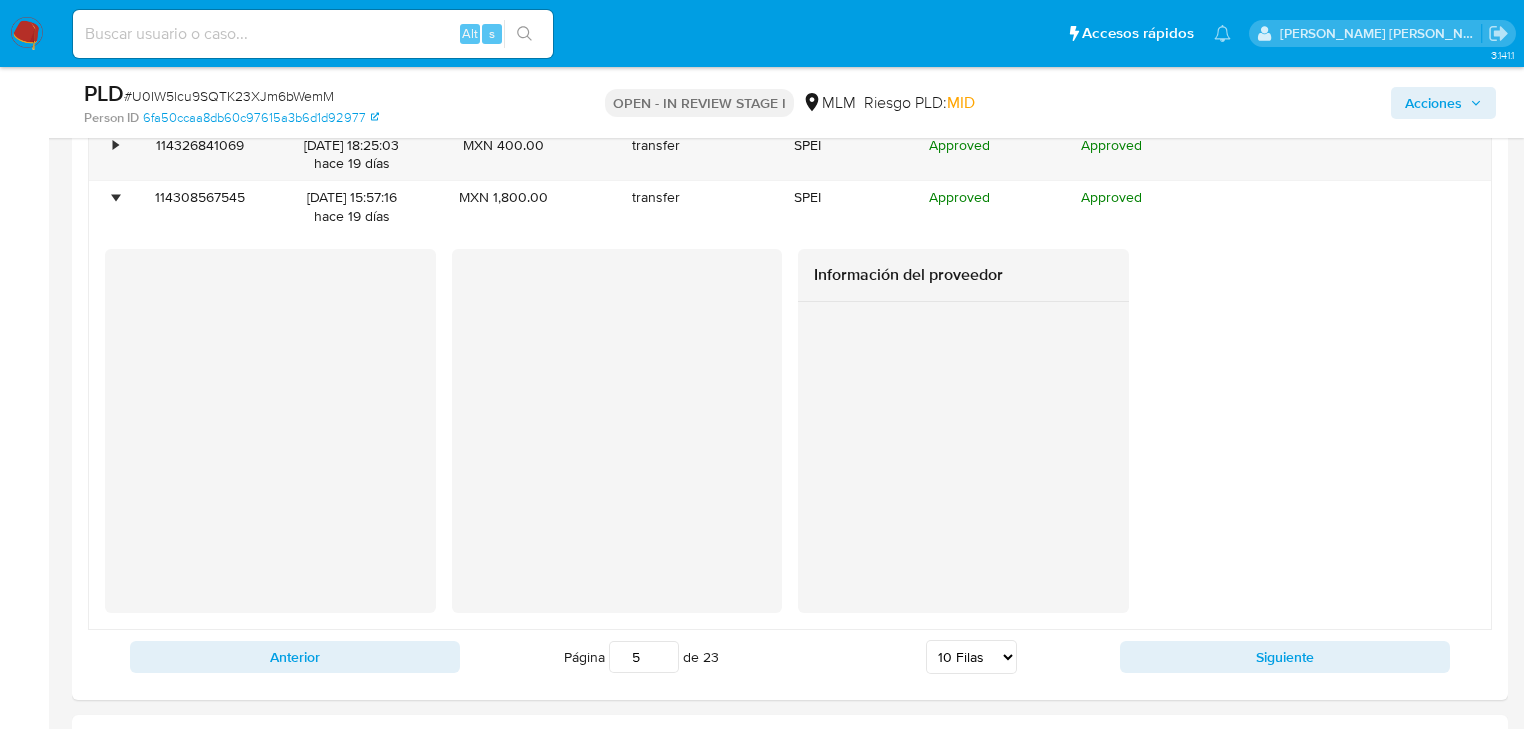 type on "6" 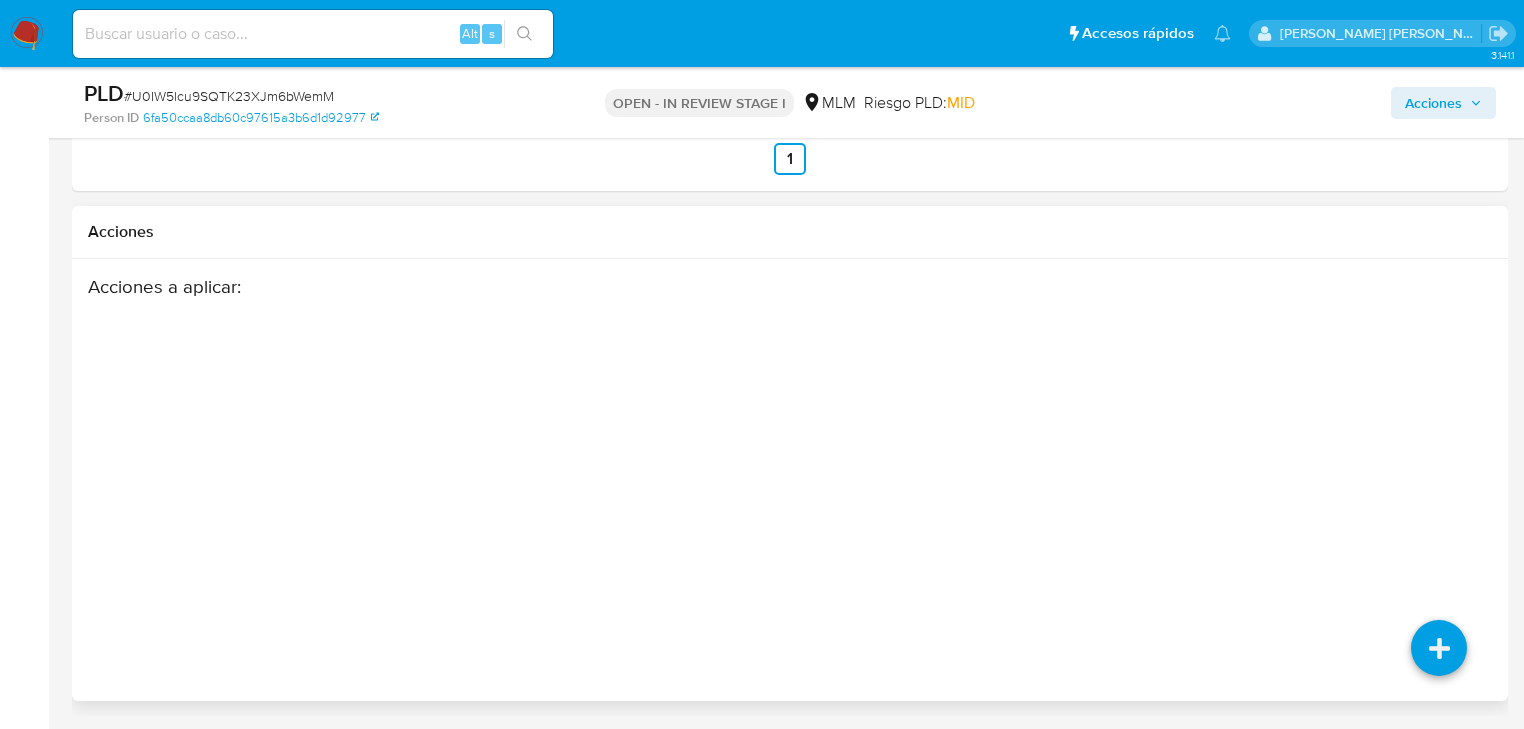 scroll, scrollTop: 3826, scrollLeft: 0, axis: vertical 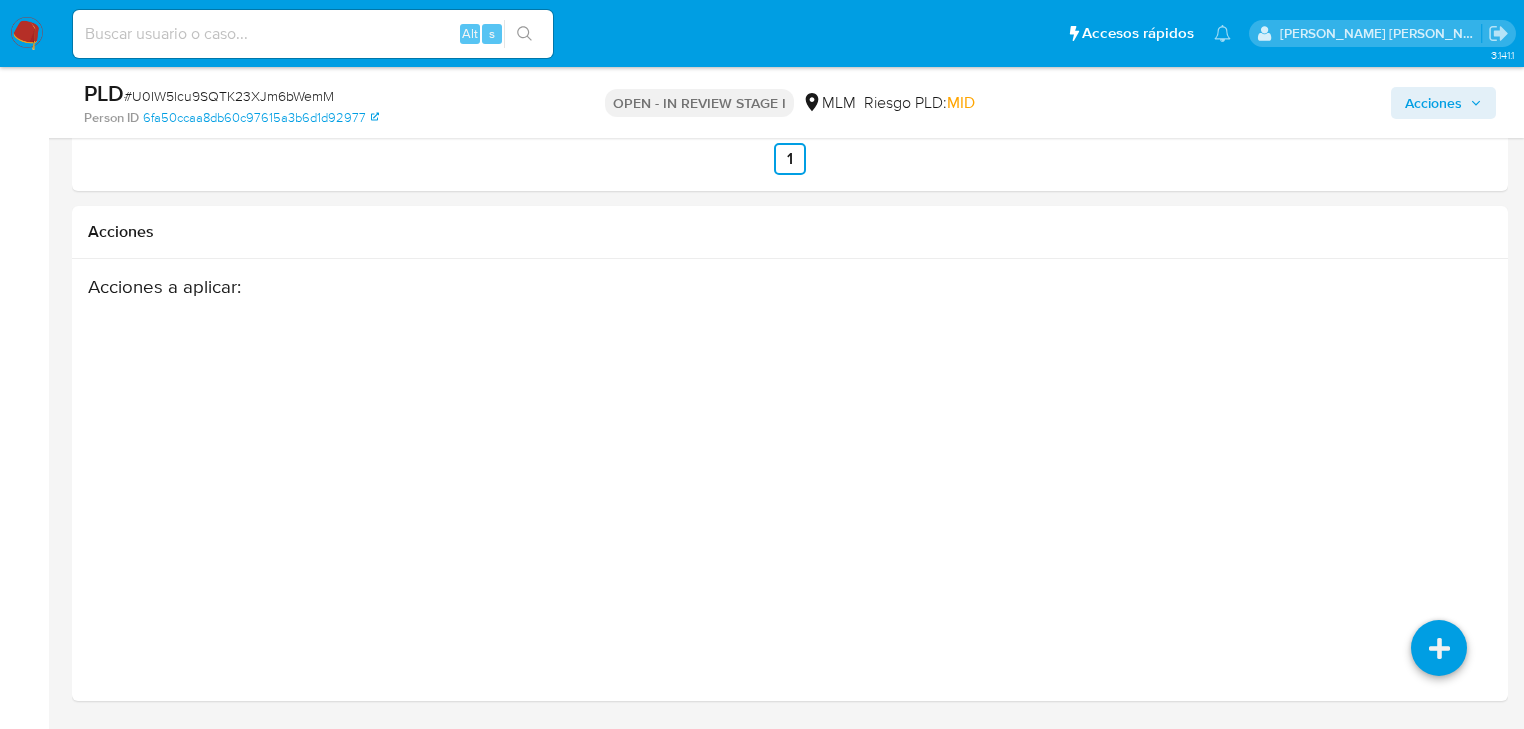 click at bounding box center [27, 34] 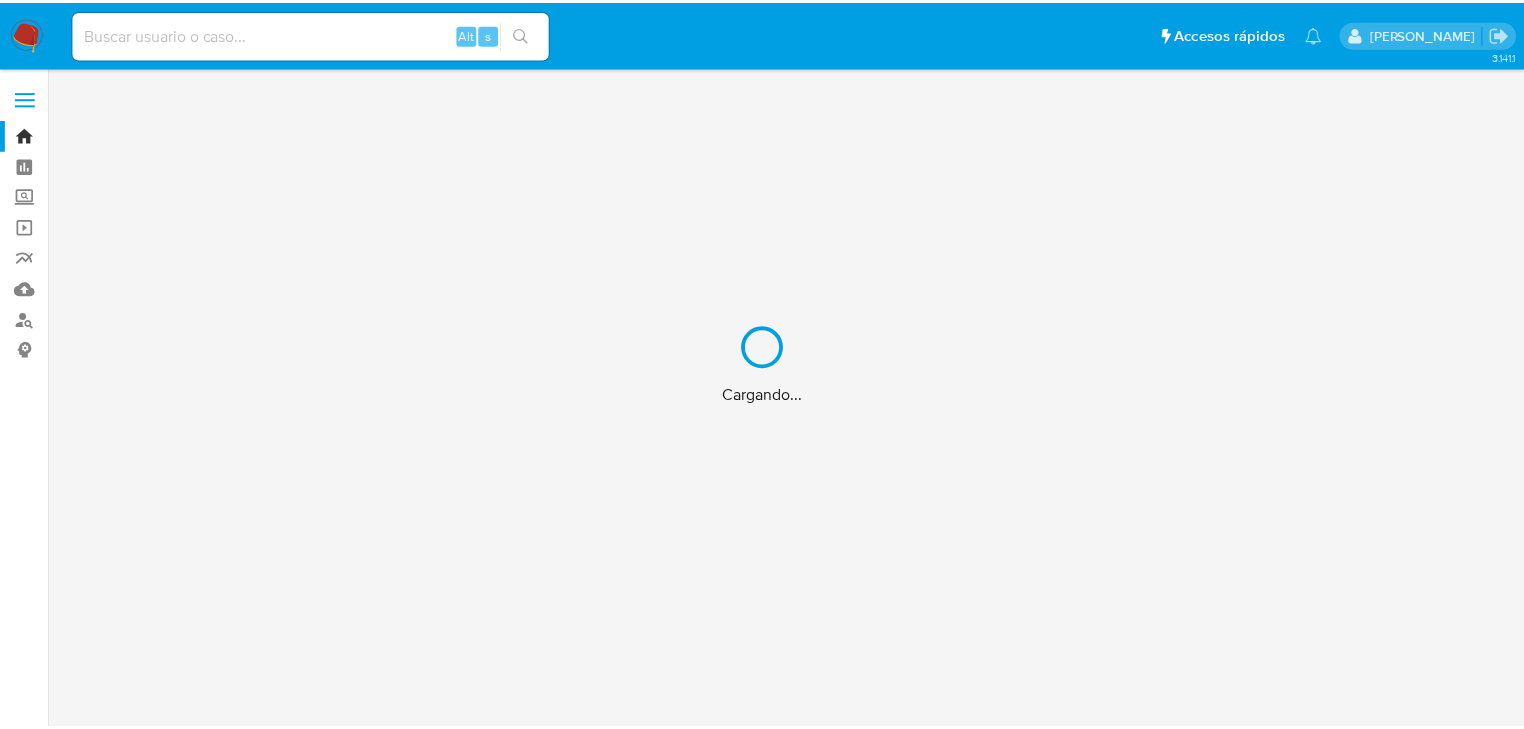 scroll, scrollTop: 0, scrollLeft: 0, axis: both 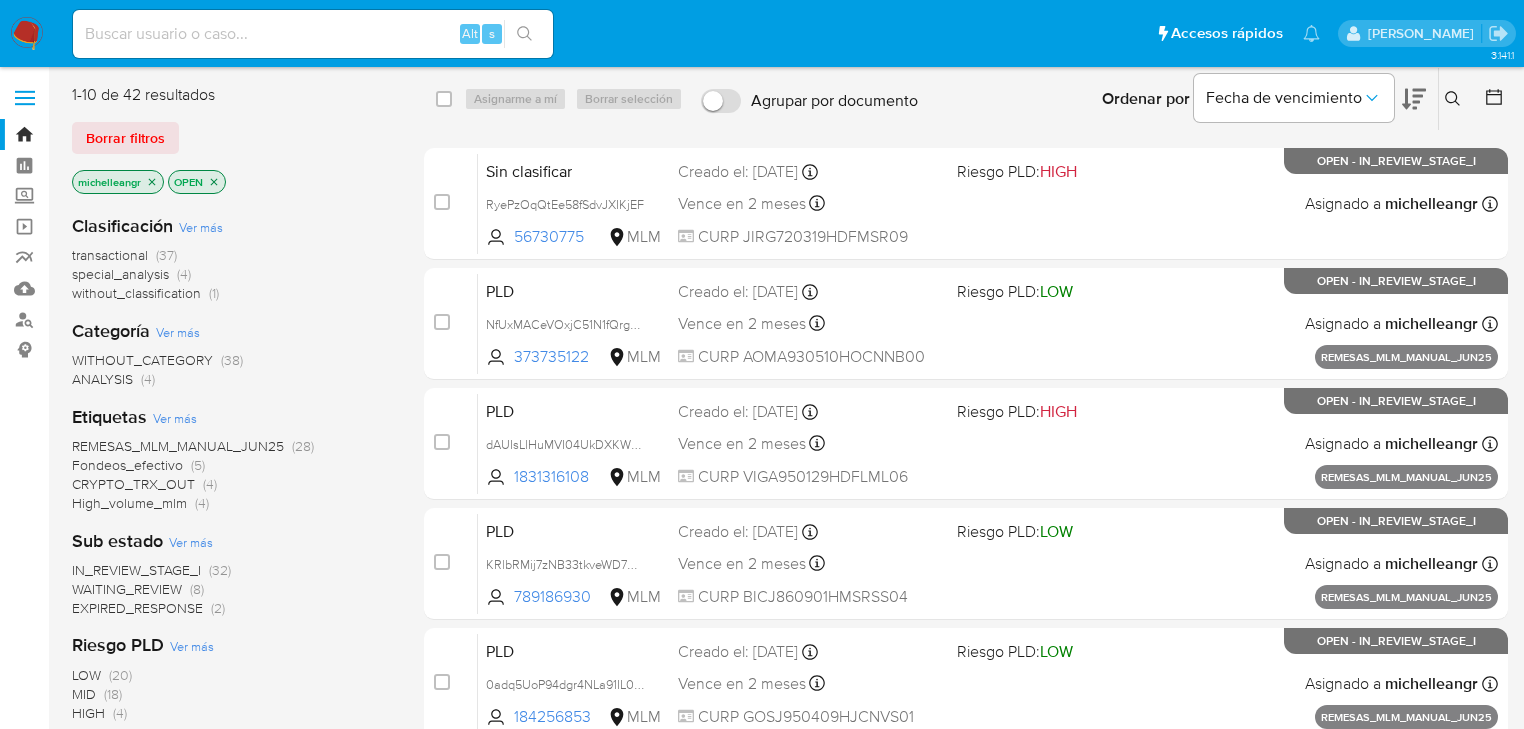 click 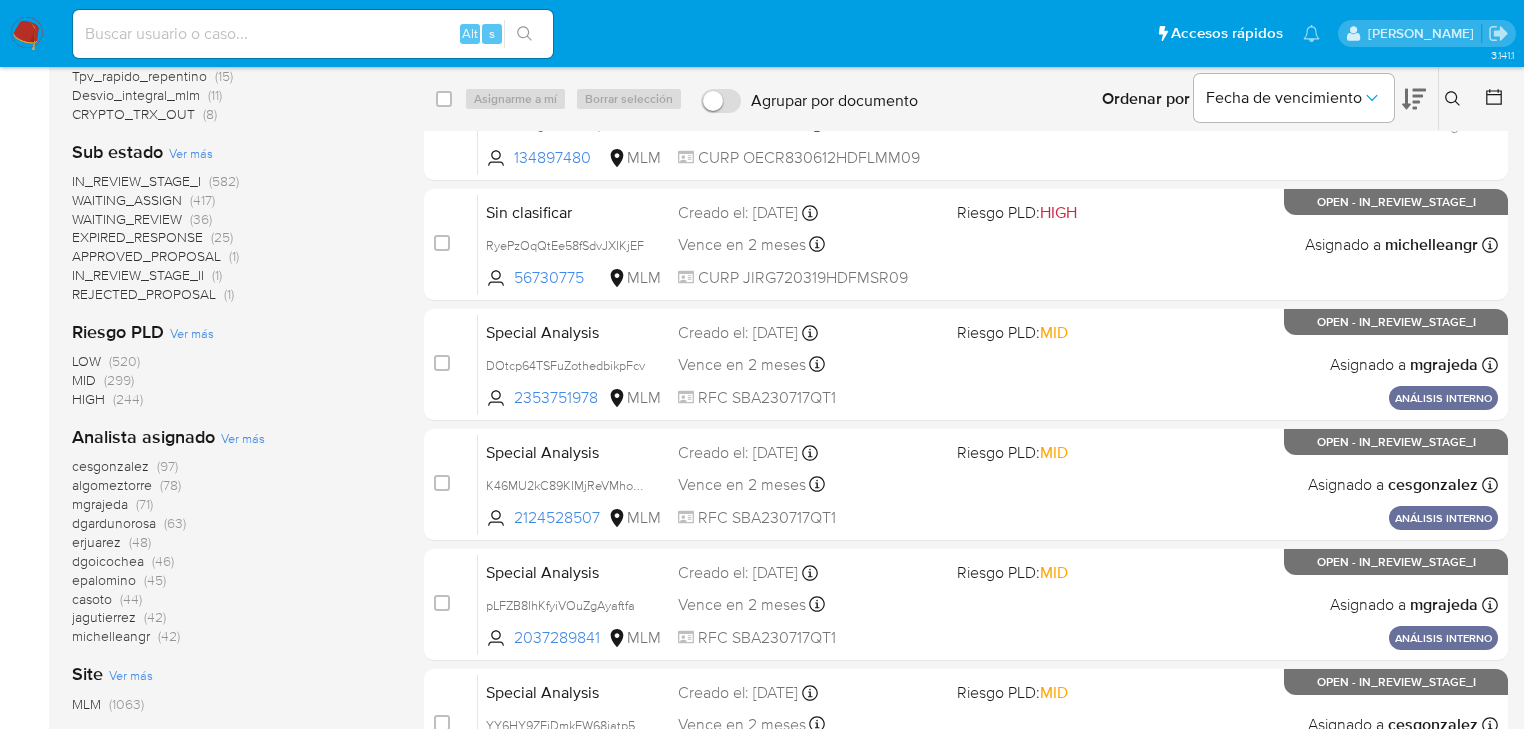 scroll, scrollTop: 560, scrollLeft: 0, axis: vertical 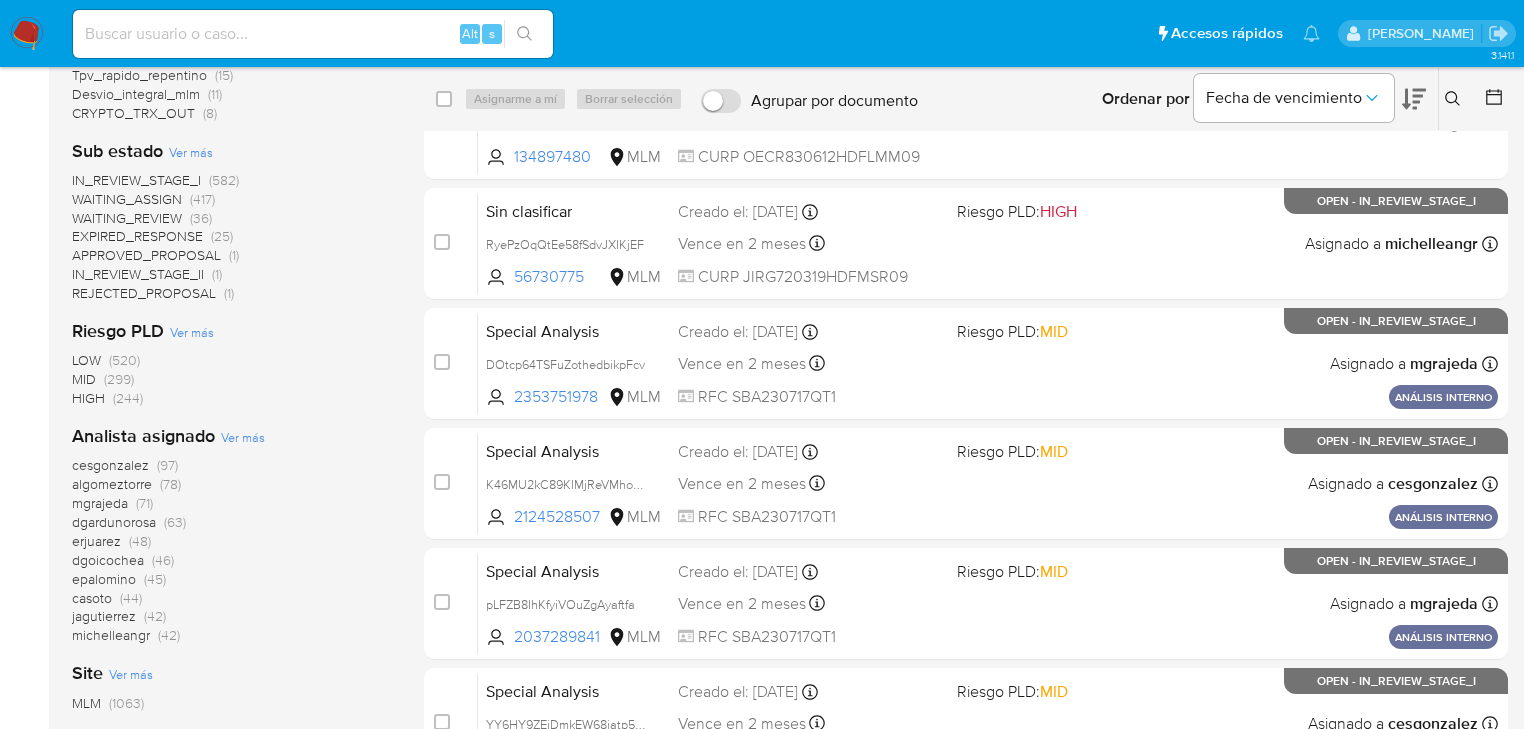click on "dgoicochea" at bounding box center [108, 560] 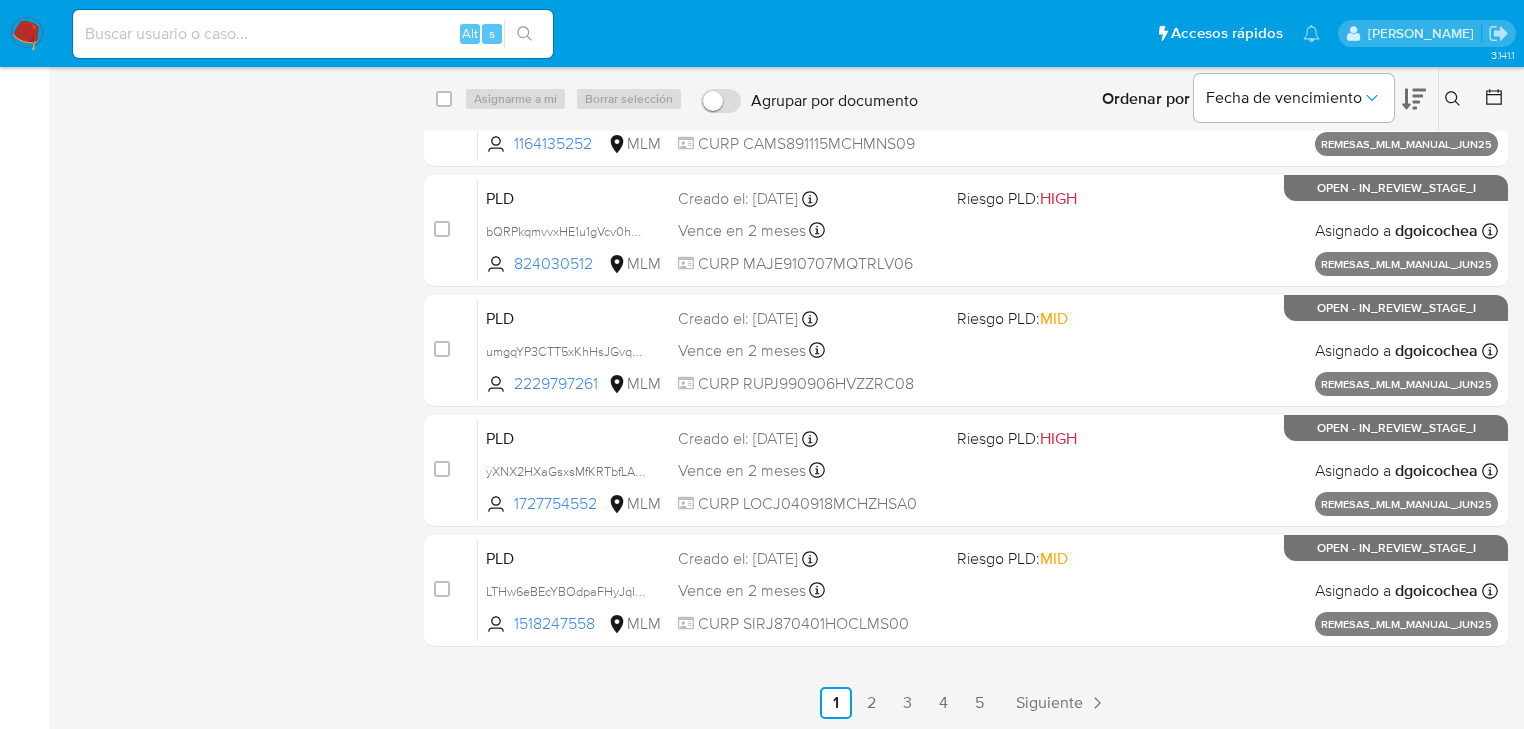 scroll, scrollTop: 696, scrollLeft: 0, axis: vertical 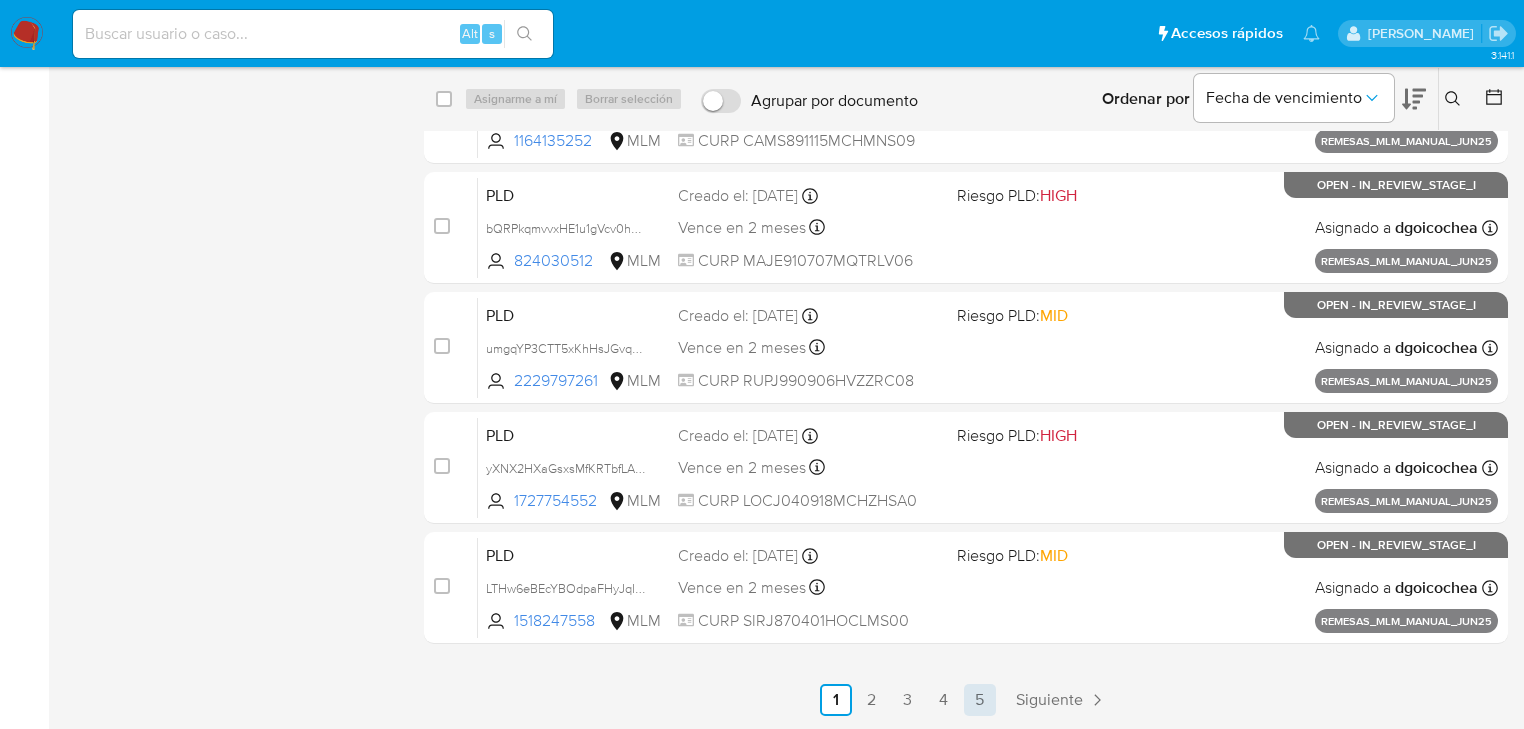 click on "5" at bounding box center (980, 700) 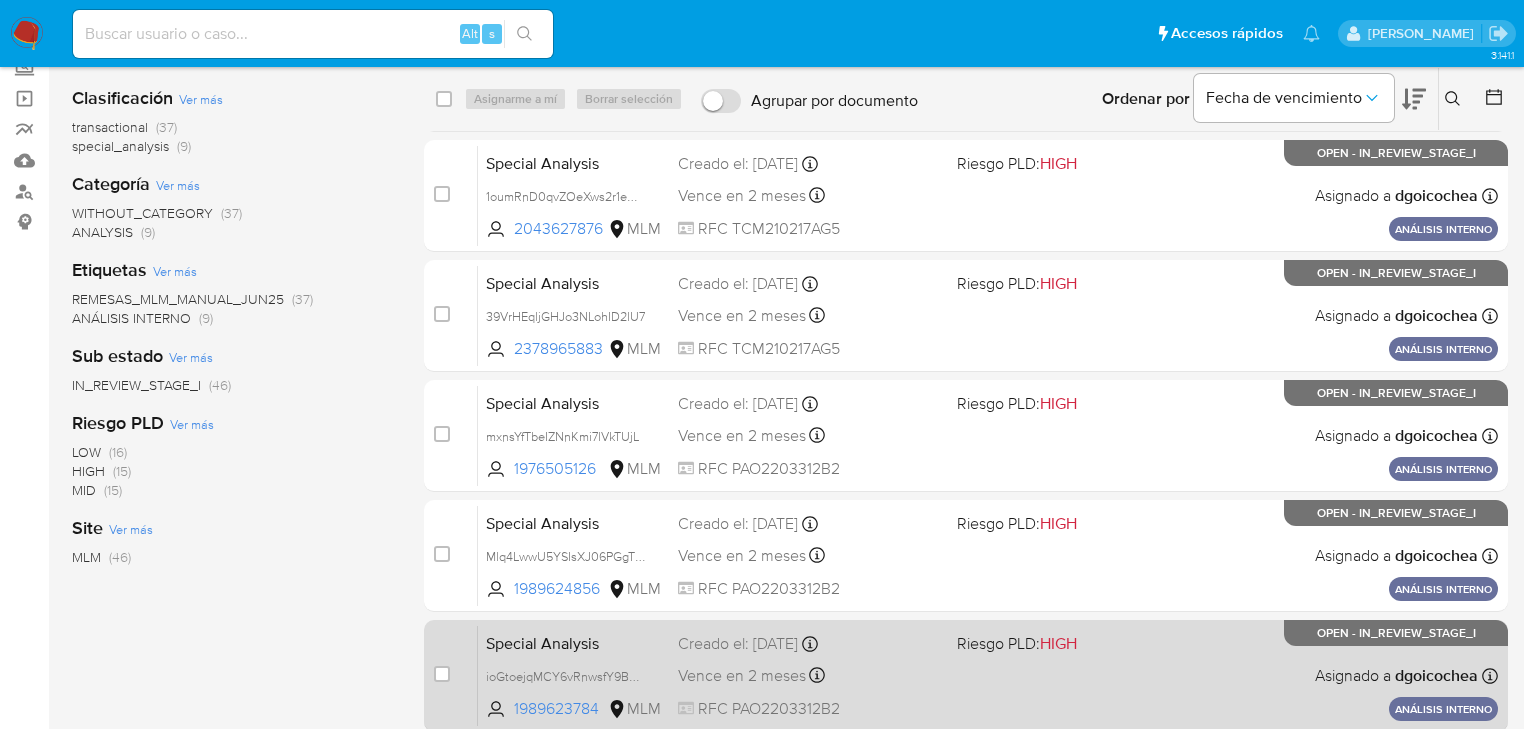 scroll, scrollTop: 257, scrollLeft: 0, axis: vertical 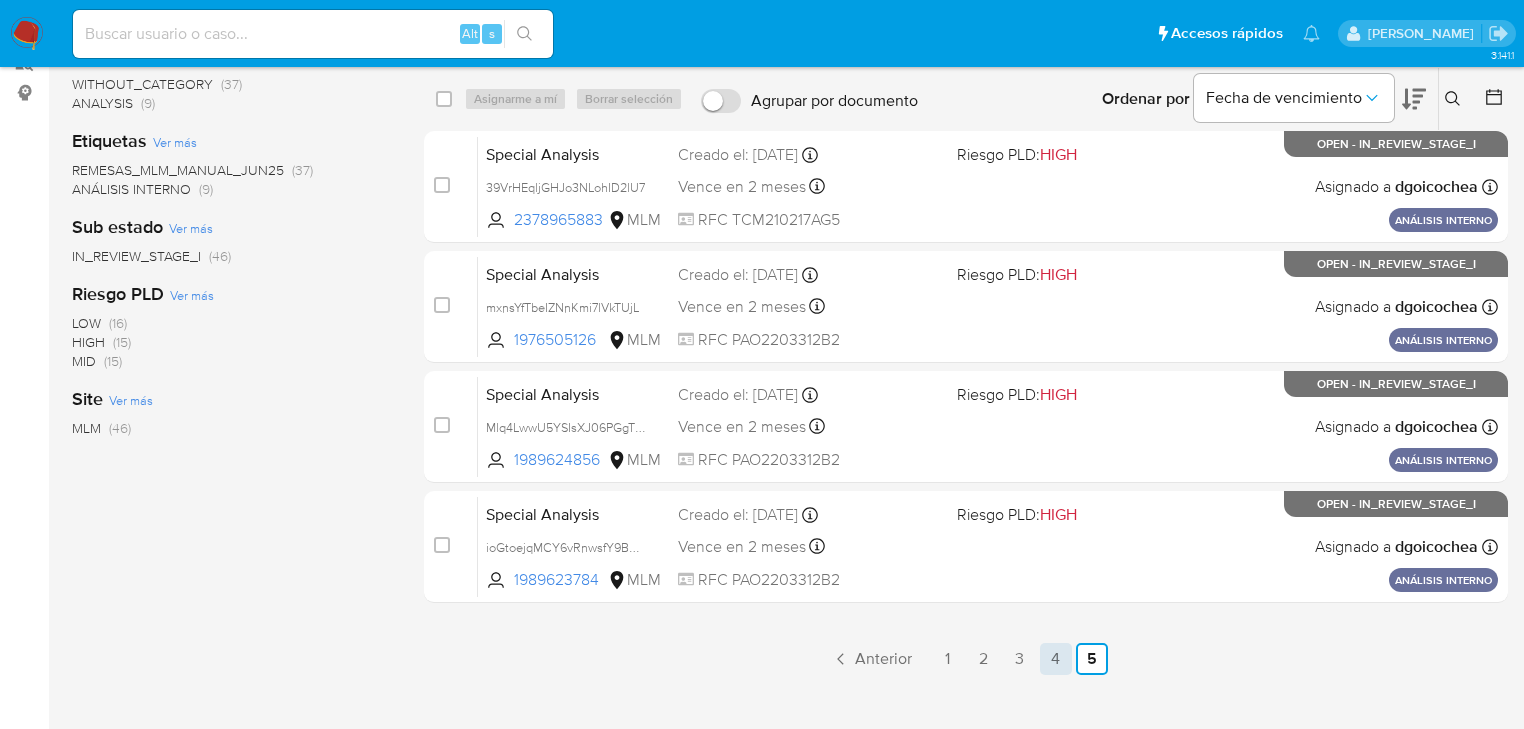 click on "4" at bounding box center [1056, 659] 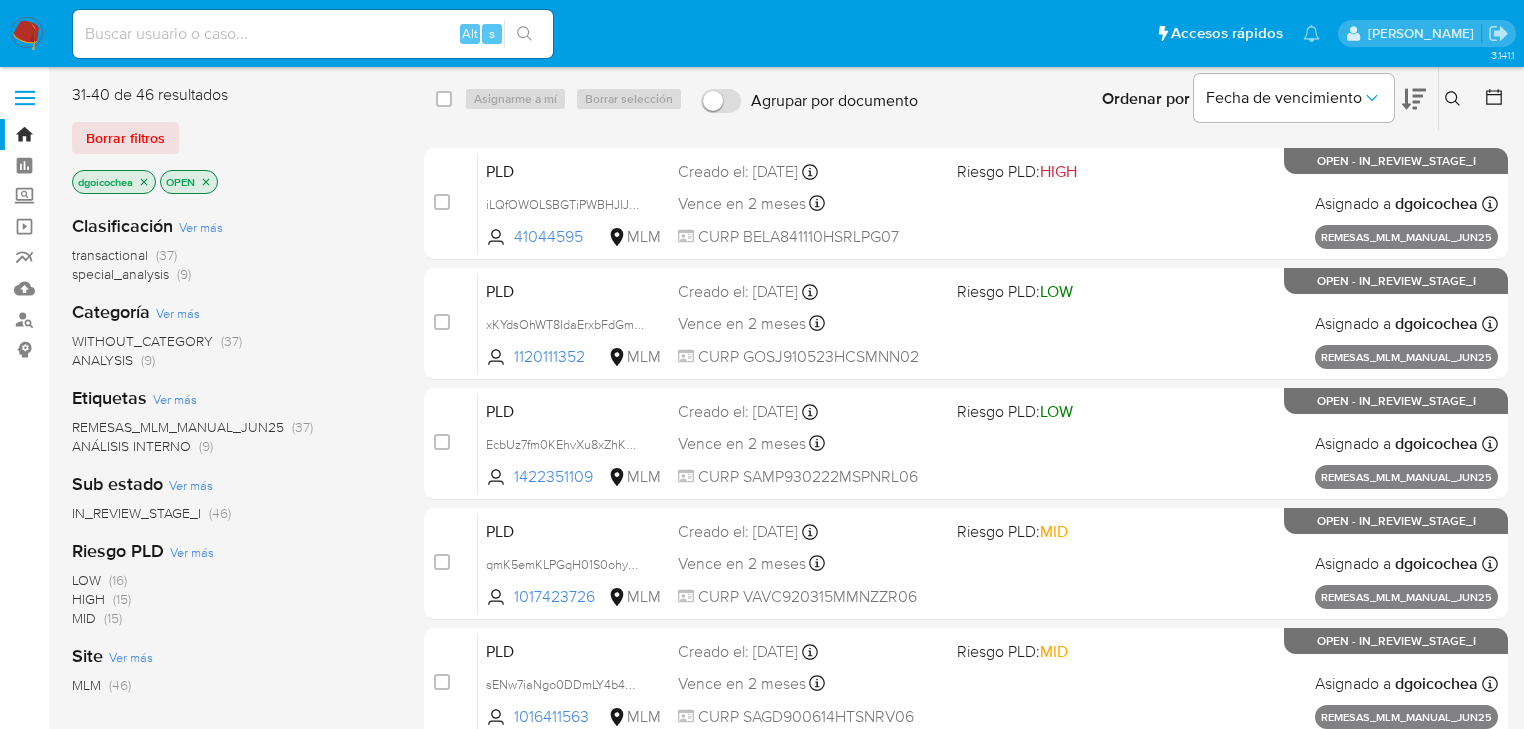 scroll, scrollTop: 0, scrollLeft: 0, axis: both 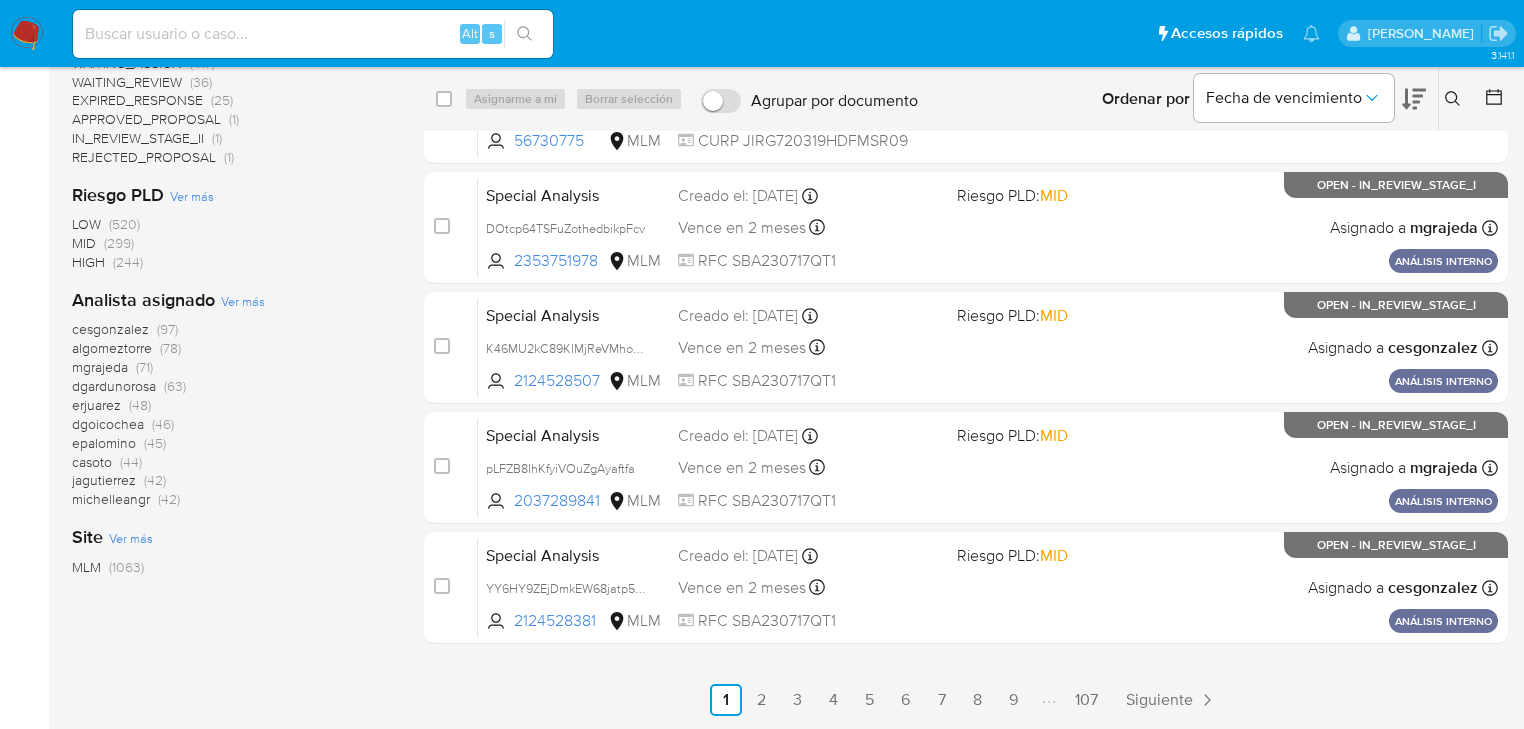 click on "jagutierrez" at bounding box center (104, 480) 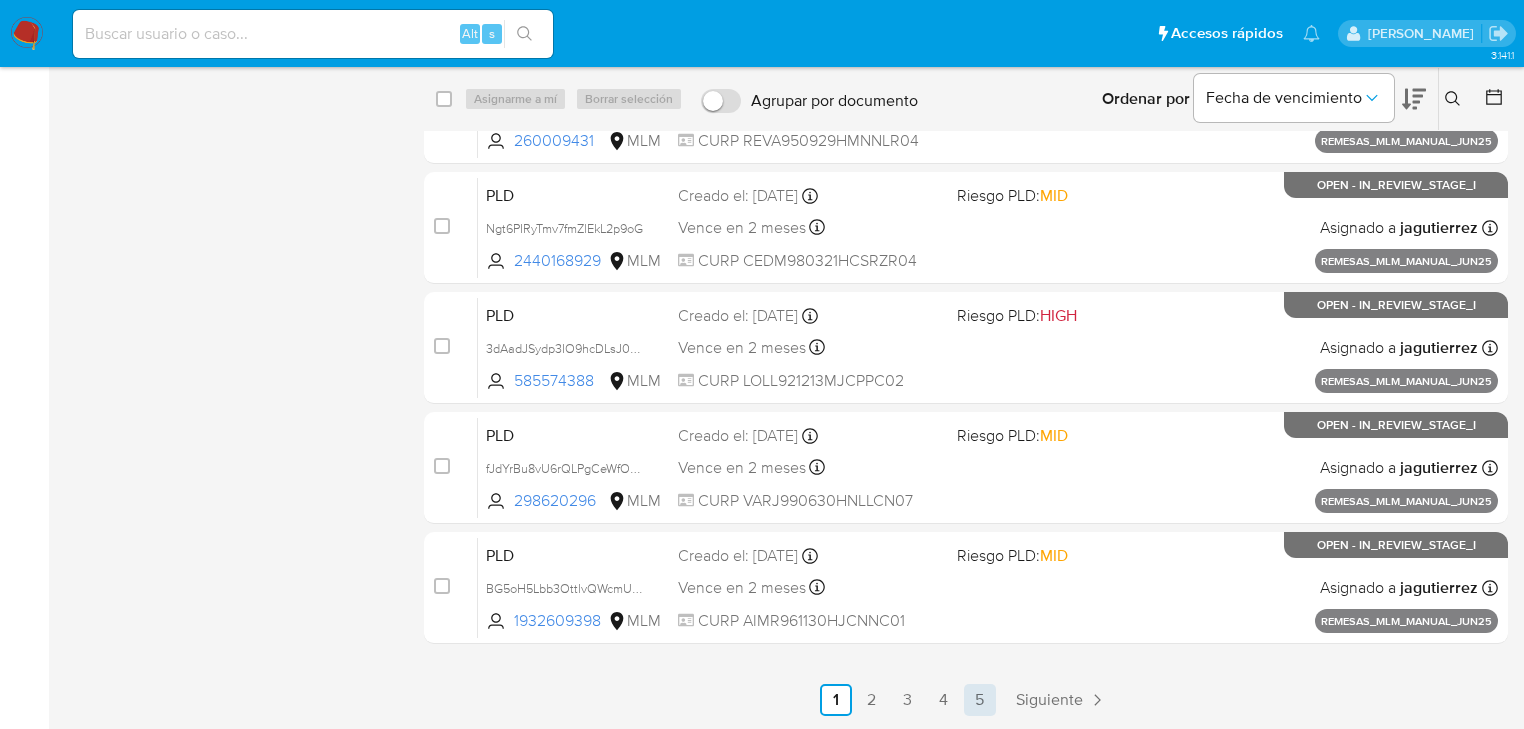 click on "5" at bounding box center [980, 700] 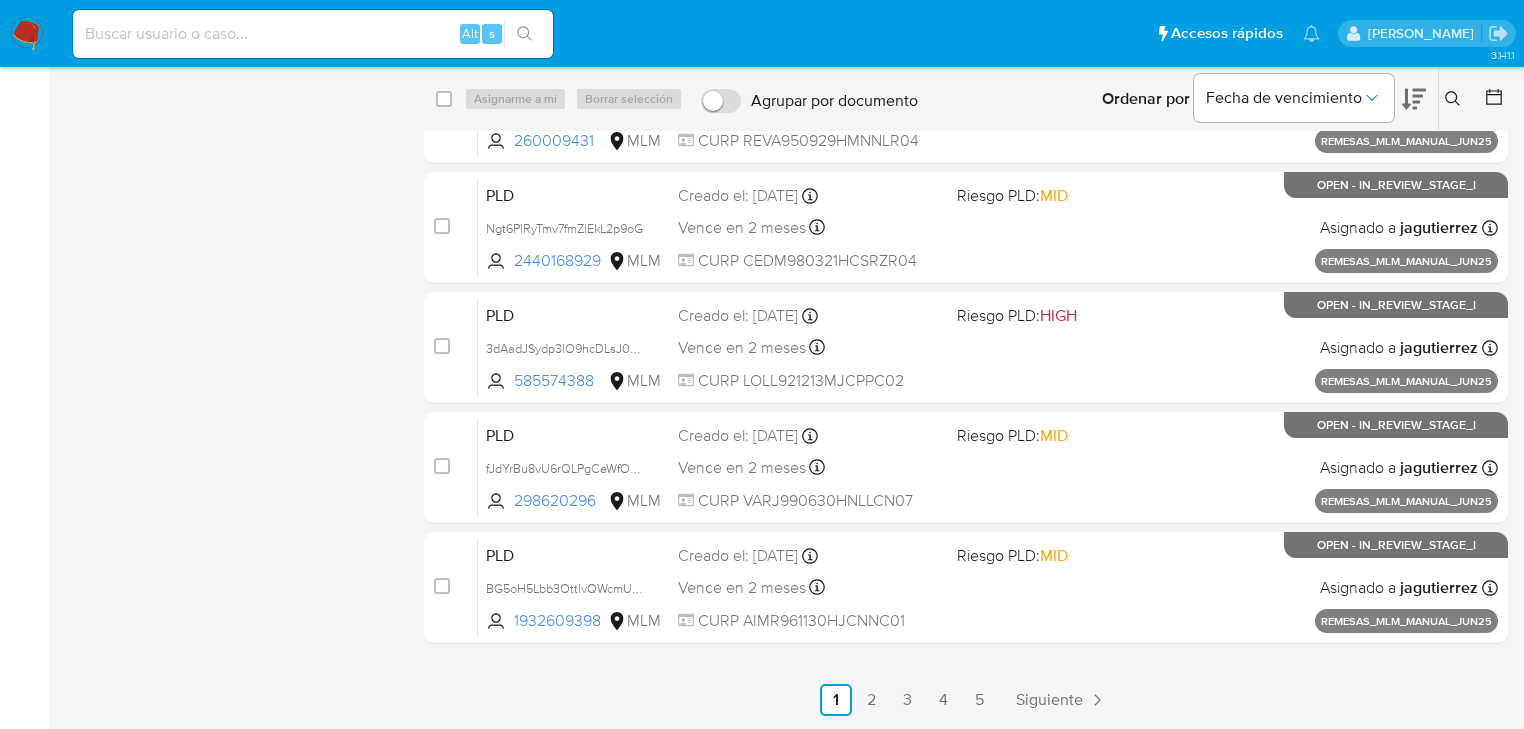 scroll, scrollTop: 0, scrollLeft: 0, axis: both 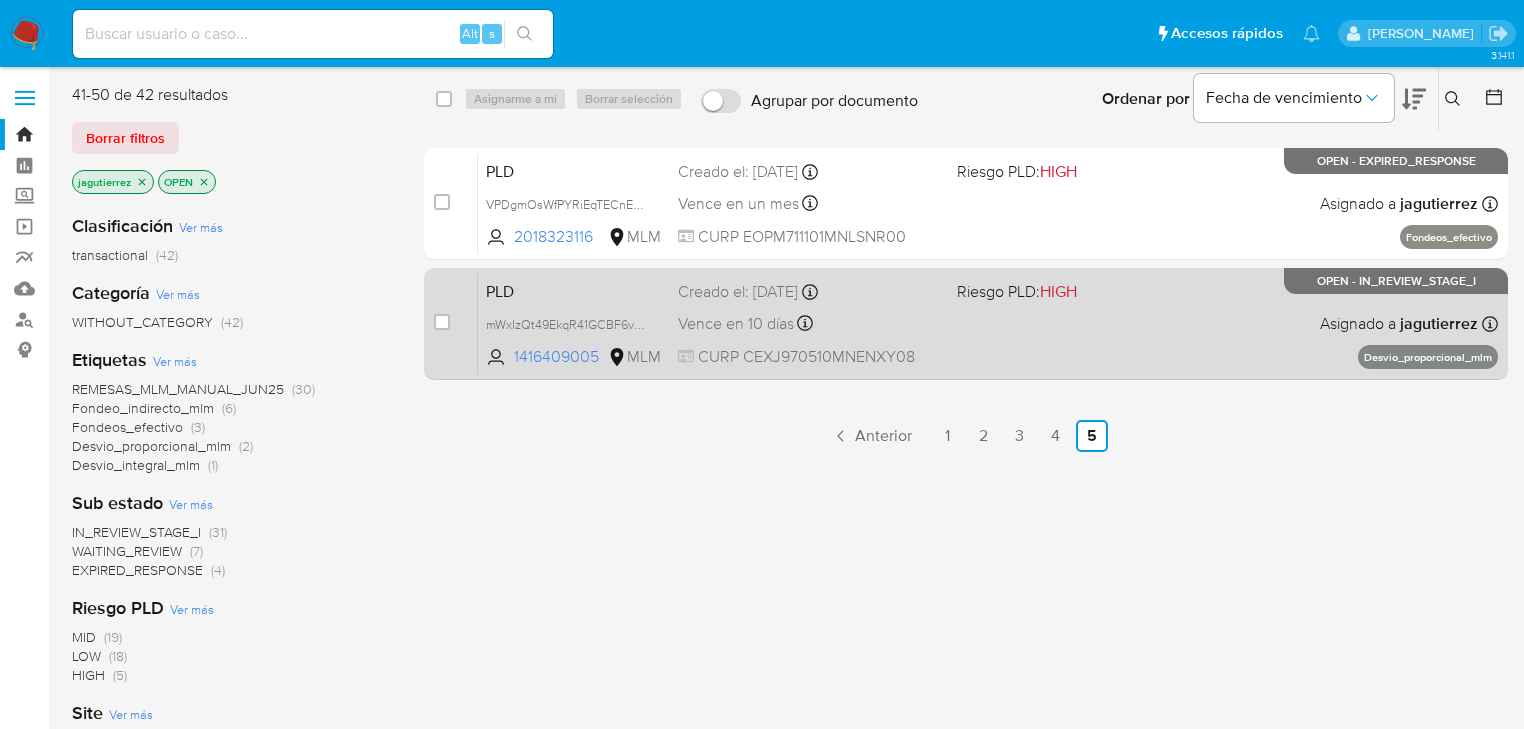 click on "PLD" at bounding box center [574, 290] 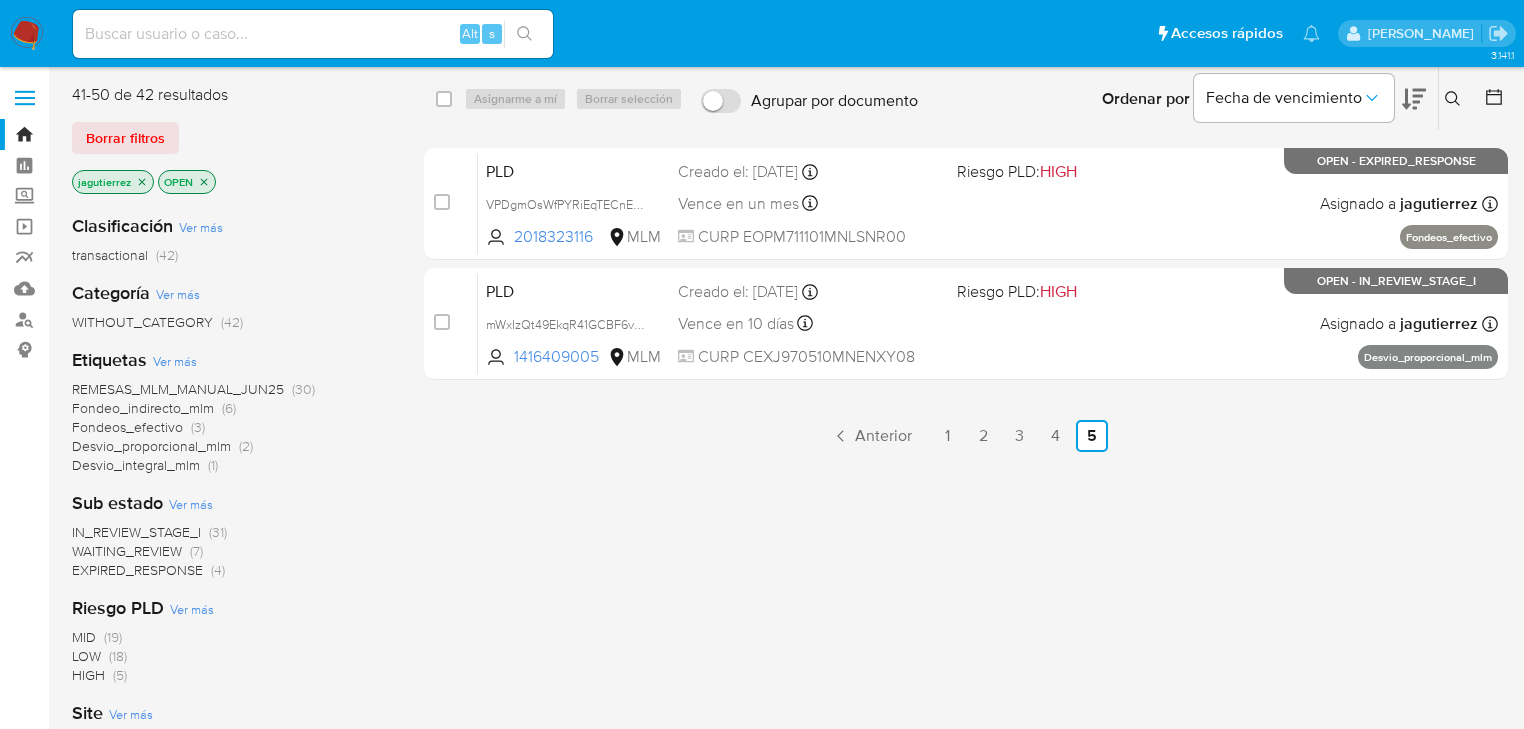 click 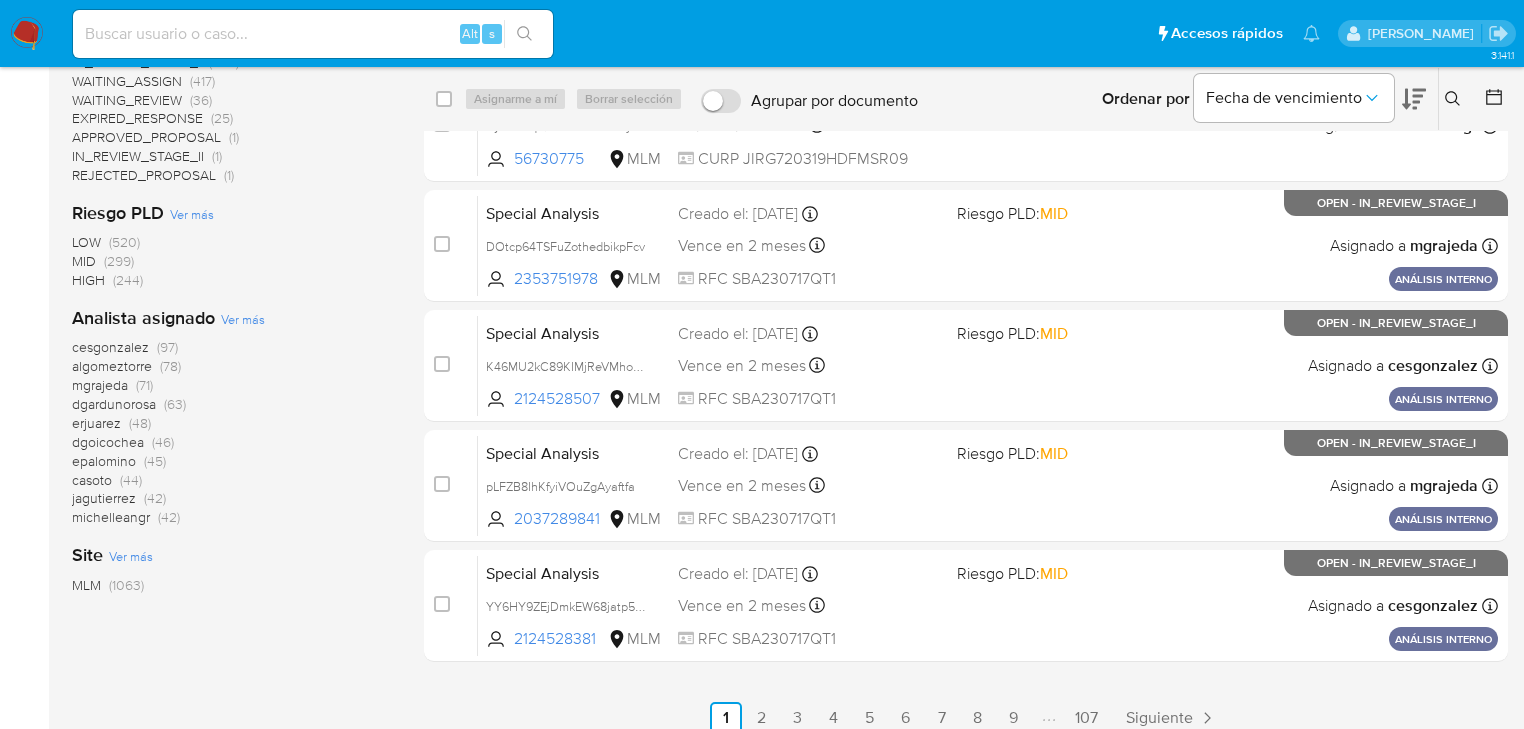 scroll, scrollTop: 696, scrollLeft: 0, axis: vertical 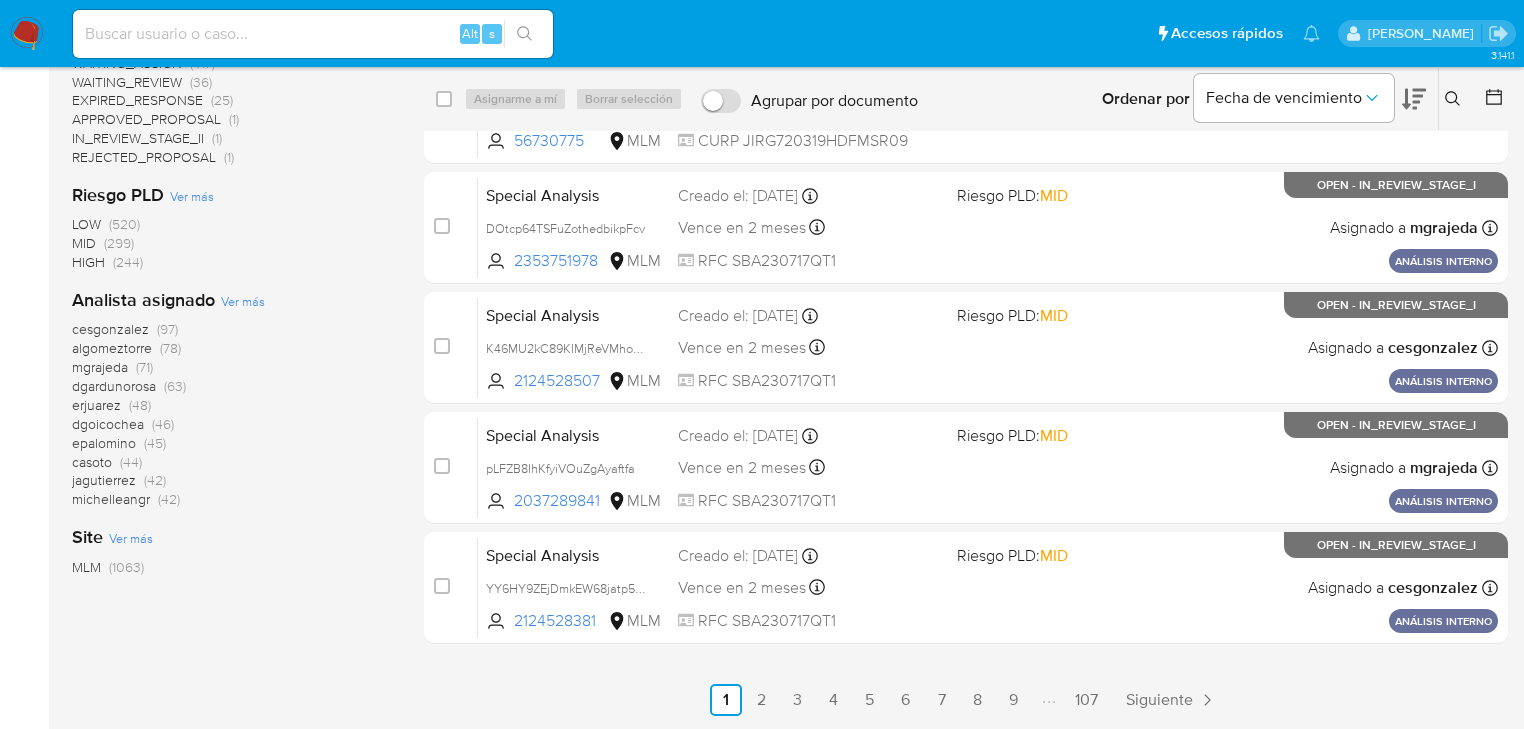 click on "dgardunorosa" at bounding box center [114, 386] 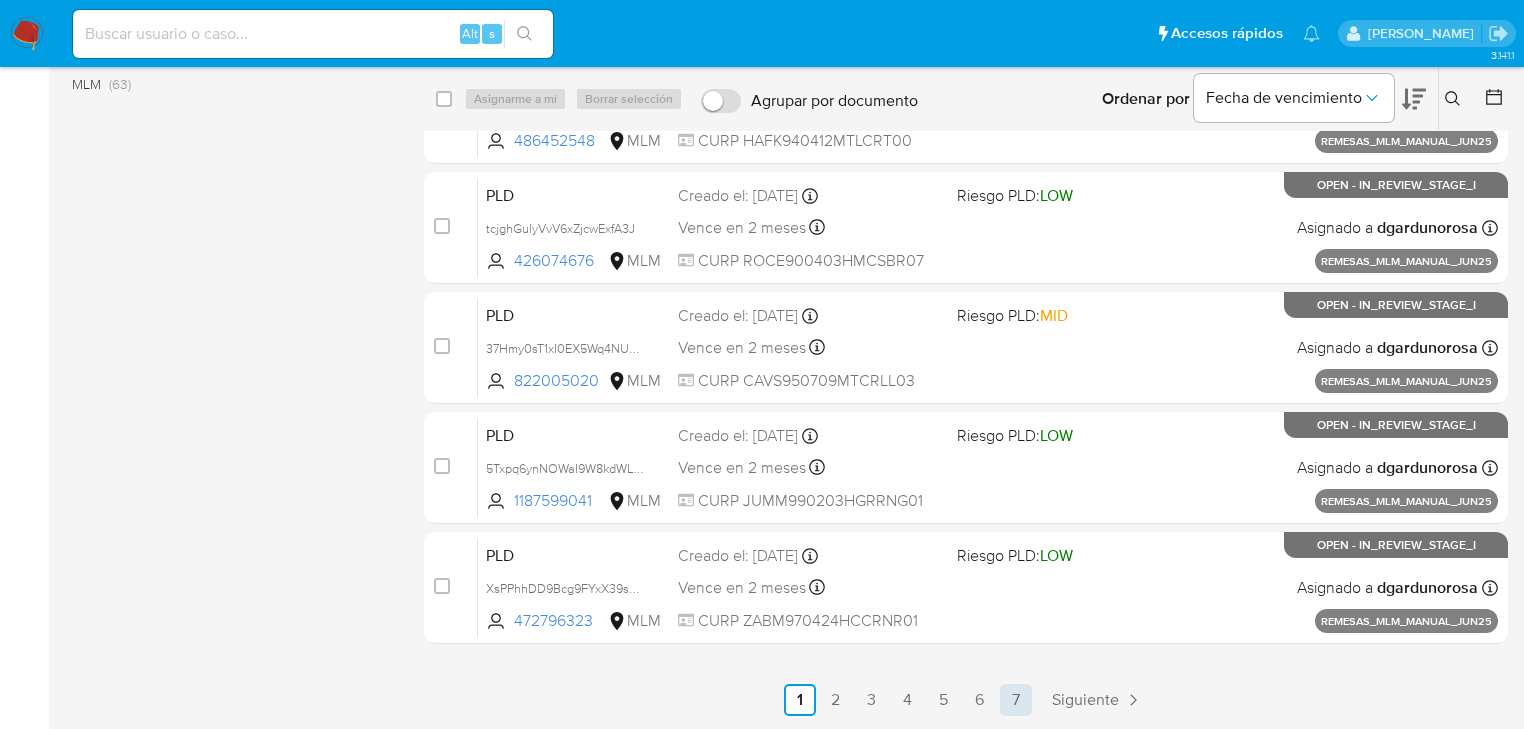 click on "7" at bounding box center (1016, 700) 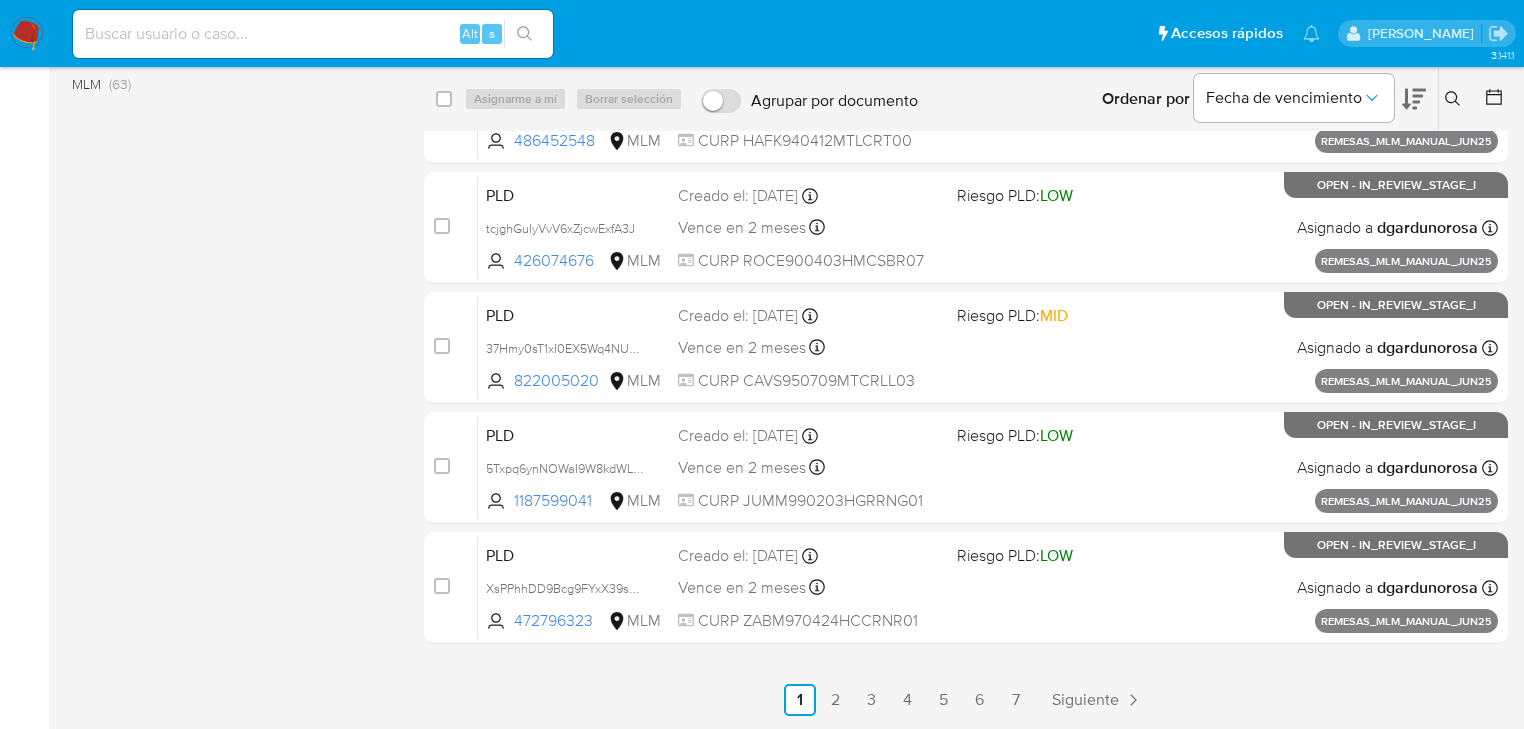 scroll, scrollTop: 0, scrollLeft: 0, axis: both 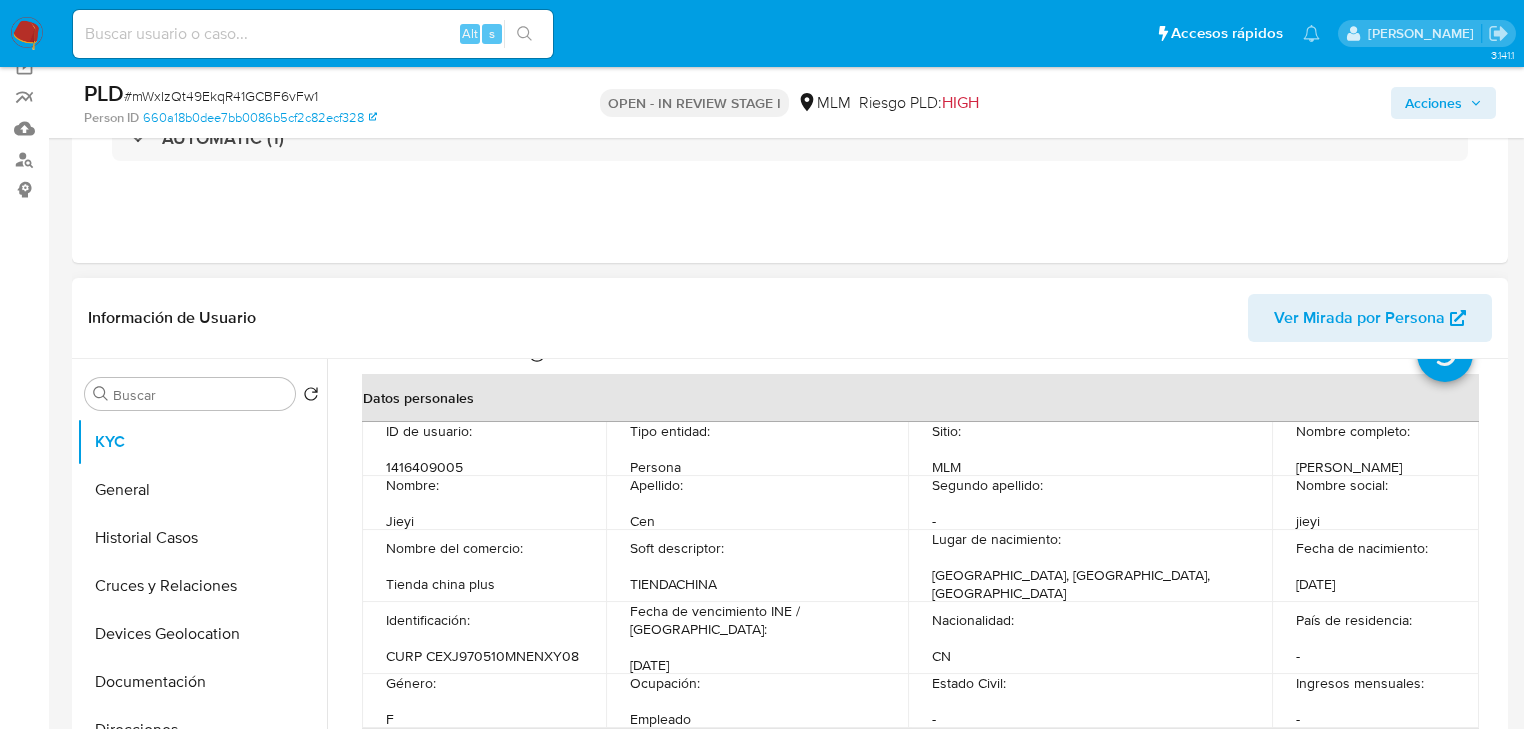 select on "10" 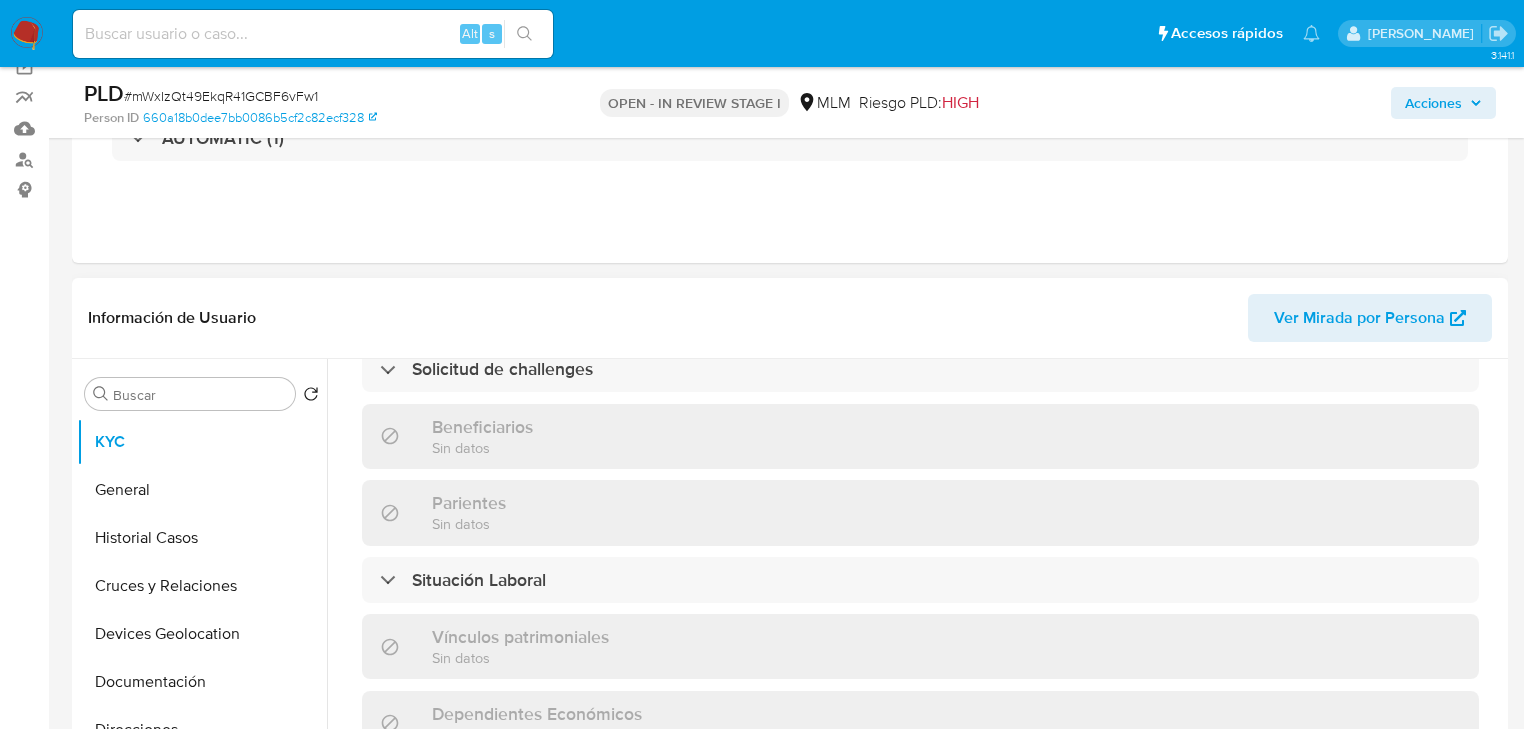 scroll, scrollTop: 1243, scrollLeft: 0, axis: vertical 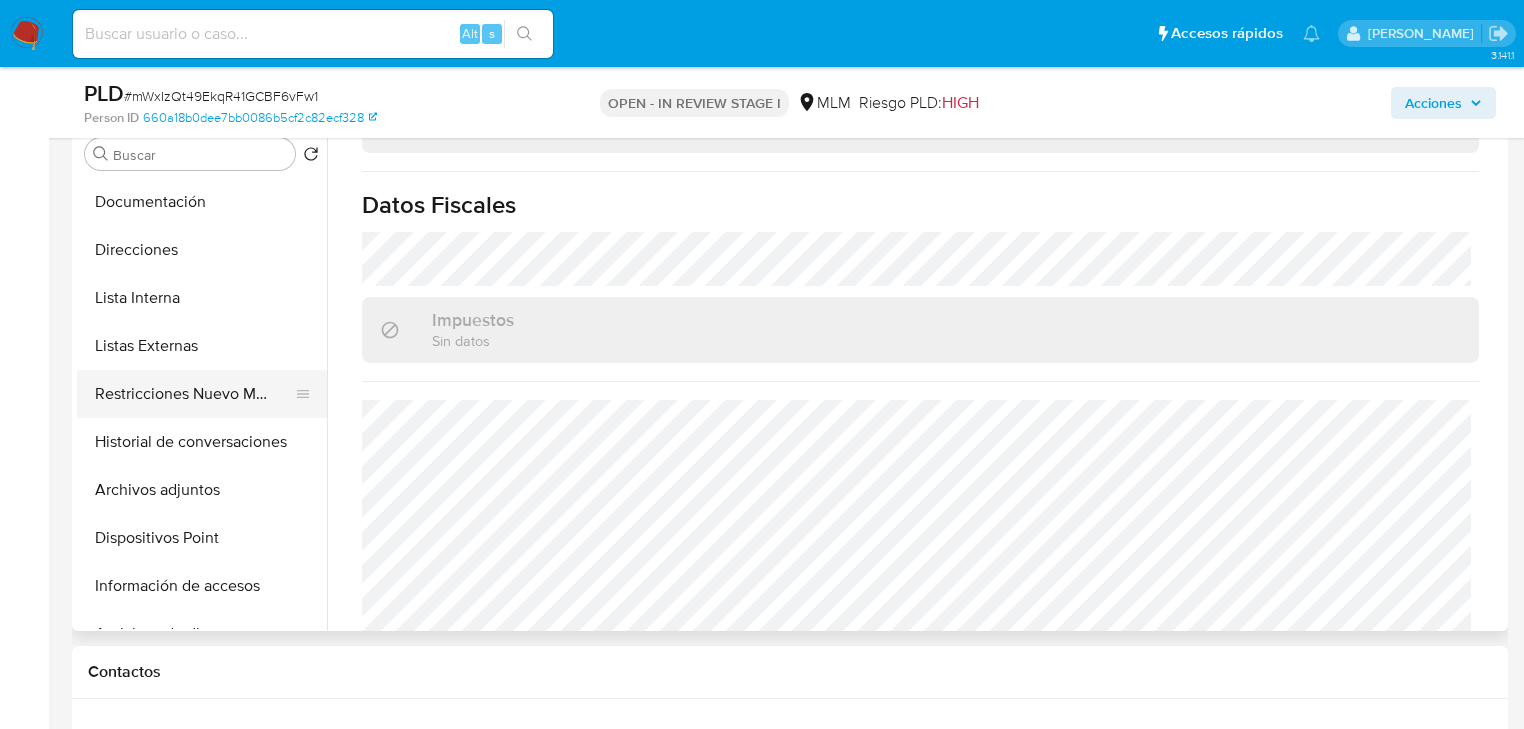 click on "Restricciones Nuevo Mundo" at bounding box center (194, 394) 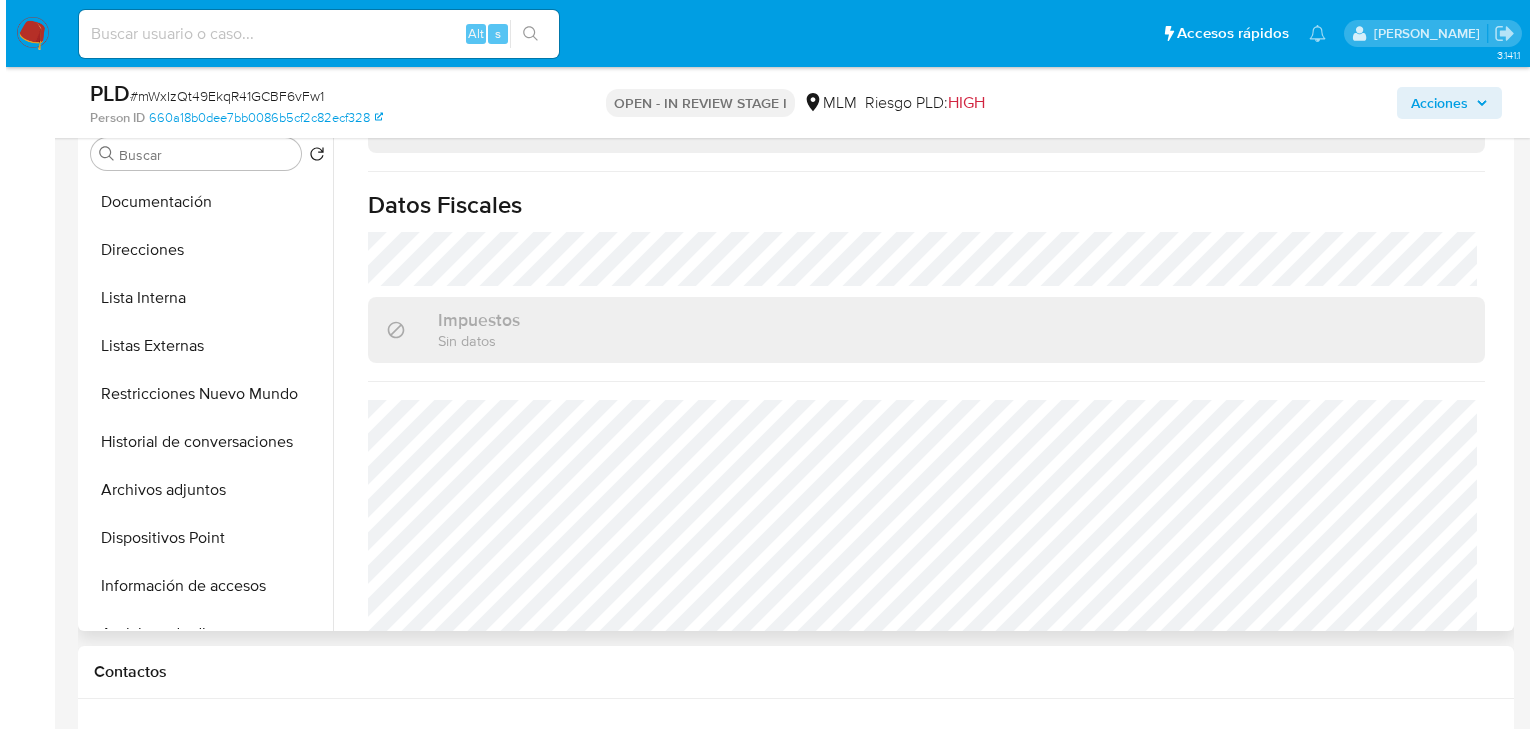 scroll, scrollTop: 0, scrollLeft: 0, axis: both 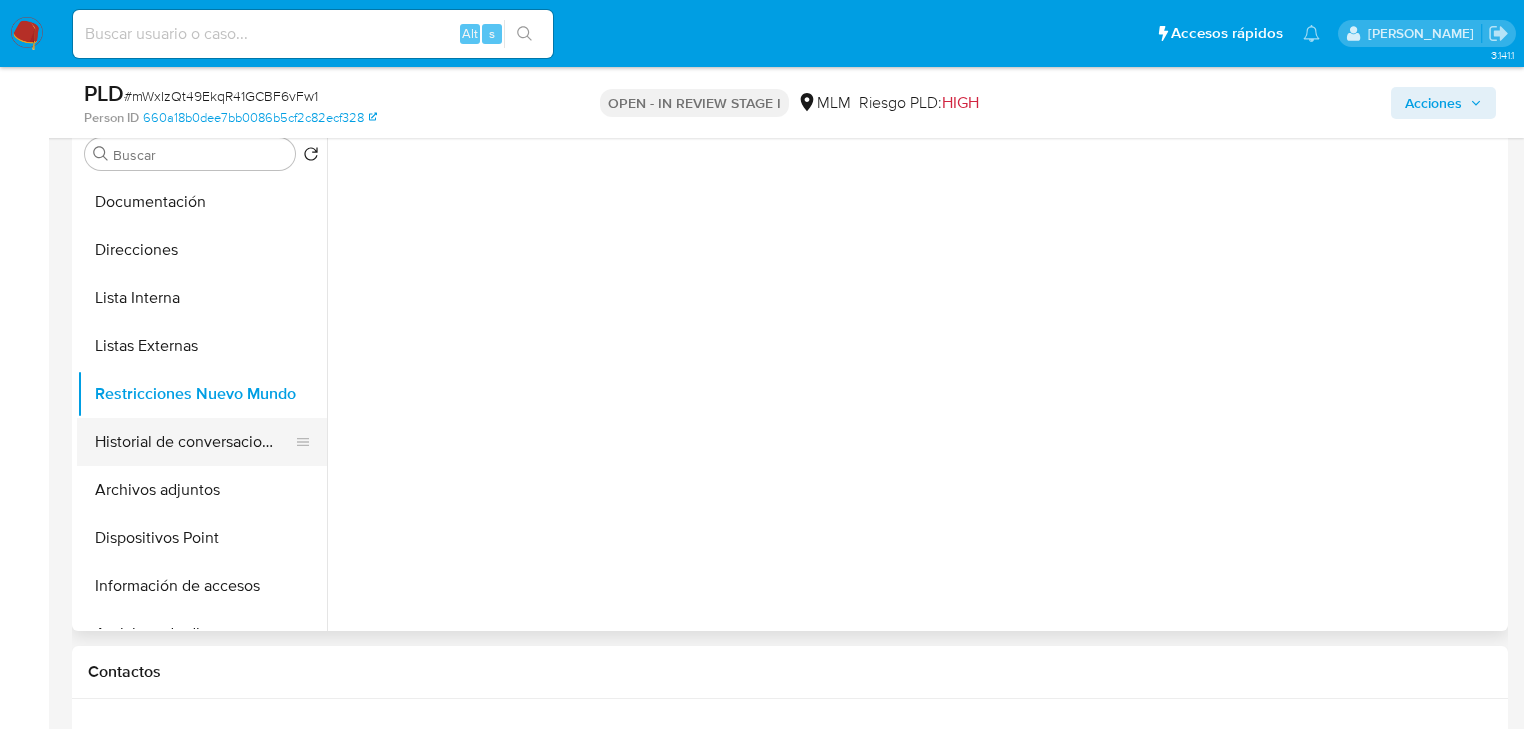 click on "Historial de conversaciones" at bounding box center [194, 442] 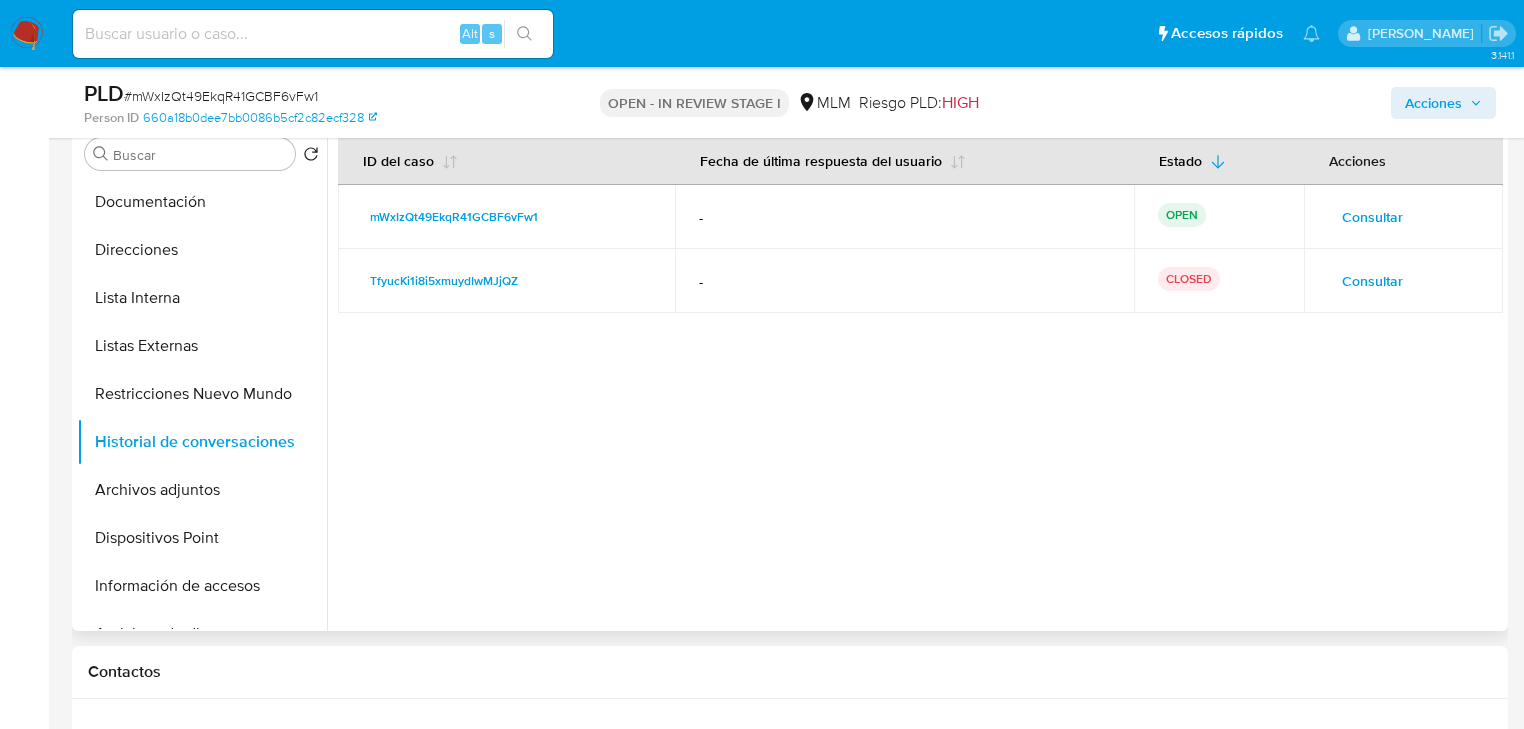 click on "Consultar" at bounding box center (1372, 217) 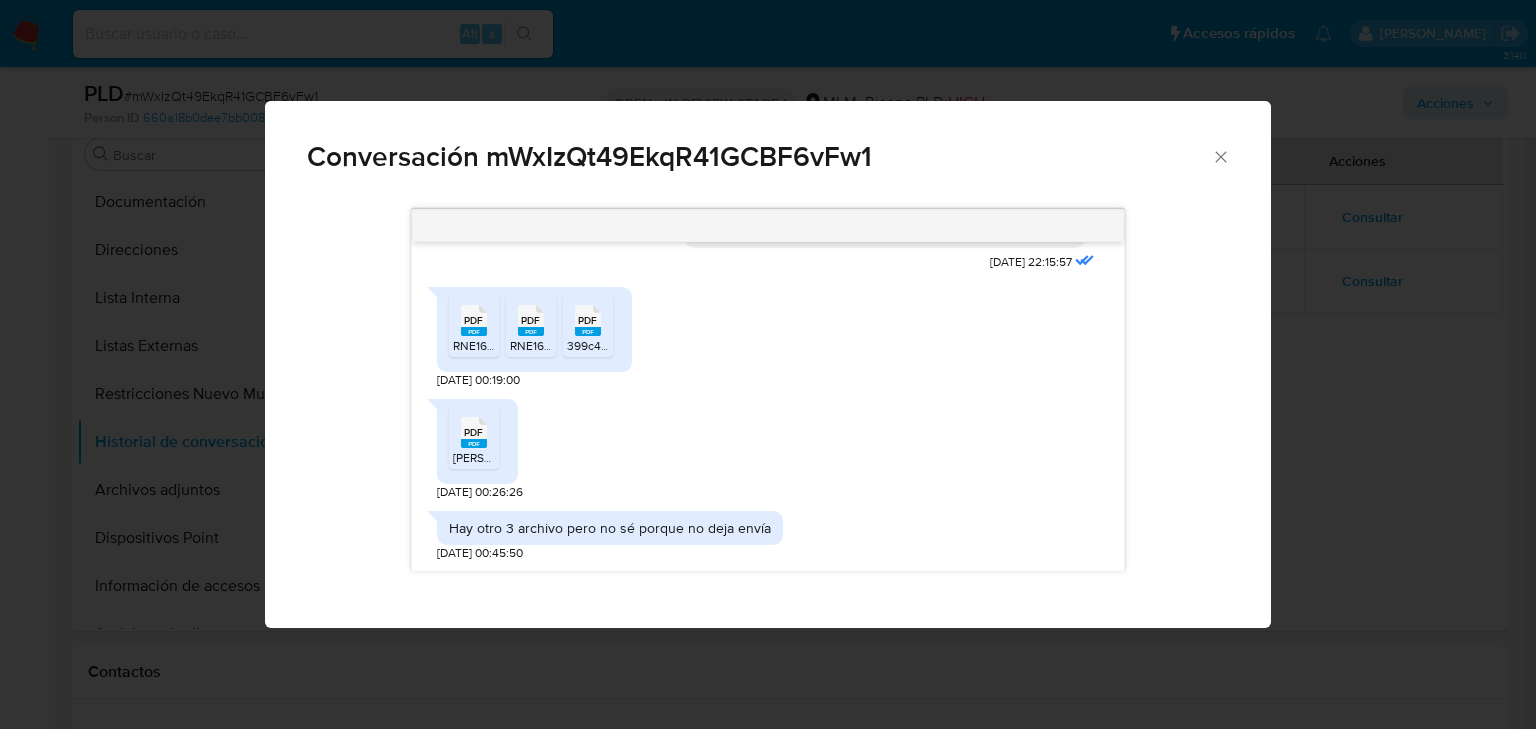 scroll, scrollTop: 506, scrollLeft: 0, axis: vertical 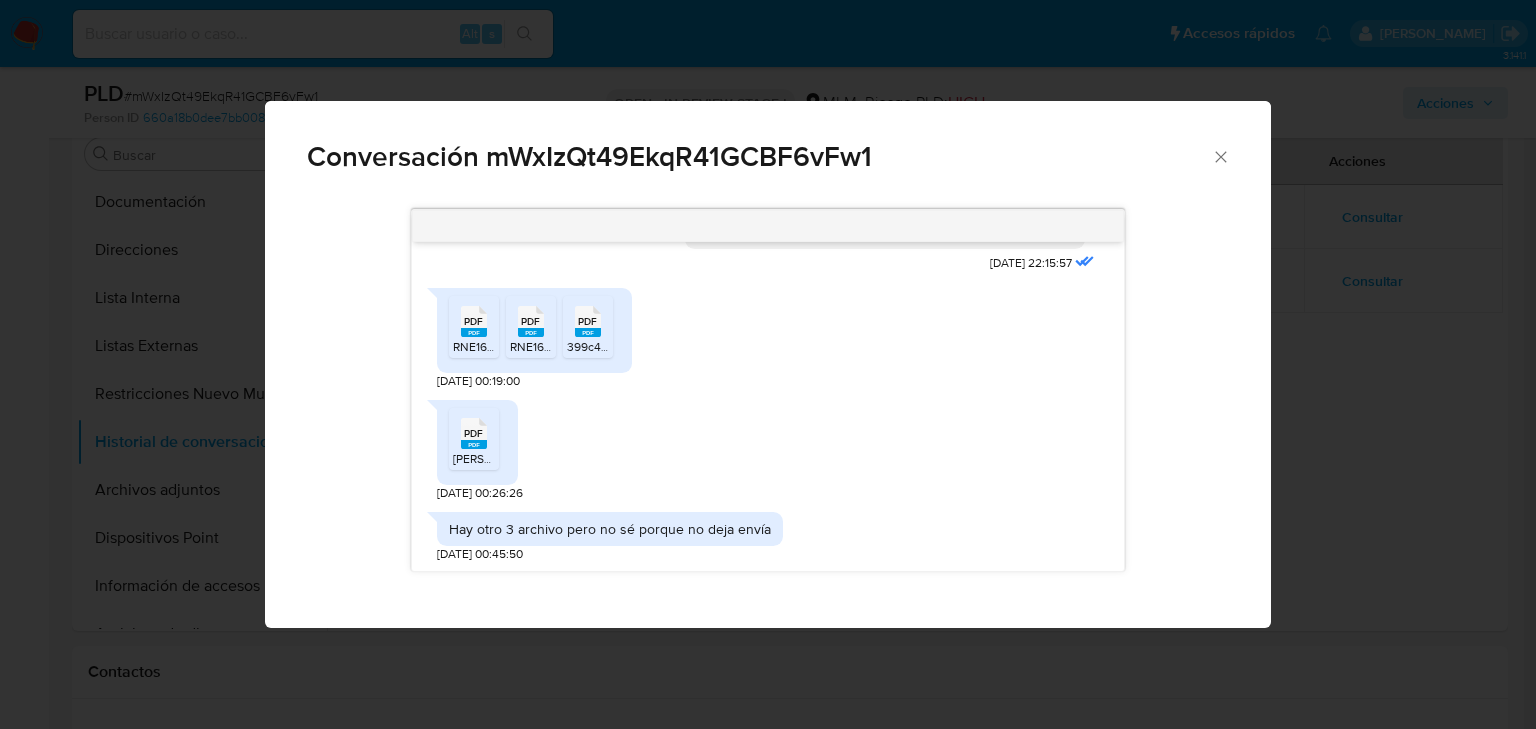 click 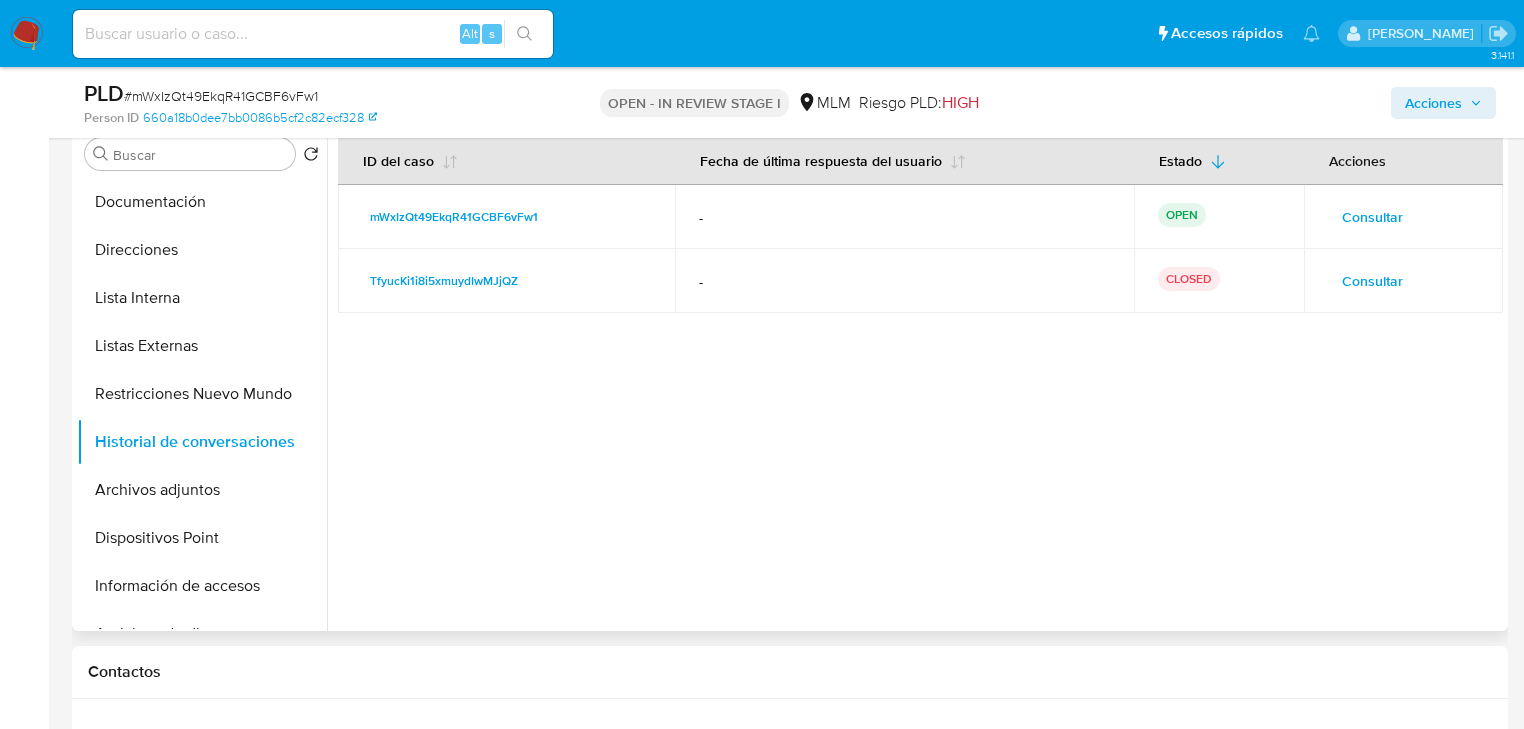 click on "Consultar" at bounding box center [1372, 281] 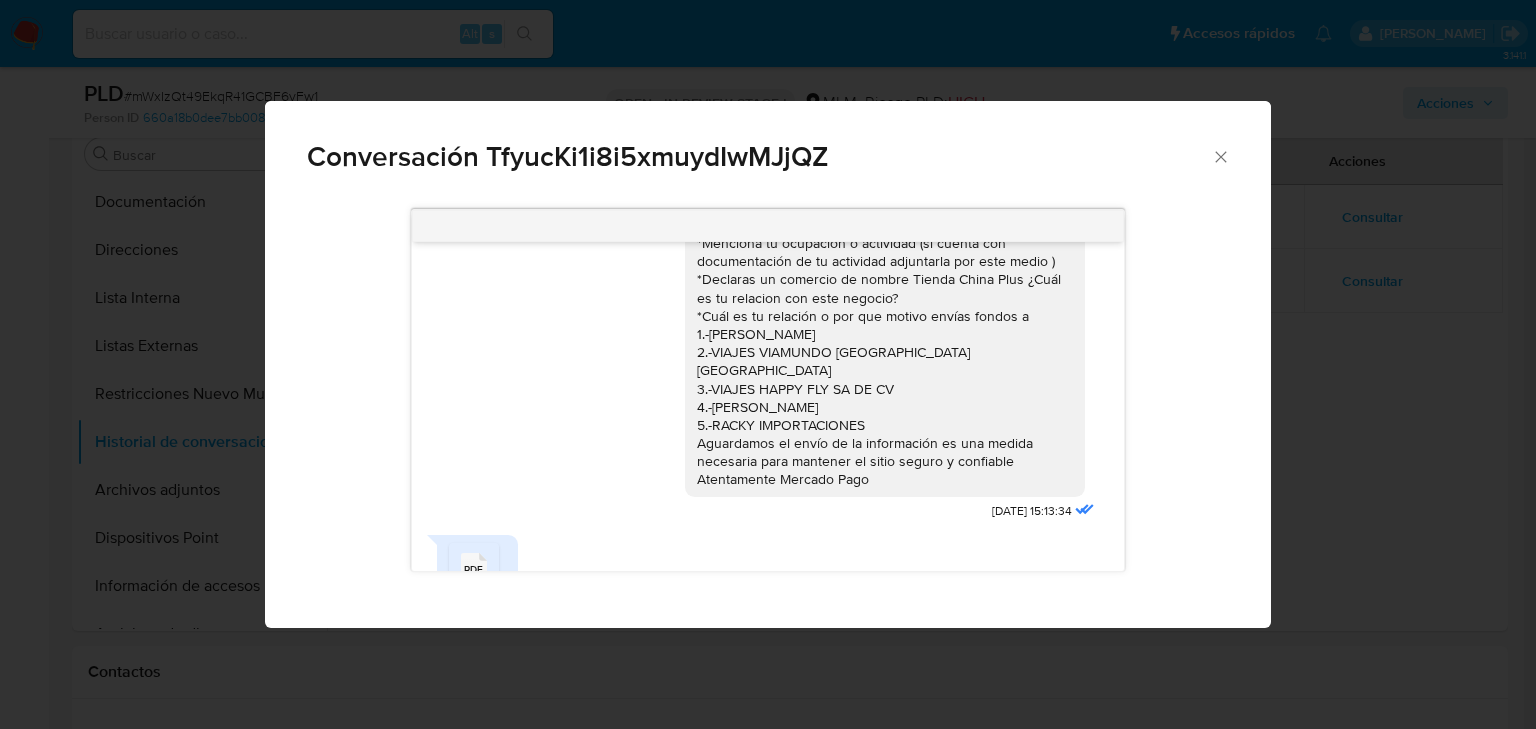scroll, scrollTop: 33, scrollLeft: 0, axis: vertical 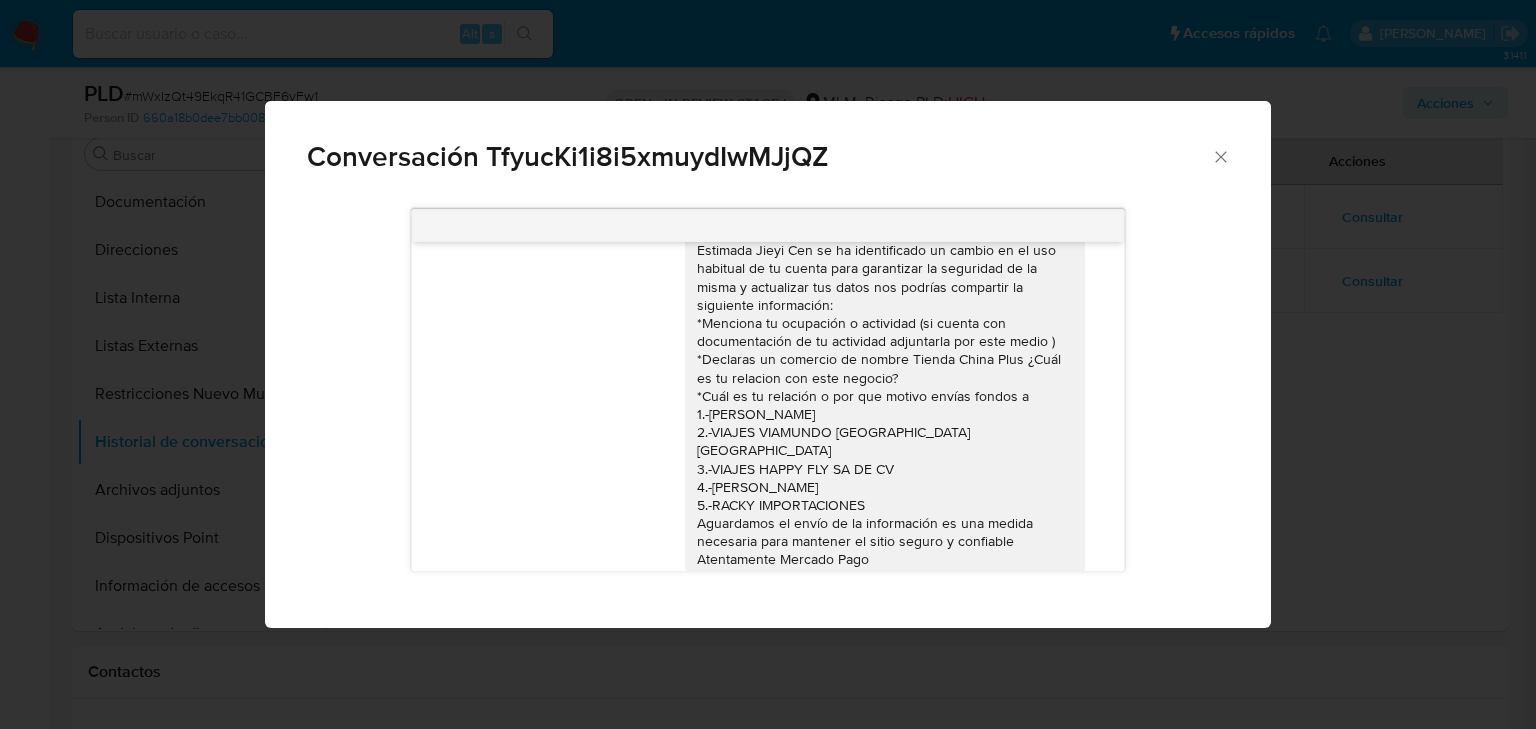 click 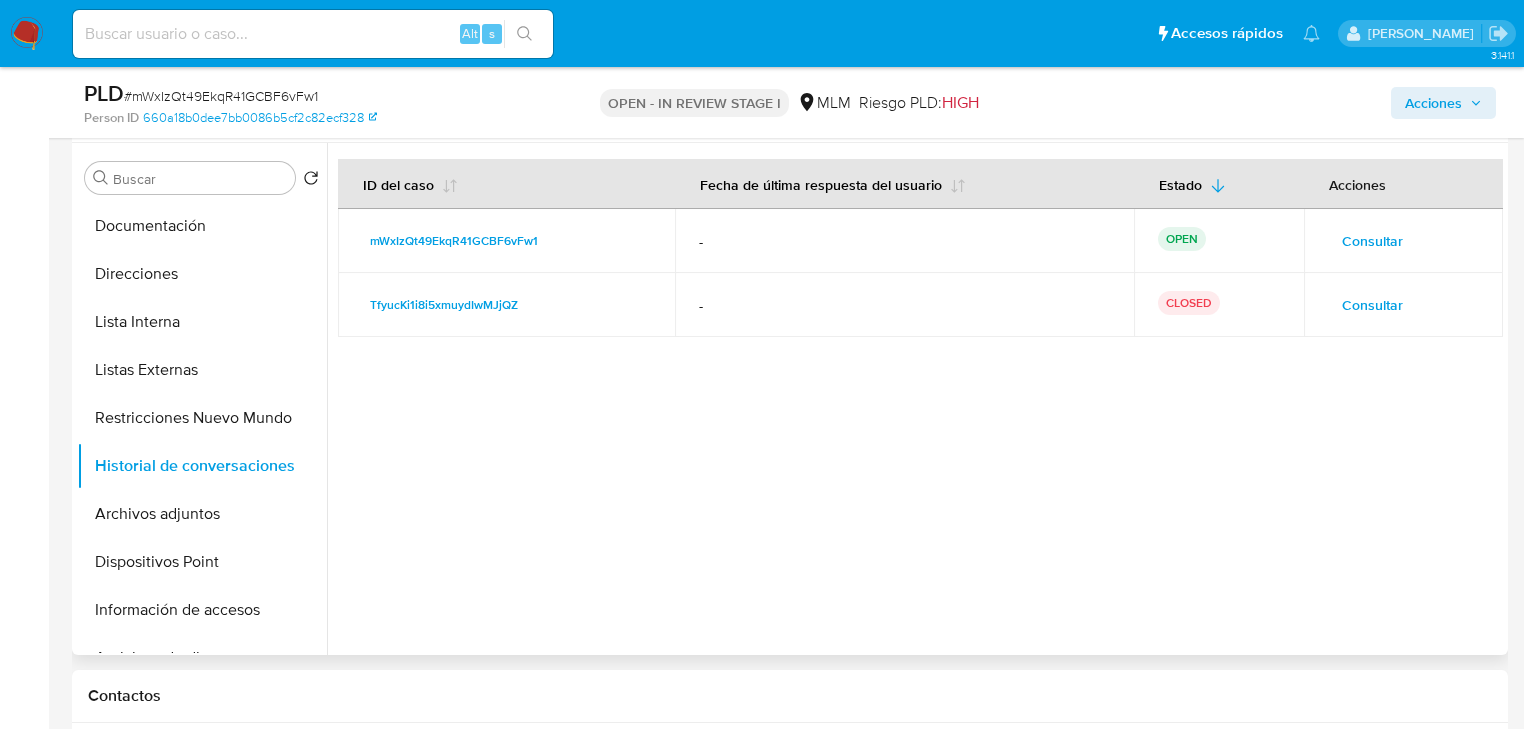 scroll, scrollTop: 160, scrollLeft: 0, axis: vertical 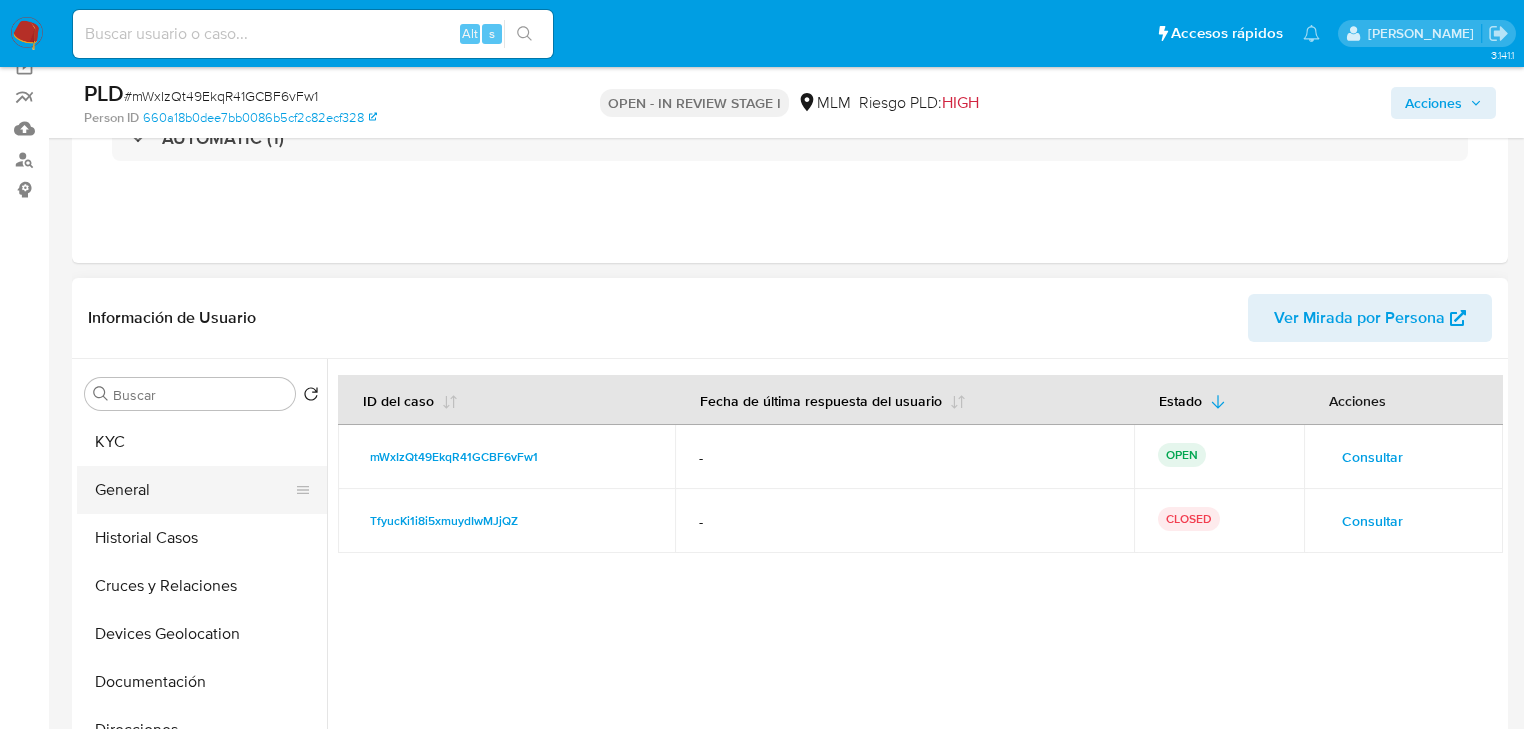 click on "General" at bounding box center (194, 490) 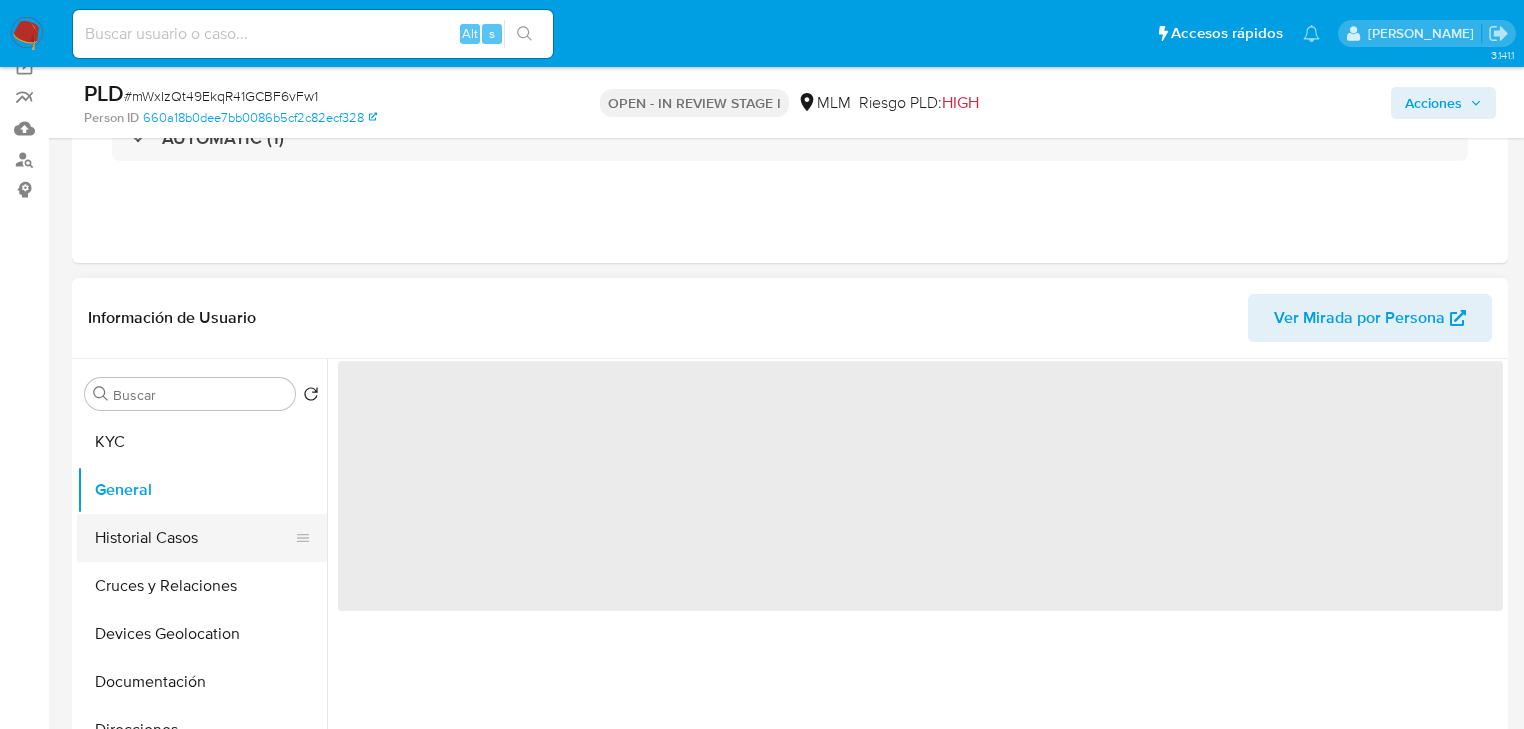 click on "Historial Casos" at bounding box center (194, 538) 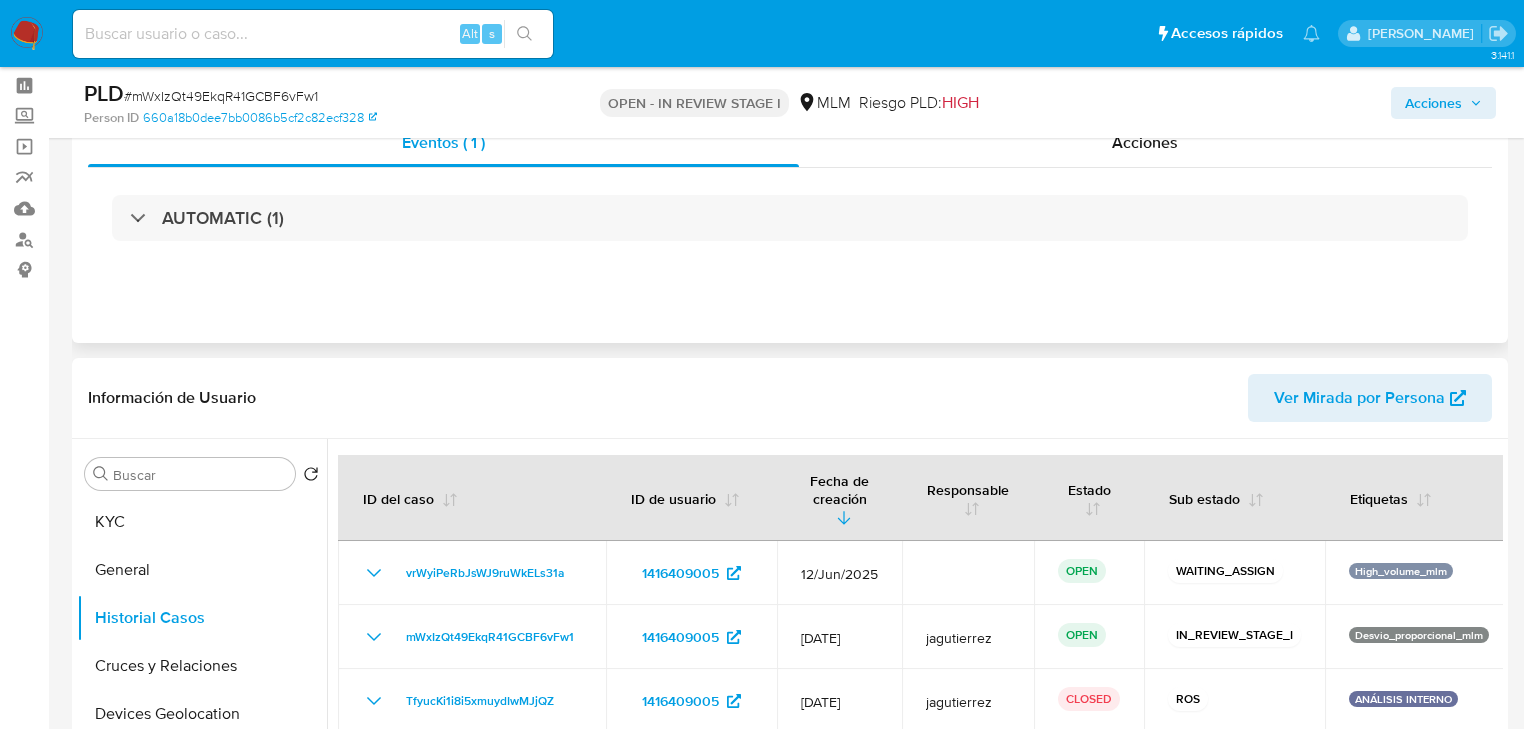 scroll, scrollTop: 80, scrollLeft: 0, axis: vertical 